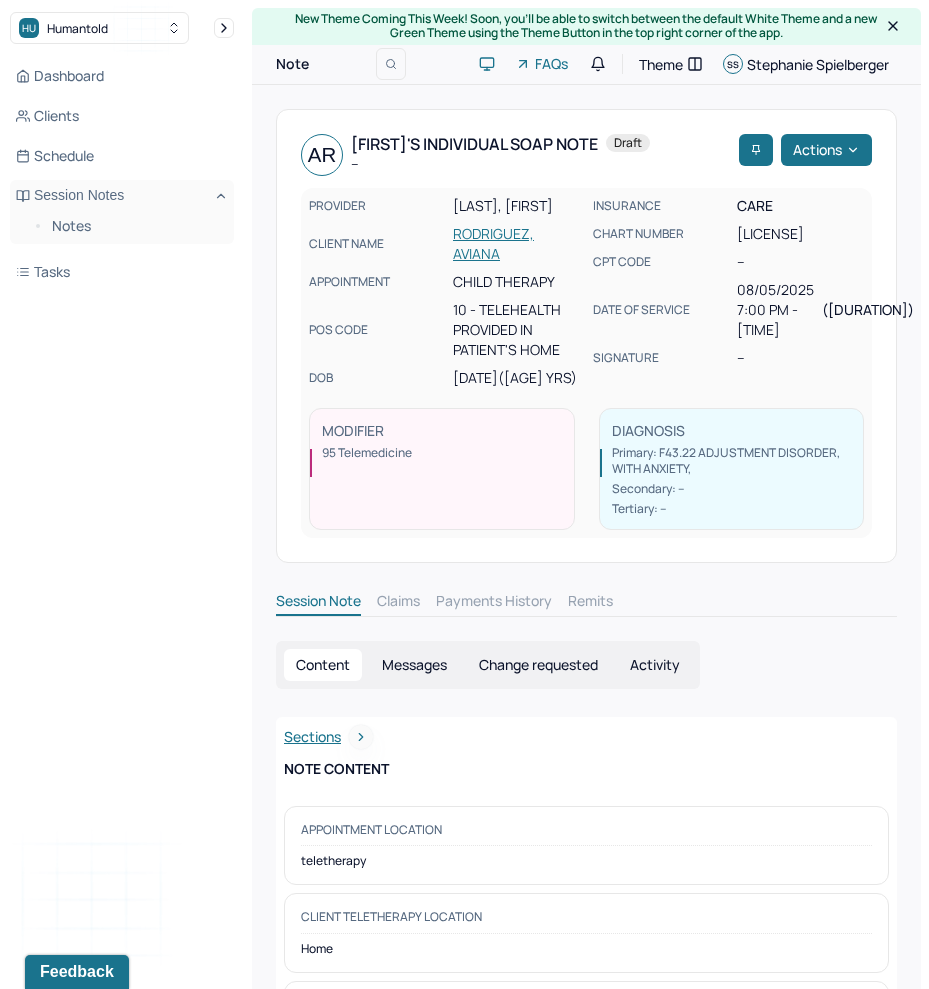 scroll, scrollTop: 578, scrollLeft: 0, axis: vertical 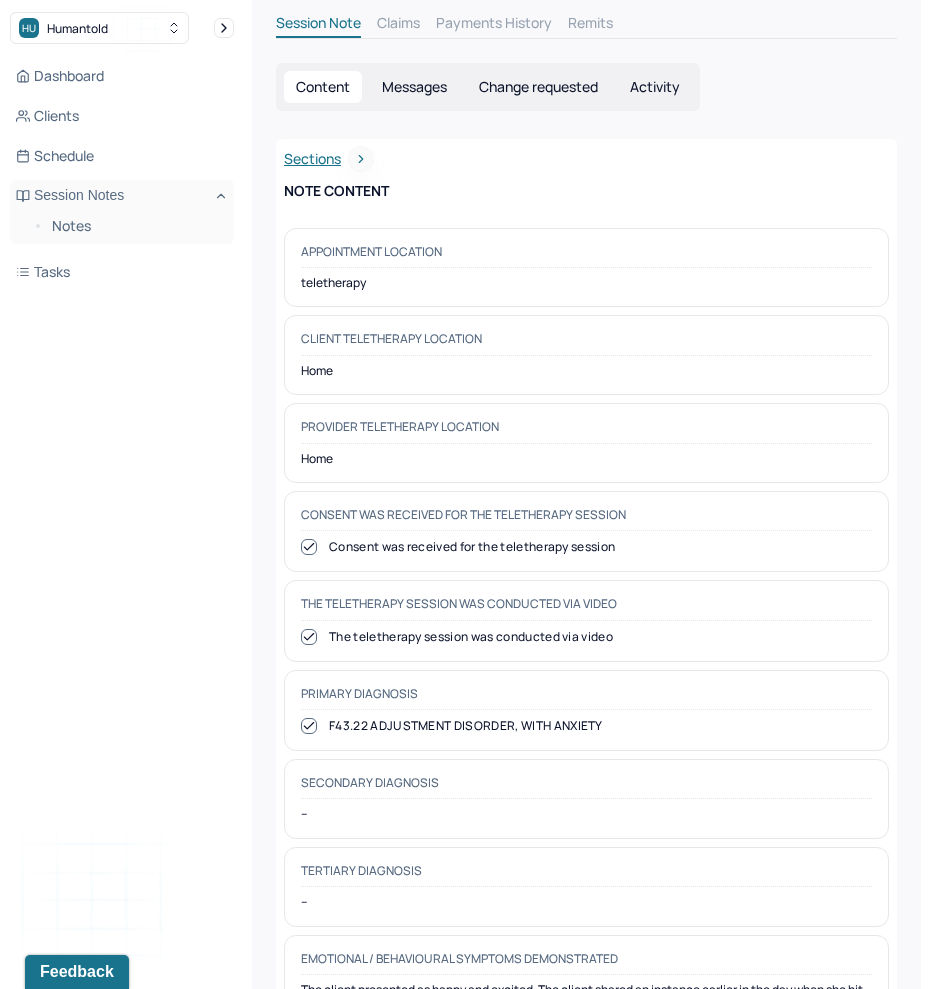 click on "HU Humantold" at bounding box center (122, 28) 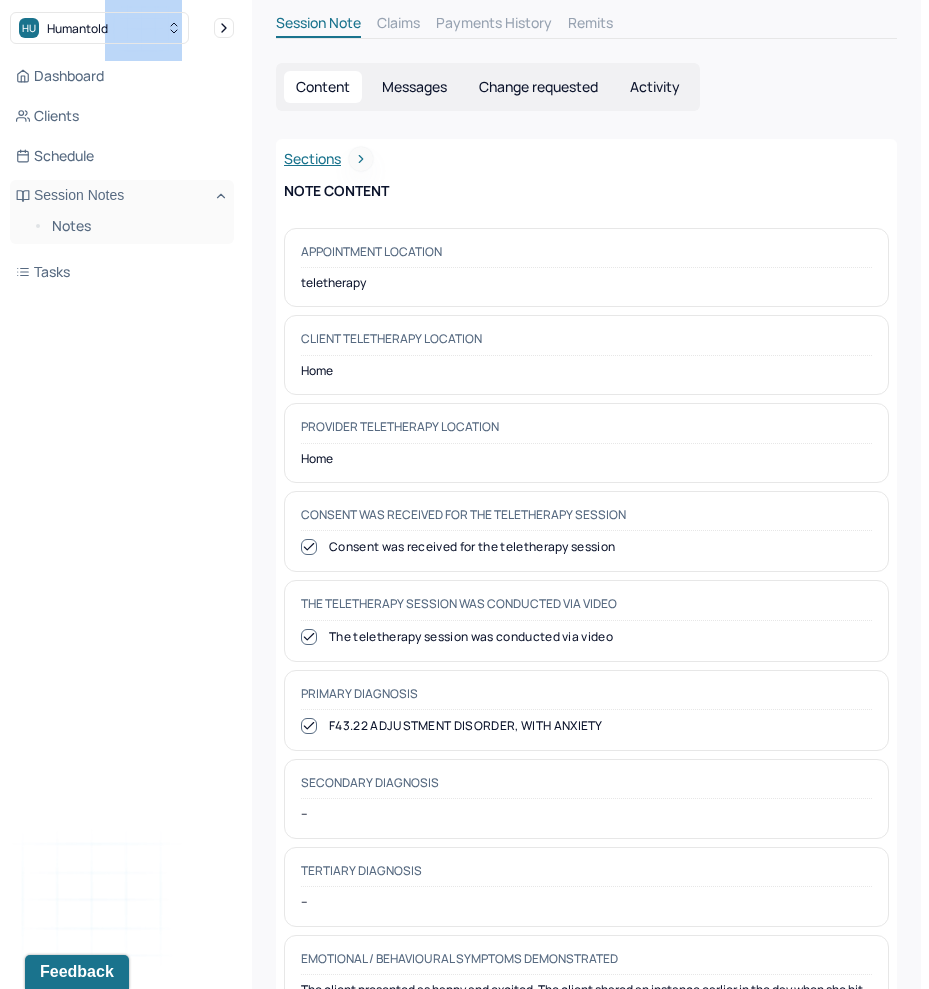 click on "HU Humantold" at bounding box center [122, 28] 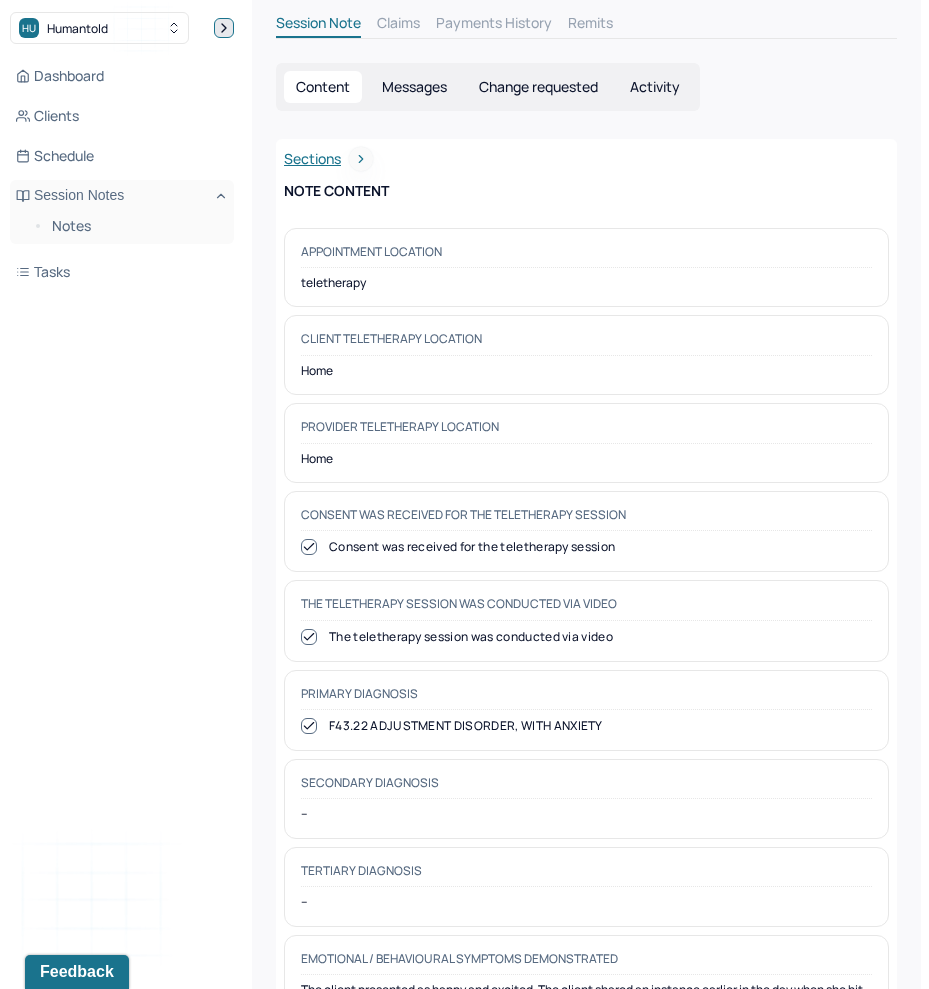 click 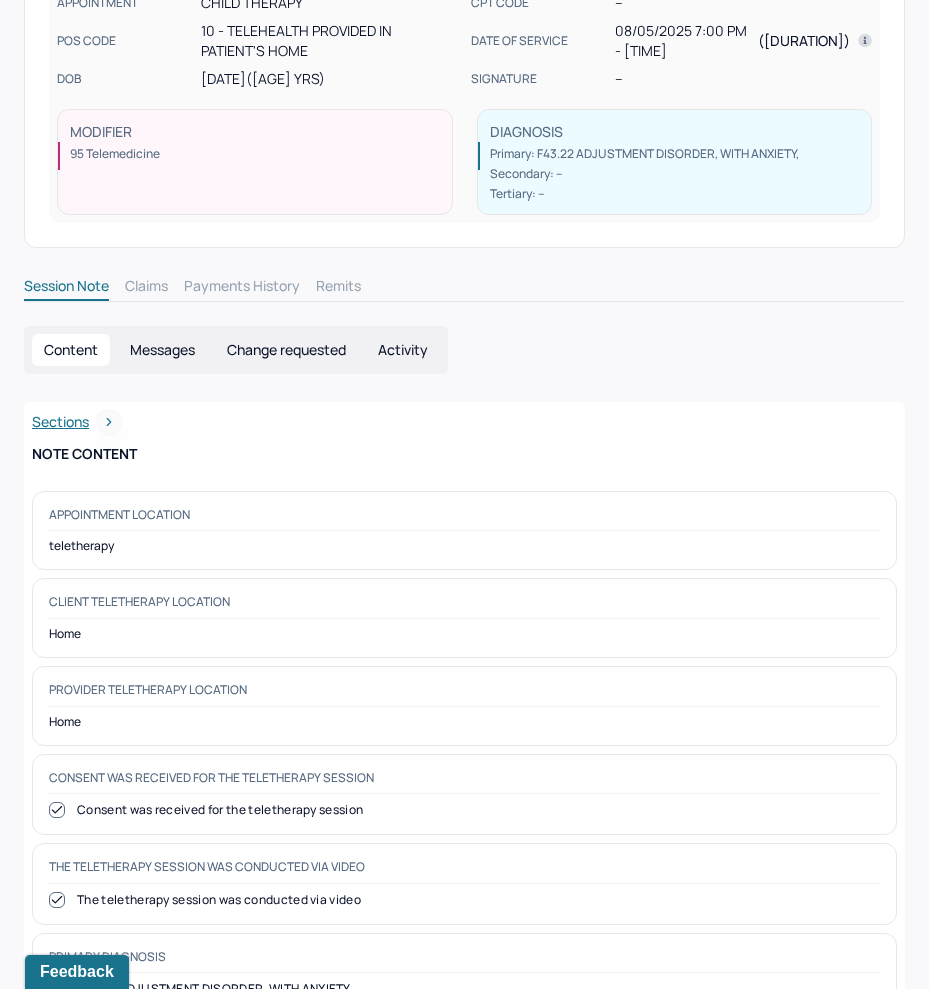 scroll, scrollTop: 0, scrollLeft: 0, axis: both 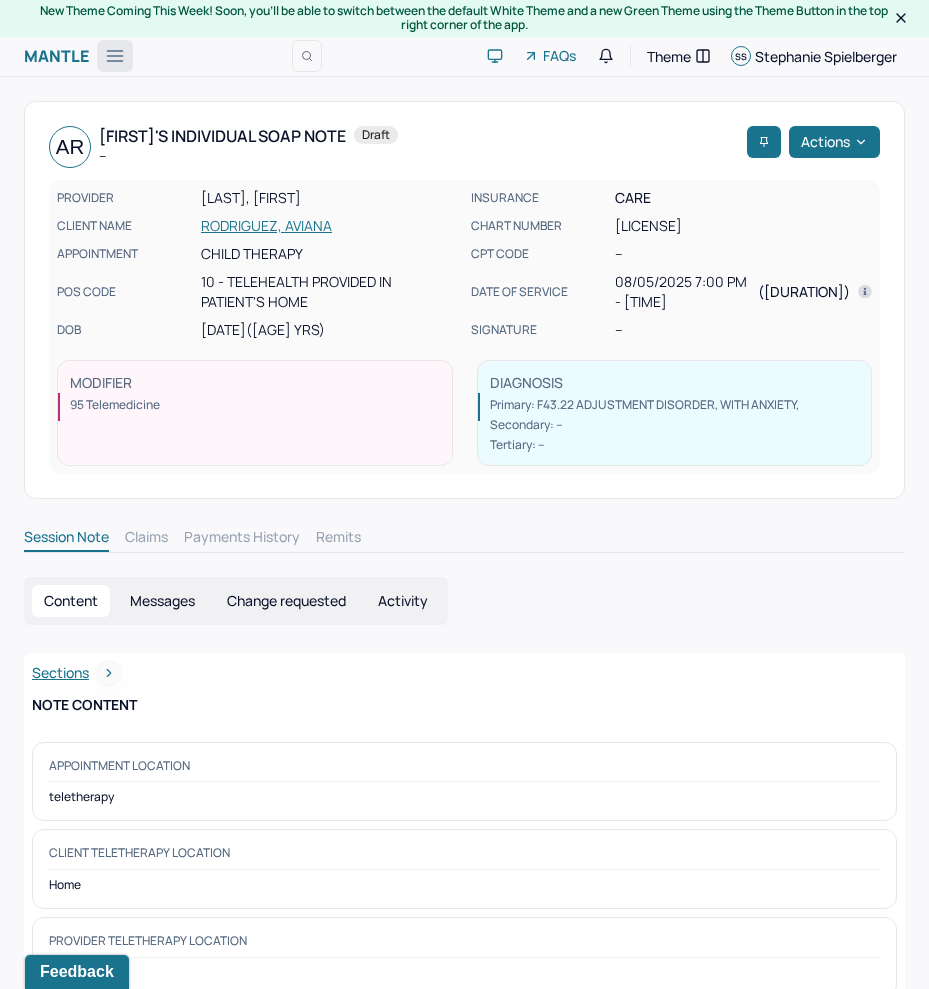 click 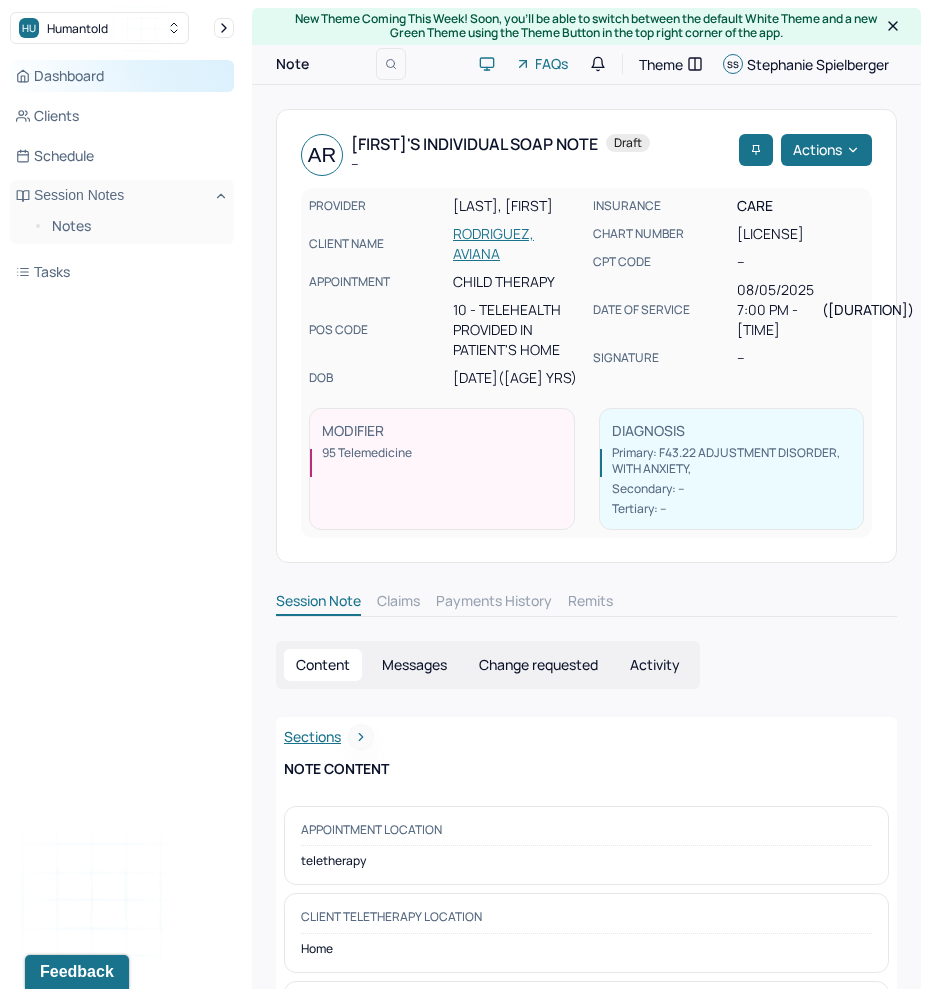 click on "Dashboard" at bounding box center [122, 76] 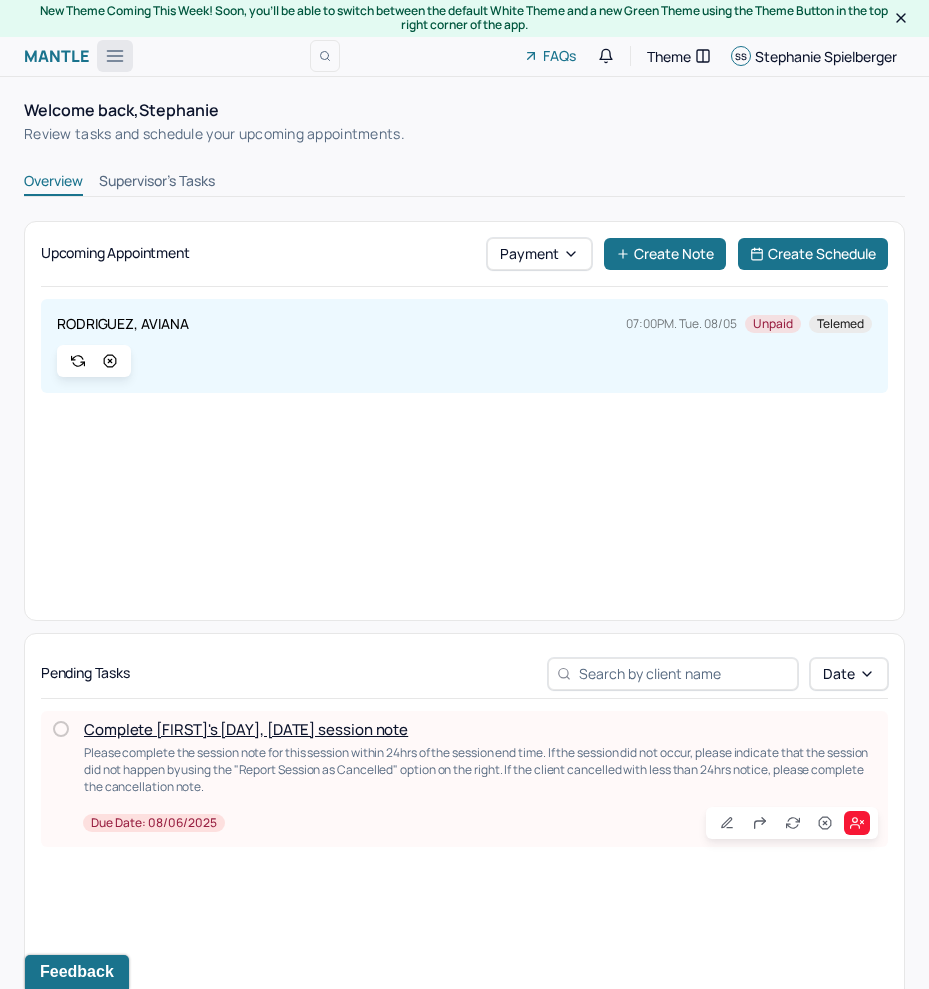 click 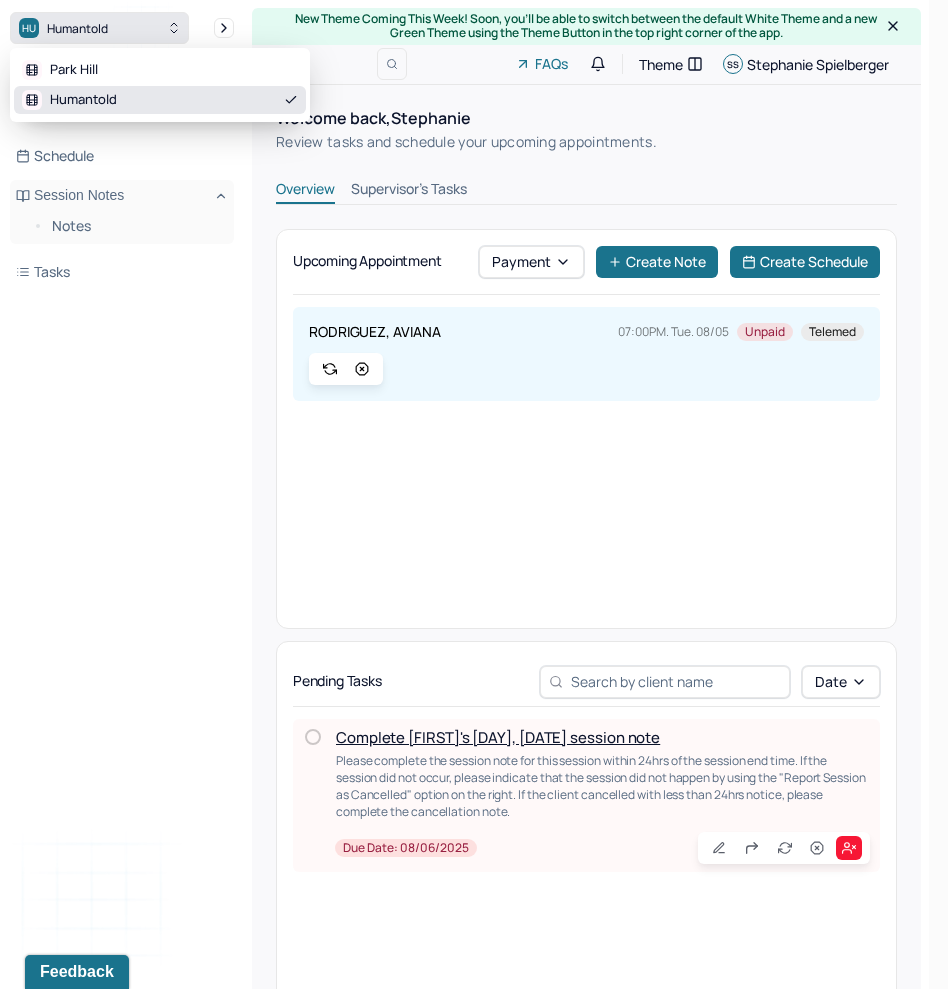click on "Humantold" at bounding box center (77, 28) 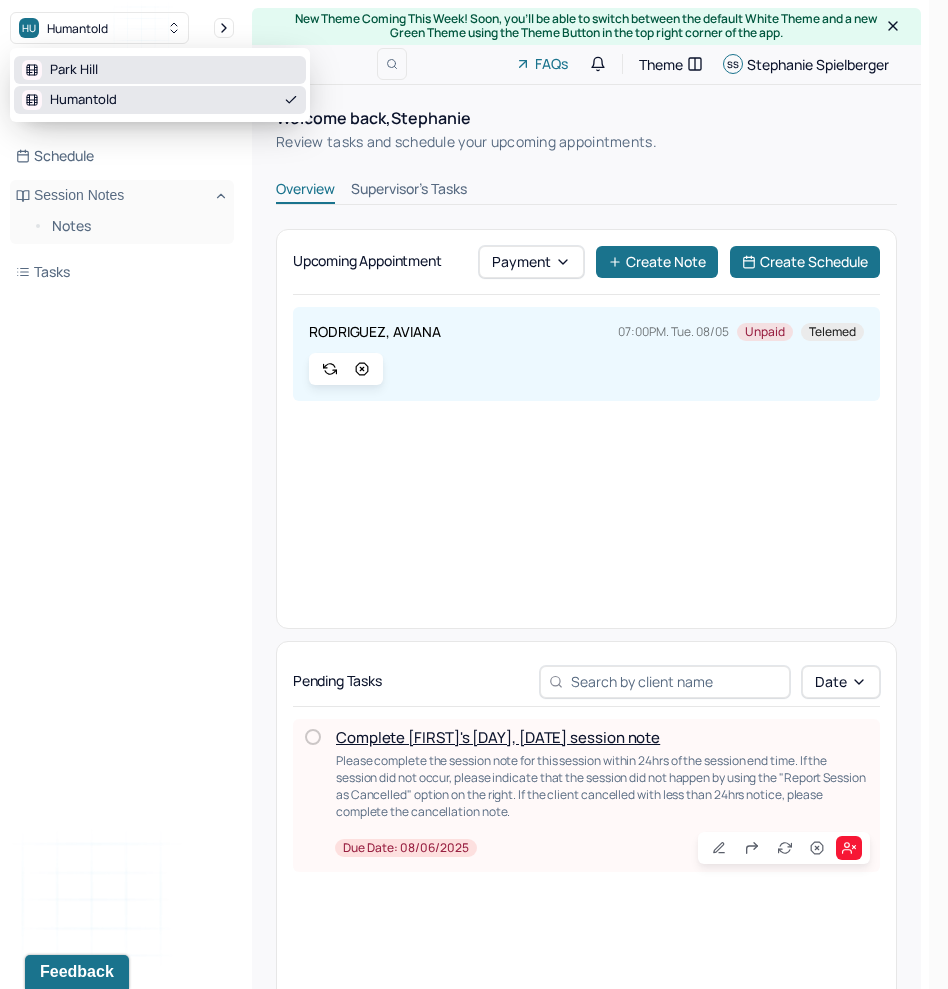 click on "Park Hill" at bounding box center [74, 70] 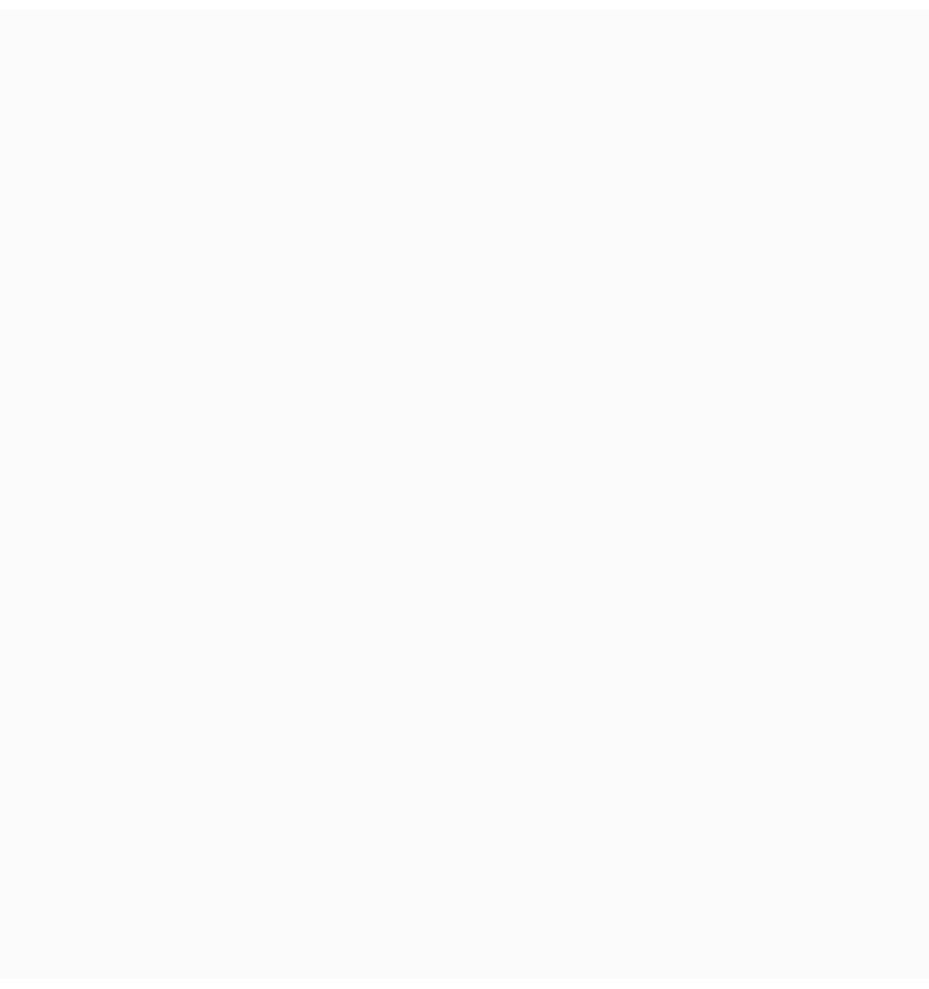 scroll, scrollTop: 0, scrollLeft: 0, axis: both 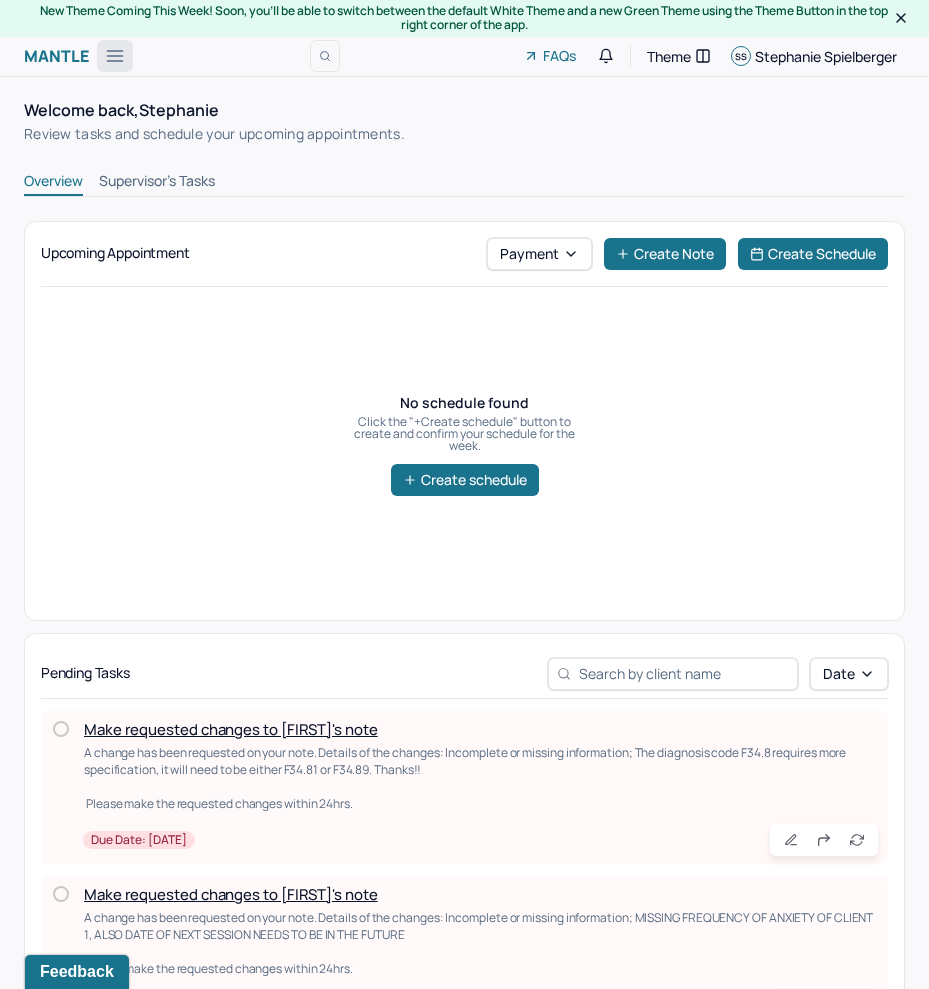 click 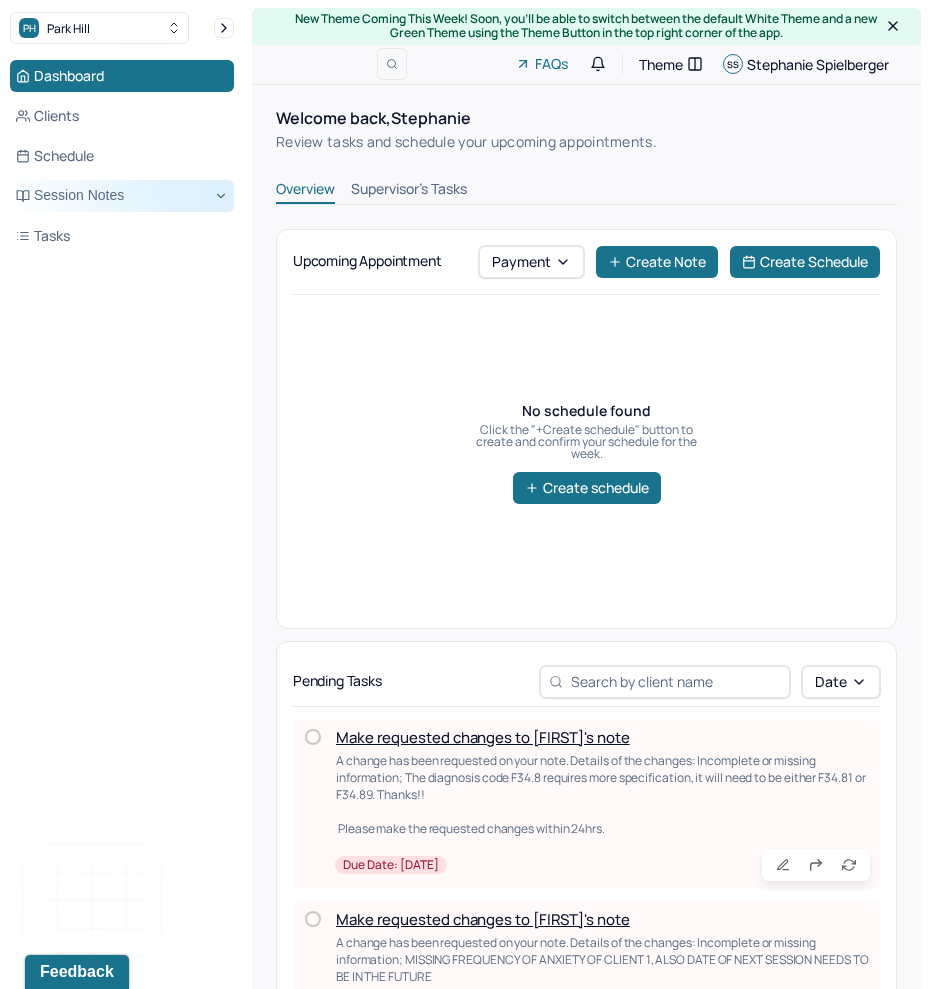 click on "Session Notes" at bounding box center [122, 196] 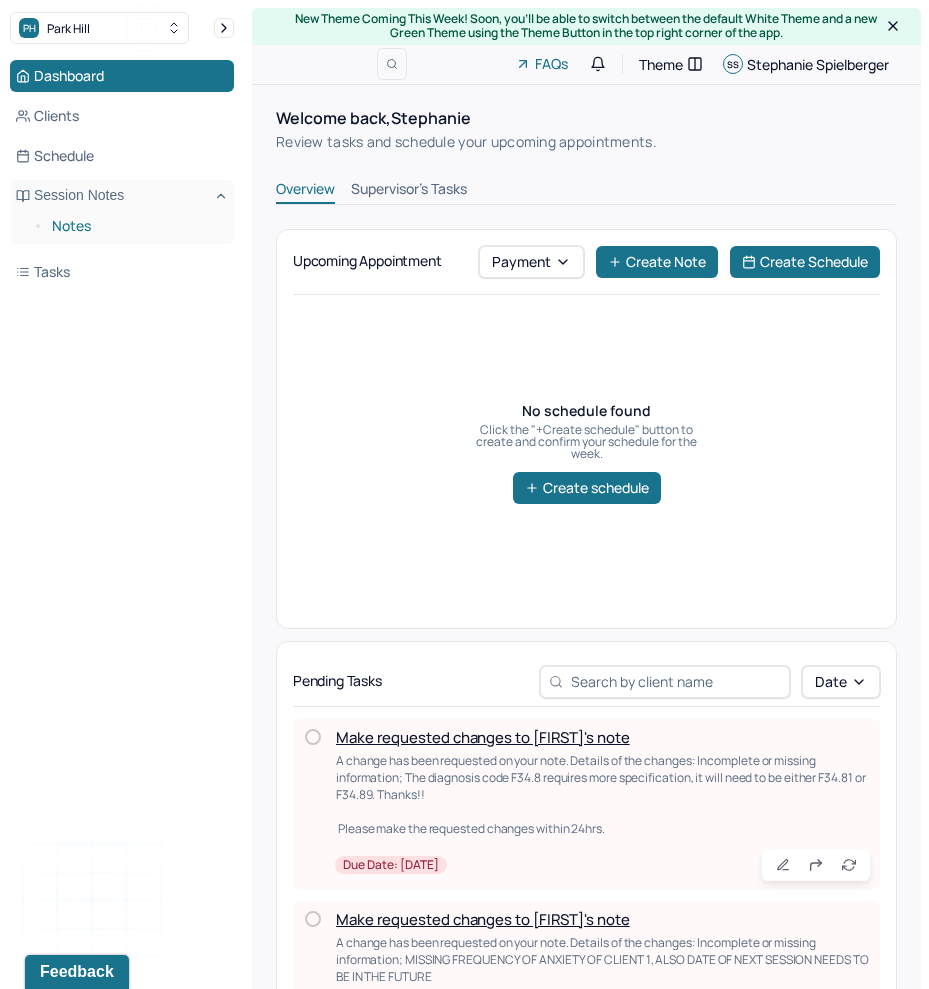 click on "Notes" at bounding box center (135, 226) 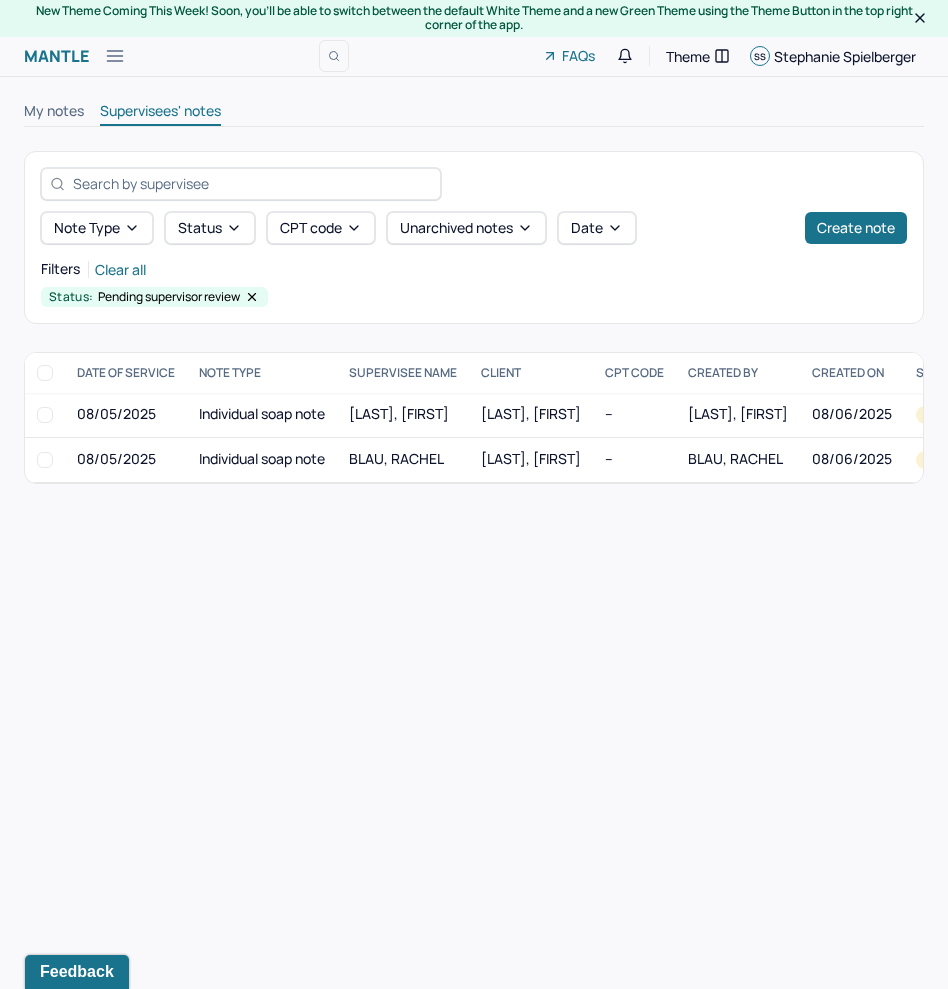 click on "New Theme Coming This Week! Soon, you’ll be able to switch between the default White Theme and a new Green Theme using the Theme Button in the top right corner of the app. Mantle Notes(2) FAQs Theme SS [FIRST] Spielberger My notes Supervisees' notes Note type Status CPT code Unarchived notes Date Create note Filters Clear all Status: Pending supervisor review DATE OF SERVICE NOTE TYPE SUPERVISEE NAME Client CPT CODE CREATED BY CREATED ON STATUS INSURANCE PROVIDER 08/05/2025 Individual soap note [LAST], [FIRST] [LAST], [FIRST] -- [LAST], [FIRST] 08/06/2025 Pending supervisor review AET 08/05/2025 Individual soap note [LAST], [FIRST] [LAST], [FIRST] -- [LAST], [FIRST] 08/06/2025 Pending supervisor review AET [LAST], [FIRST] Pending supervisor review 08/05/2025 Individual soap note Provider: [LAST], [FIRST] Created on: 08/06/2025 [LAST], [FIRST] Pending supervisor review 08/05/2025 Individual soap note Provider: [LAST], [FIRST] Created on: 08/06/2025" at bounding box center (474, 494) 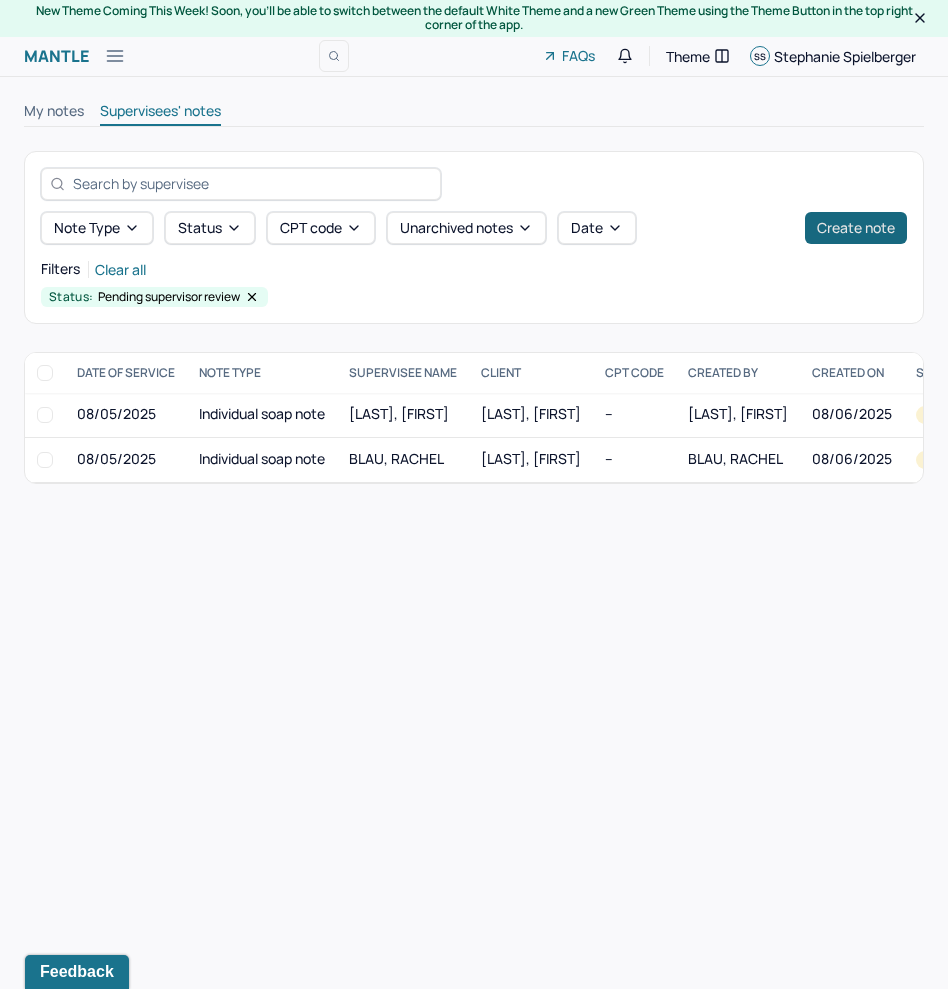 click on "Create note" at bounding box center [856, 228] 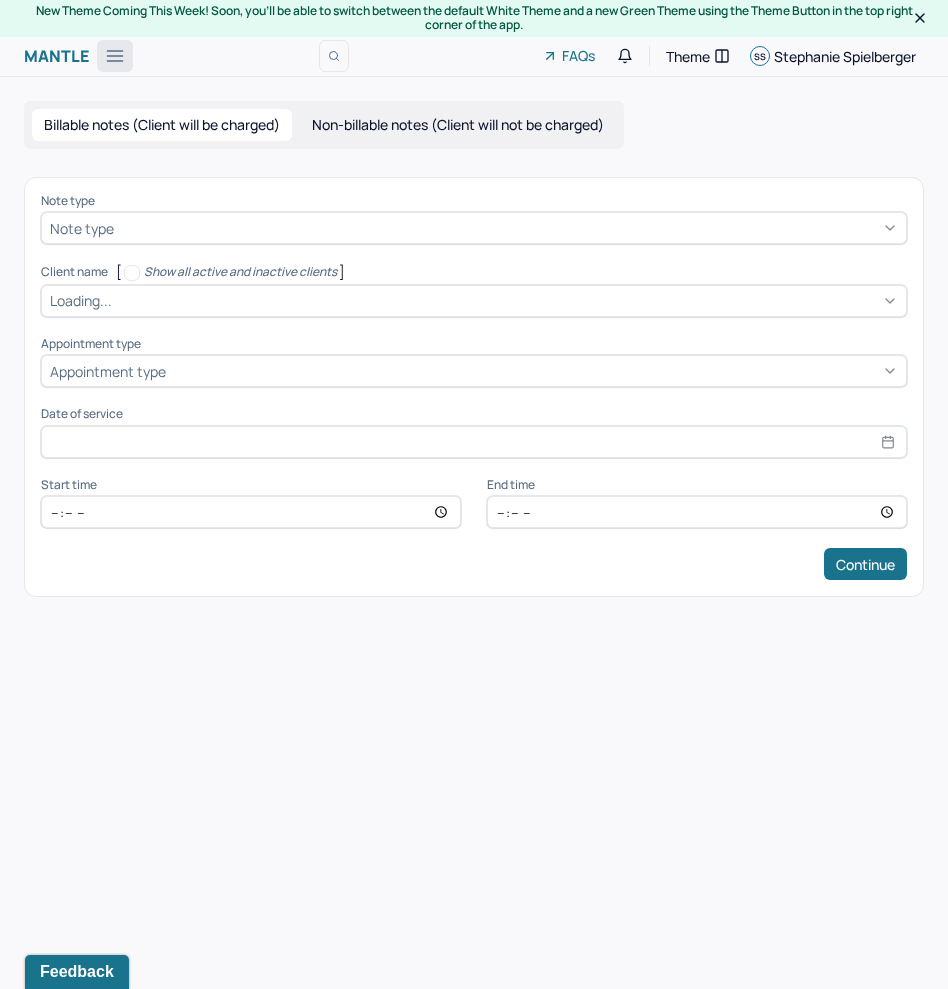 click 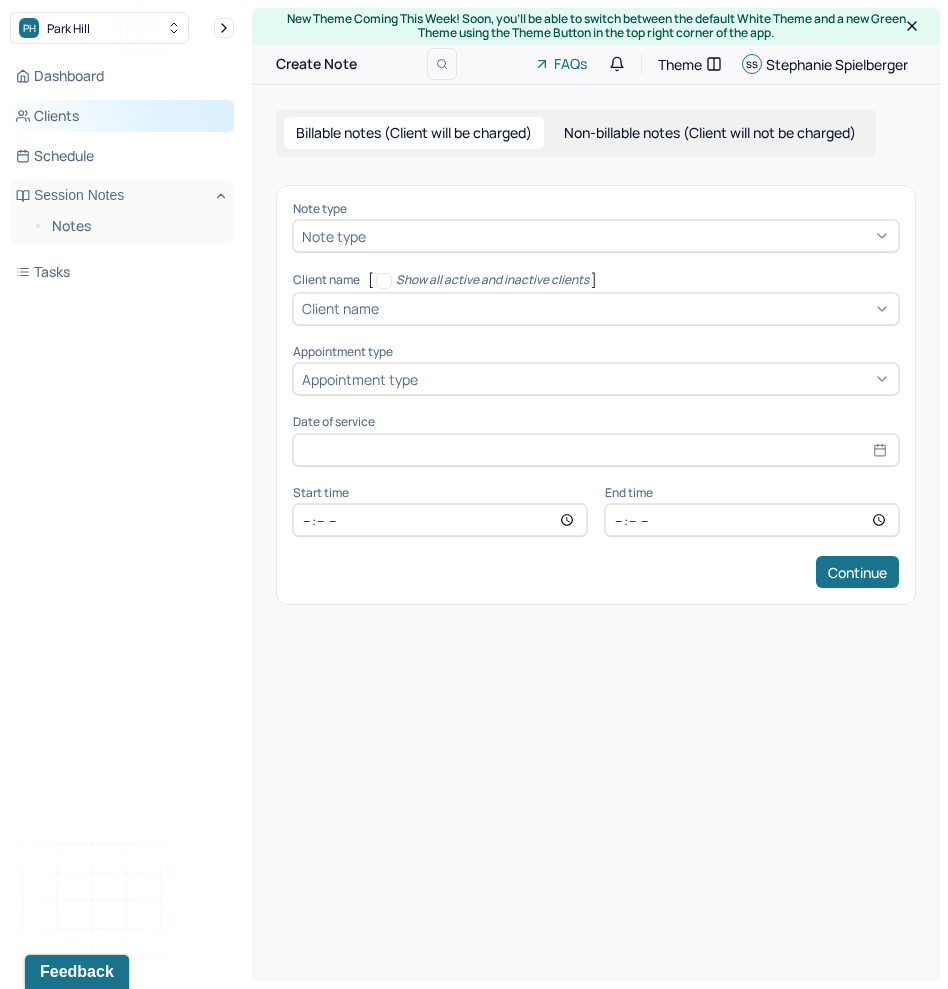click on "Dashboard Clients Schedule Session Notes Notes Tasks" at bounding box center (122, 174) 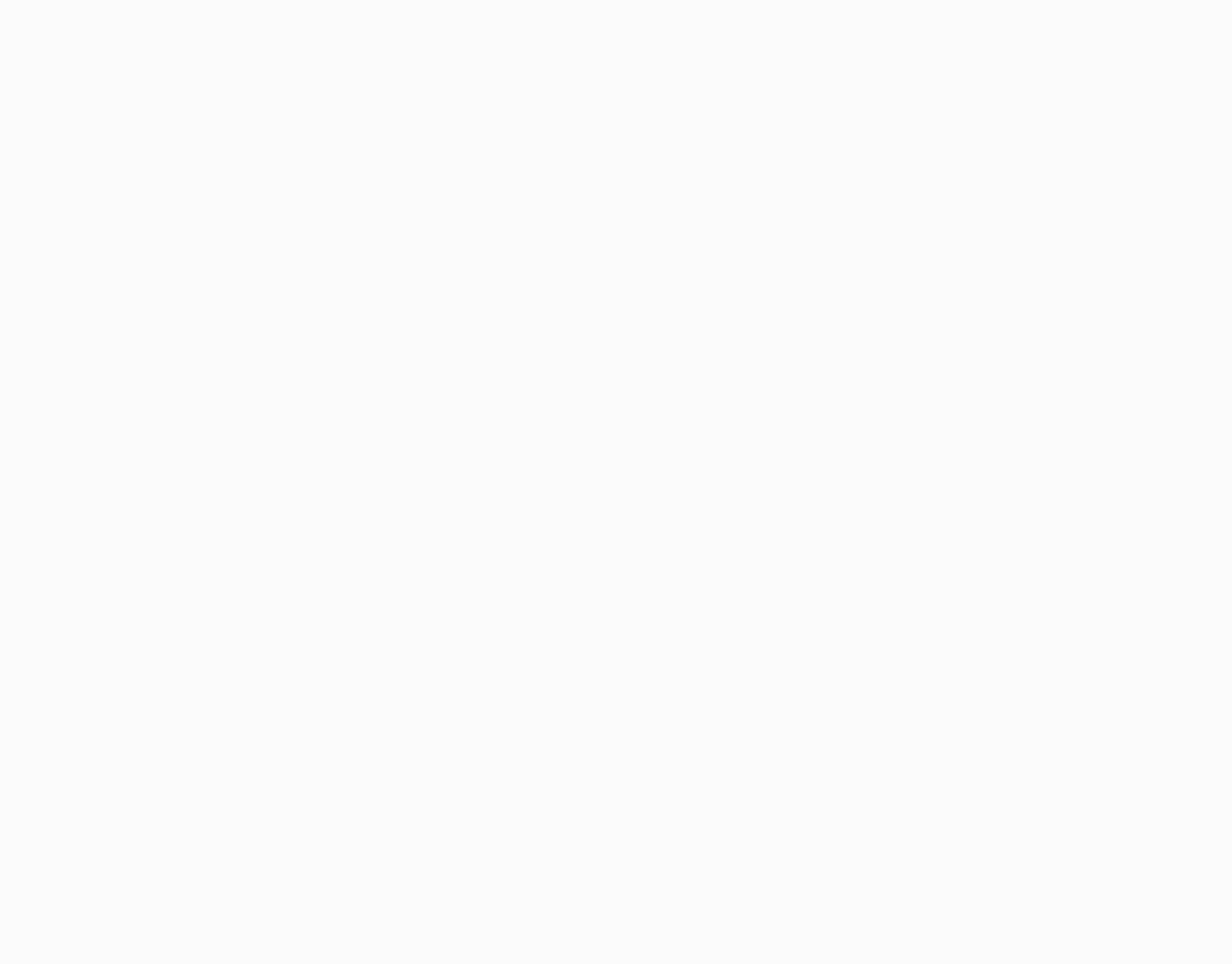 scroll, scrollTop: 0, scrollLeft: 0, axis: both 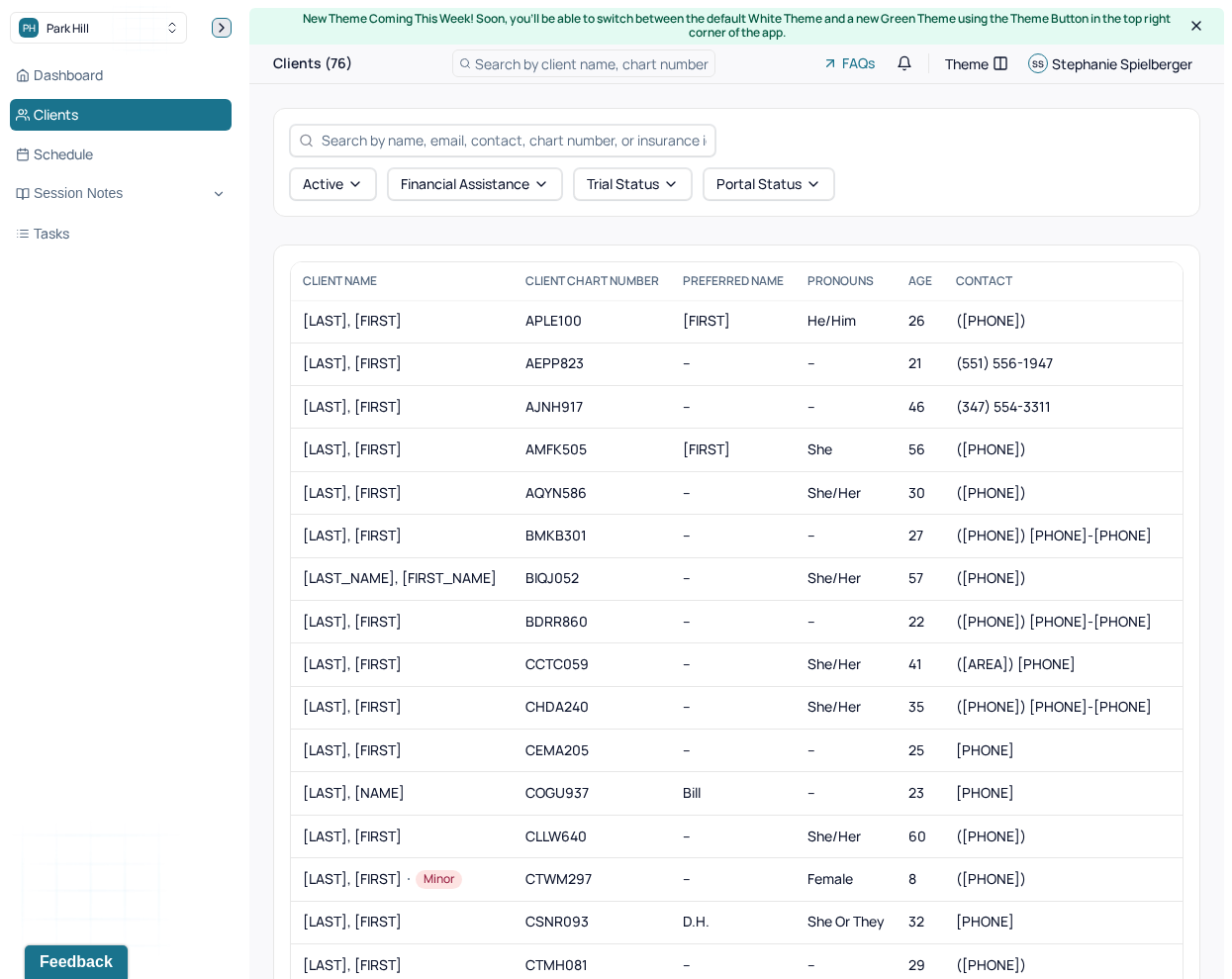 click at bounding box center (222, 28) 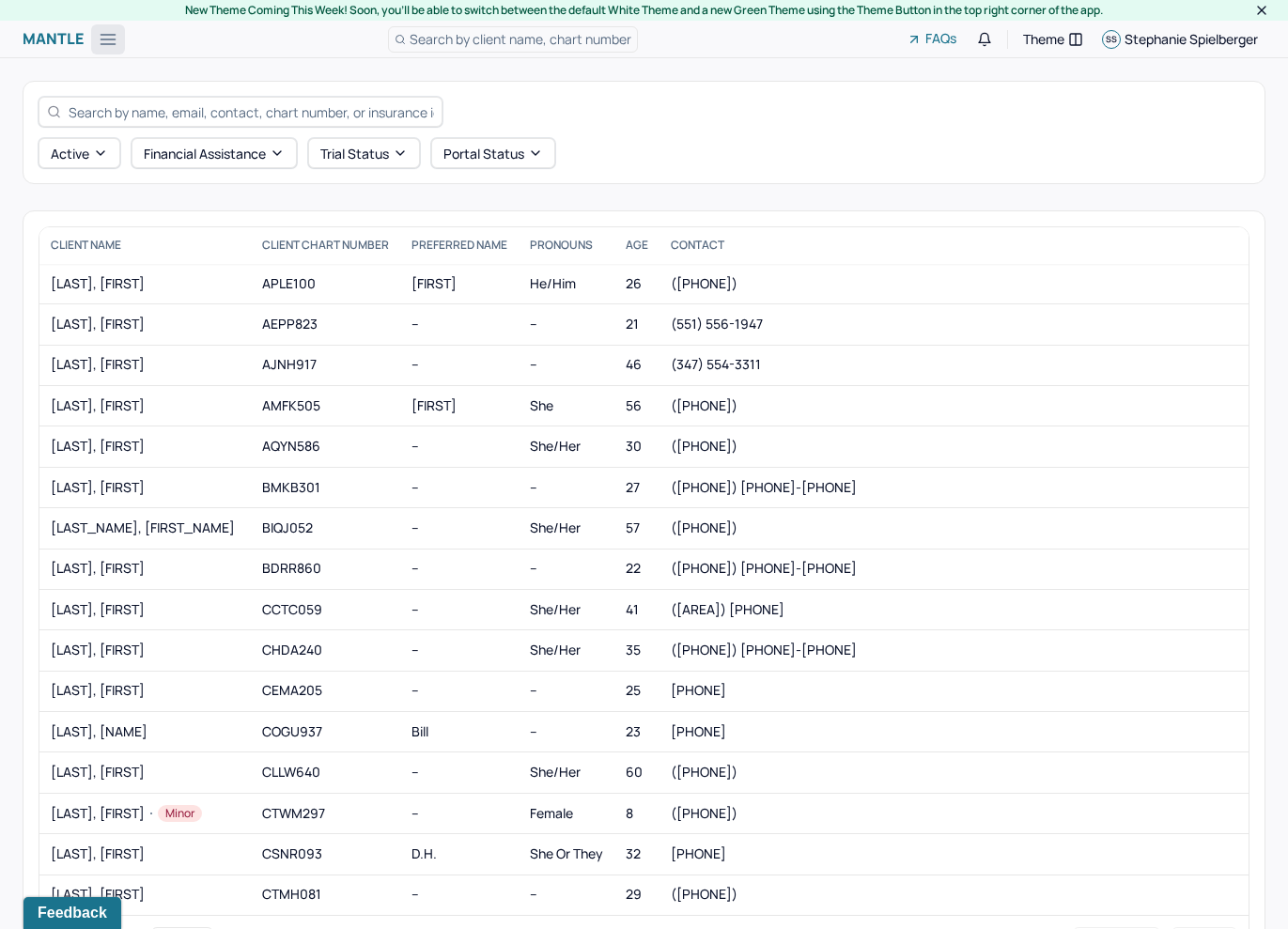 click 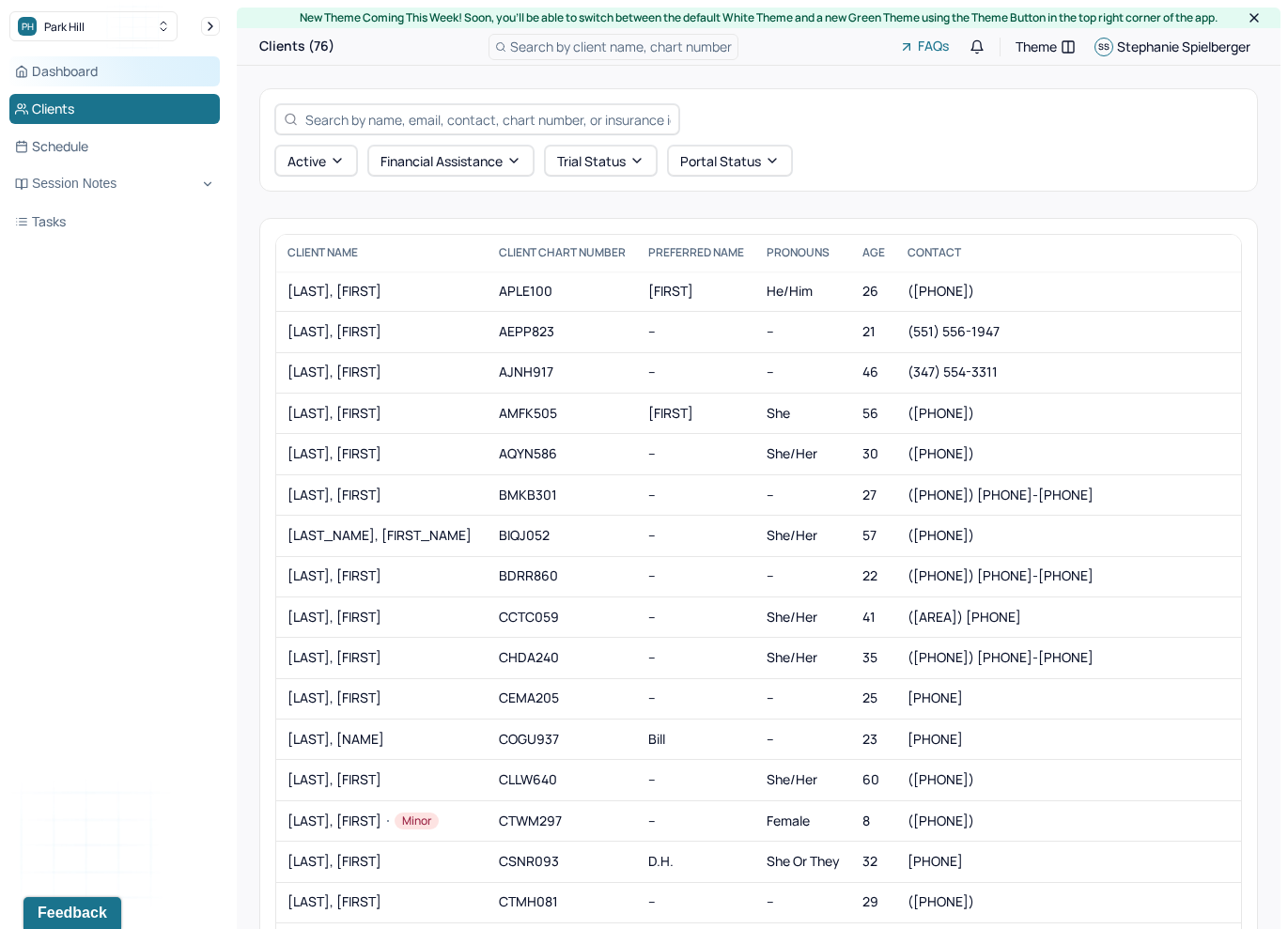 click on "Dashboard" at bounding box center (115, 71) 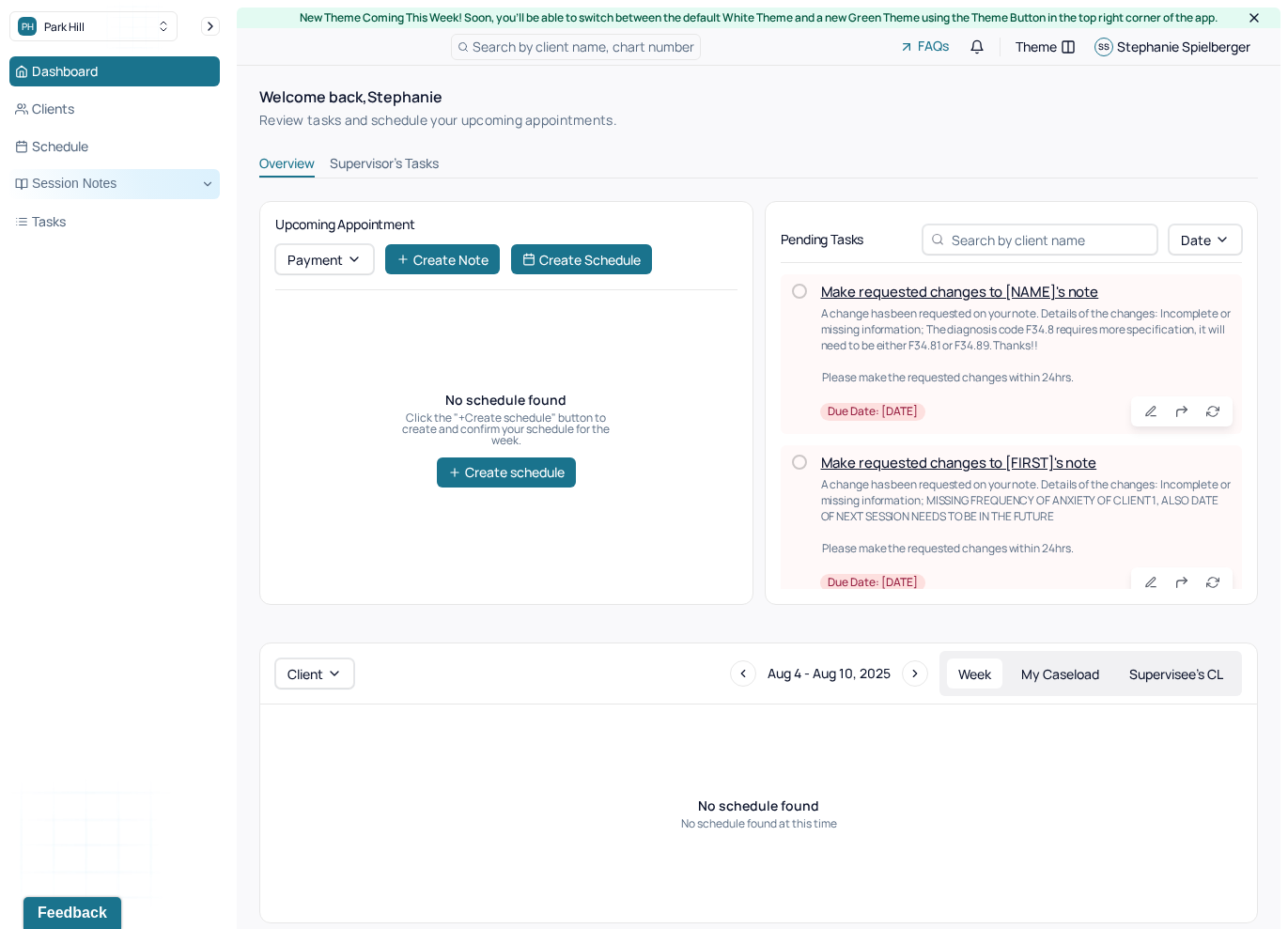 click on "Session Notes" at bounding box center [115, 184] 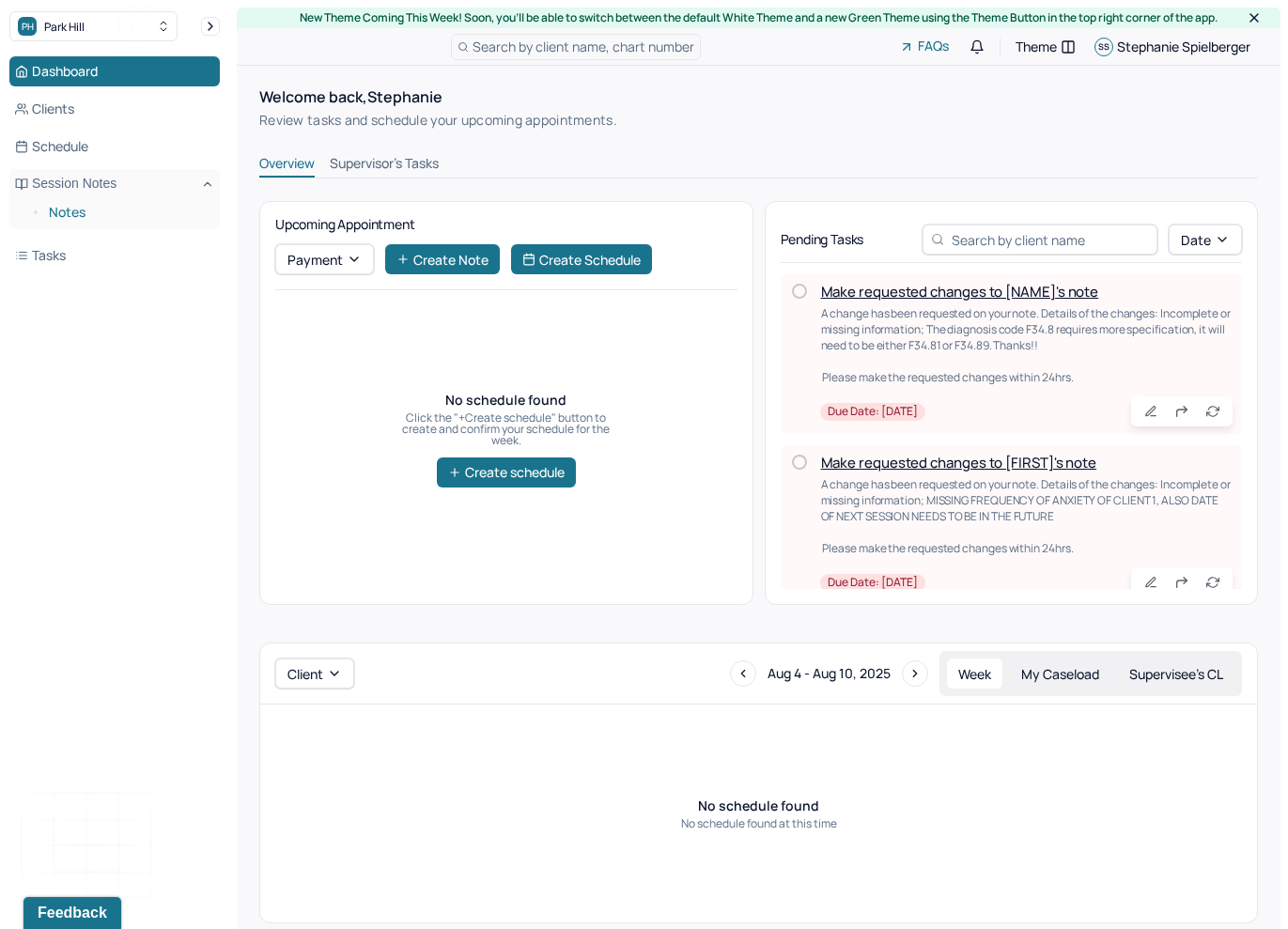 click on "Notes" at bounding box center (127, 212) 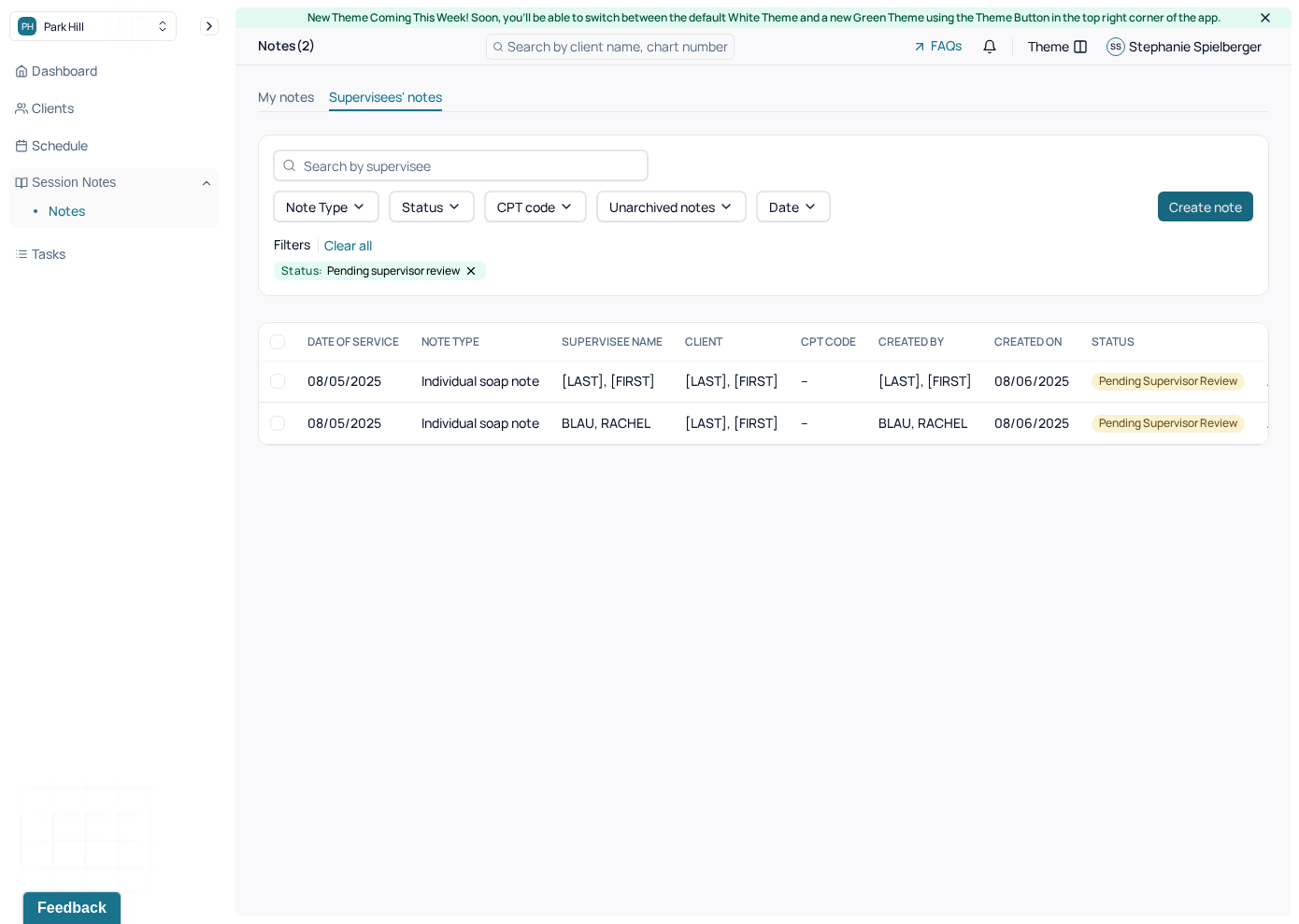click on "Create note" at bounding box center [1206, 206] 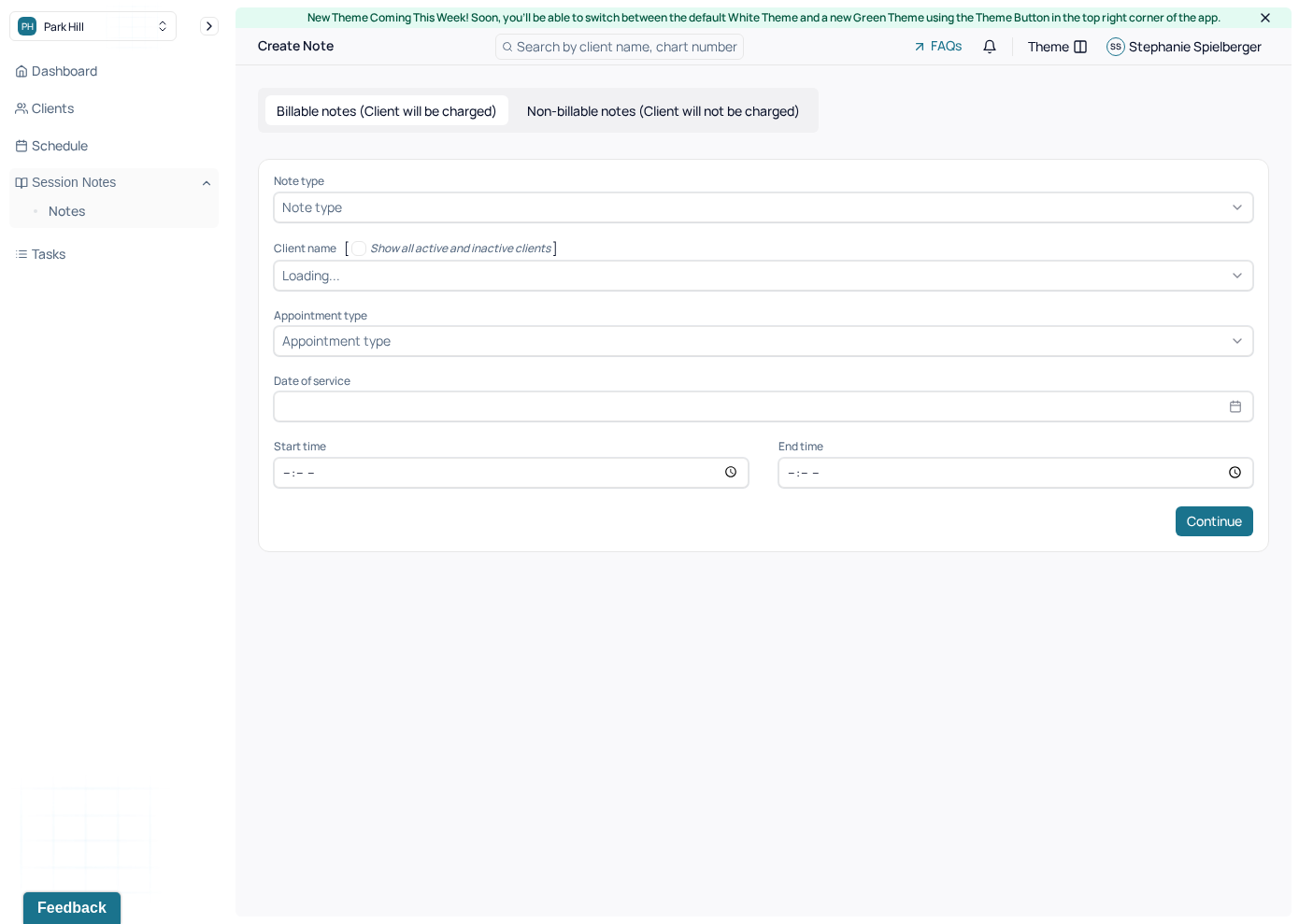 click on "Note type Note type Client name [ Show all active and inactive clients ] Loading... Appointment type Appointment type Date of service Start time End time Continue" at bounding box center [764, 355] 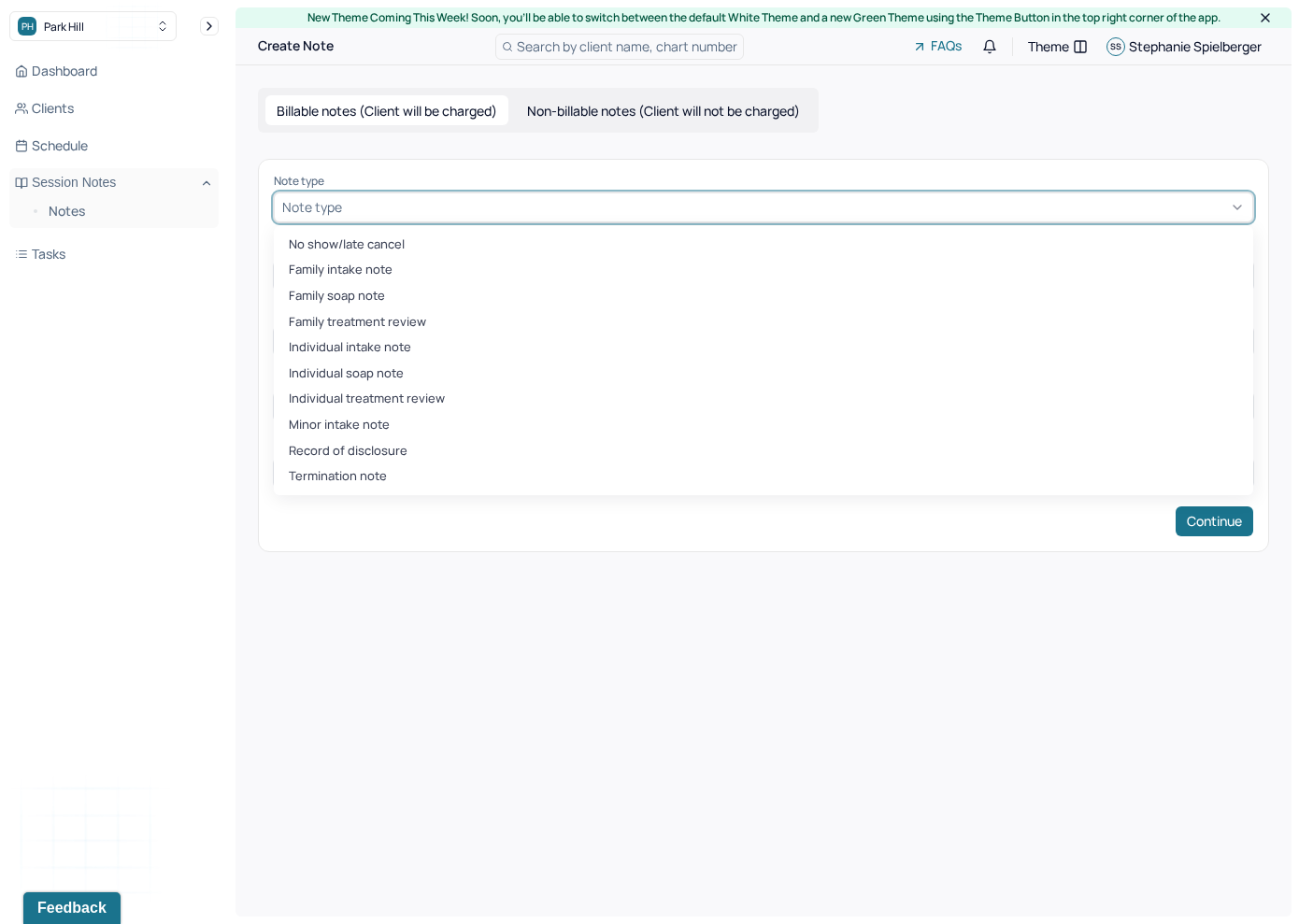 click at bounding box center (795, 206) 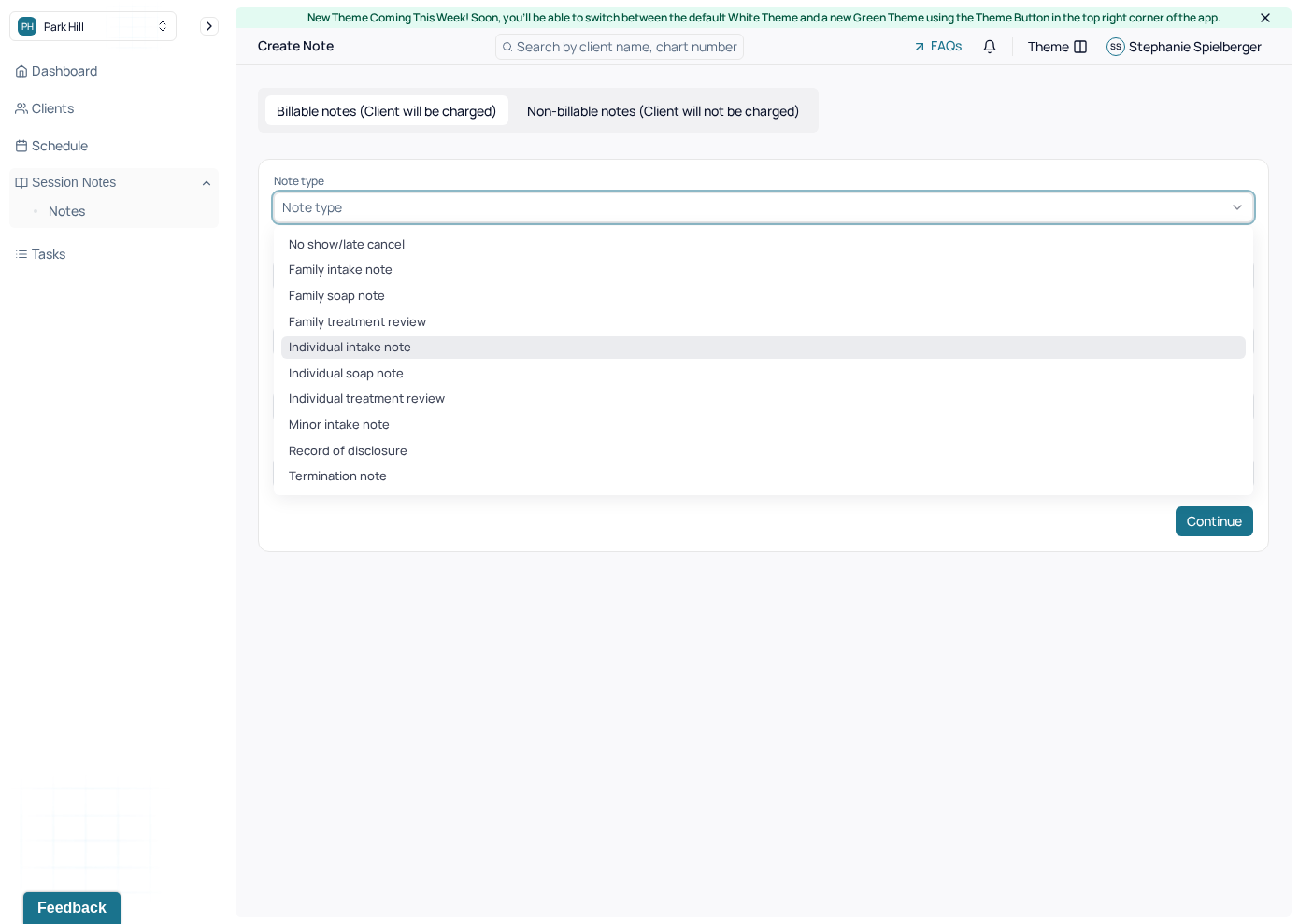 click on "Individual intake note" at bounding box center (764, 348) 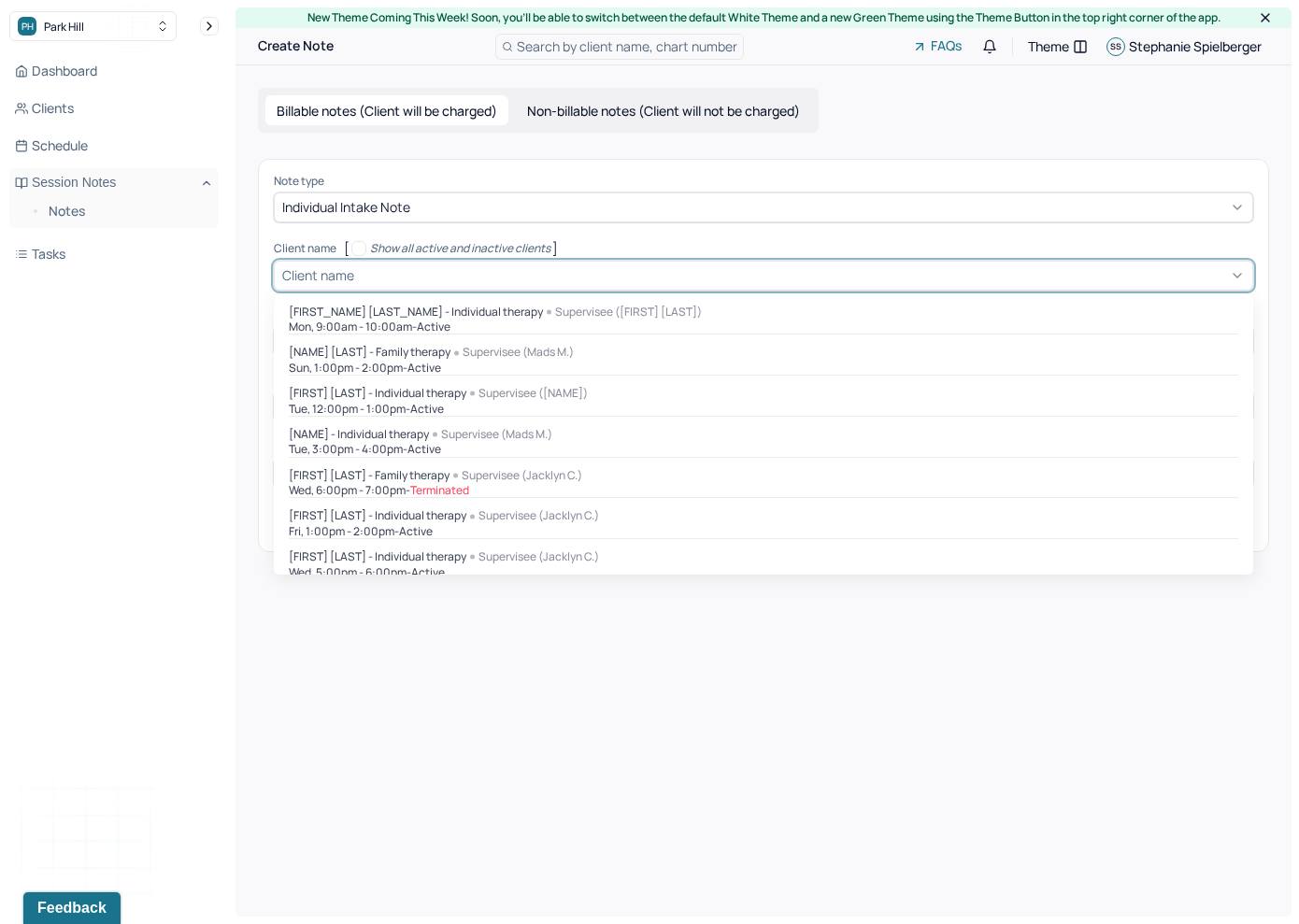 click at bounding box center [801, 275] 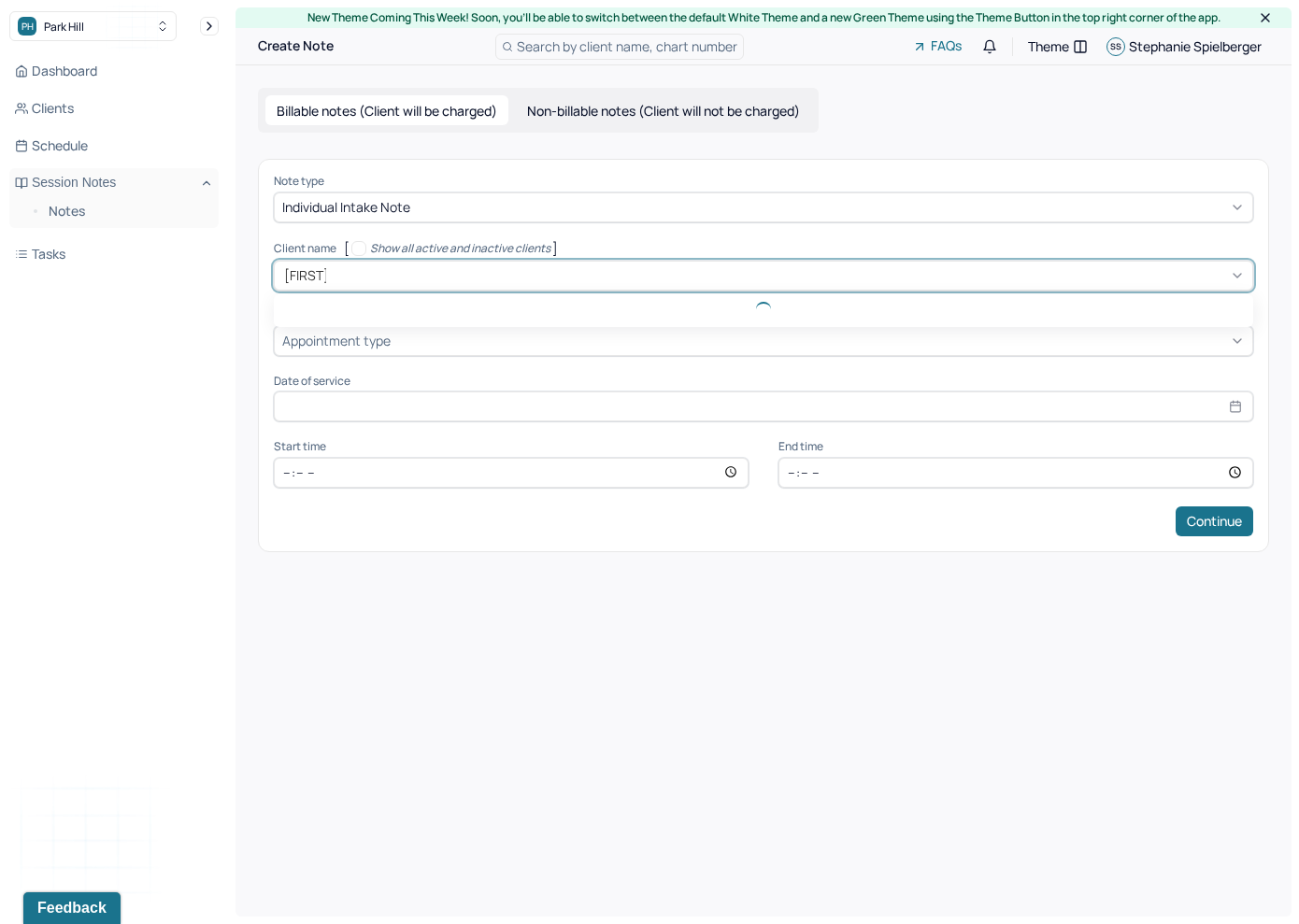 type on "[FIRST]" 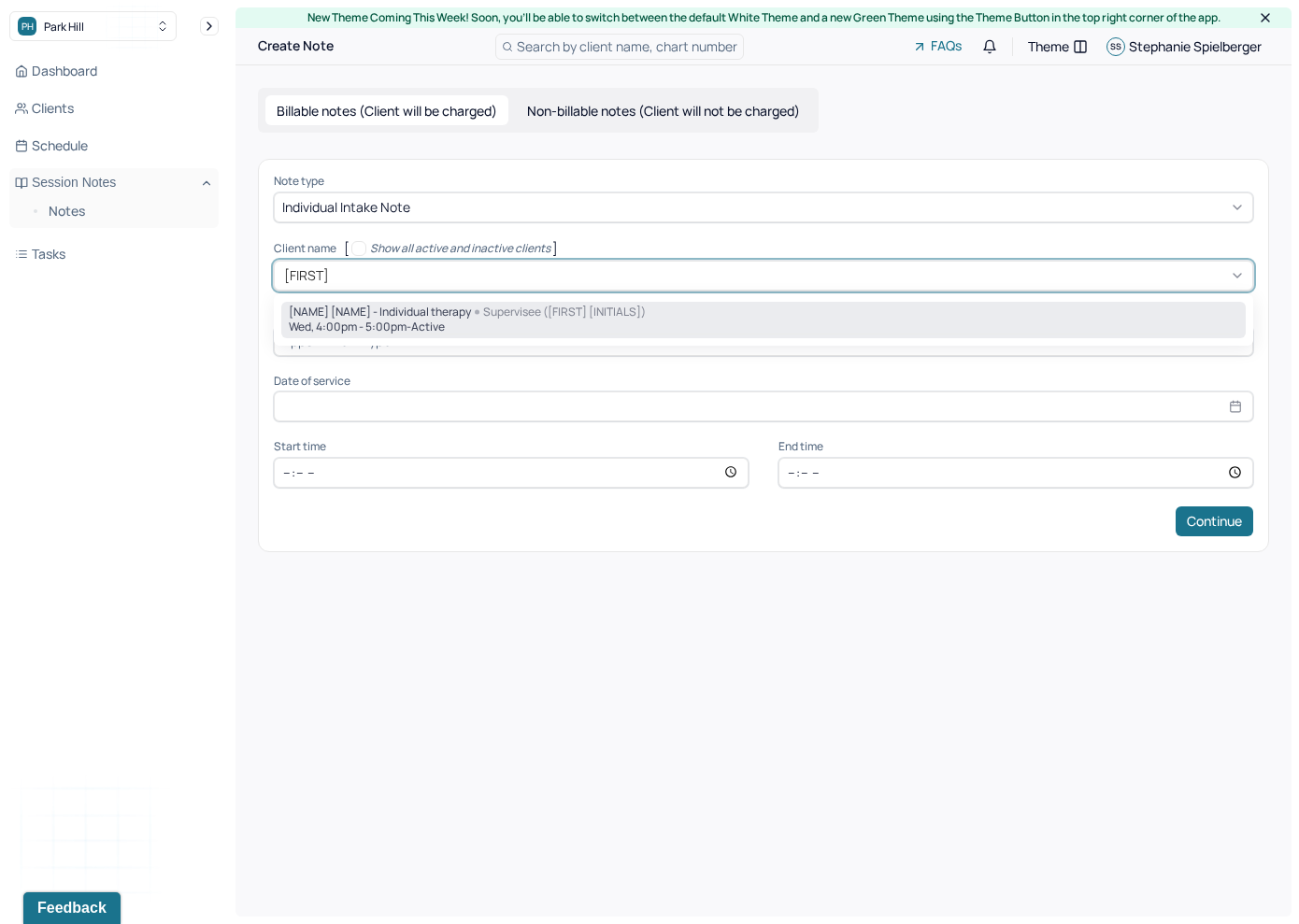 click on "Wed, 4:00pm - 5:00pm  -  active" at bounding box center (764, 327) 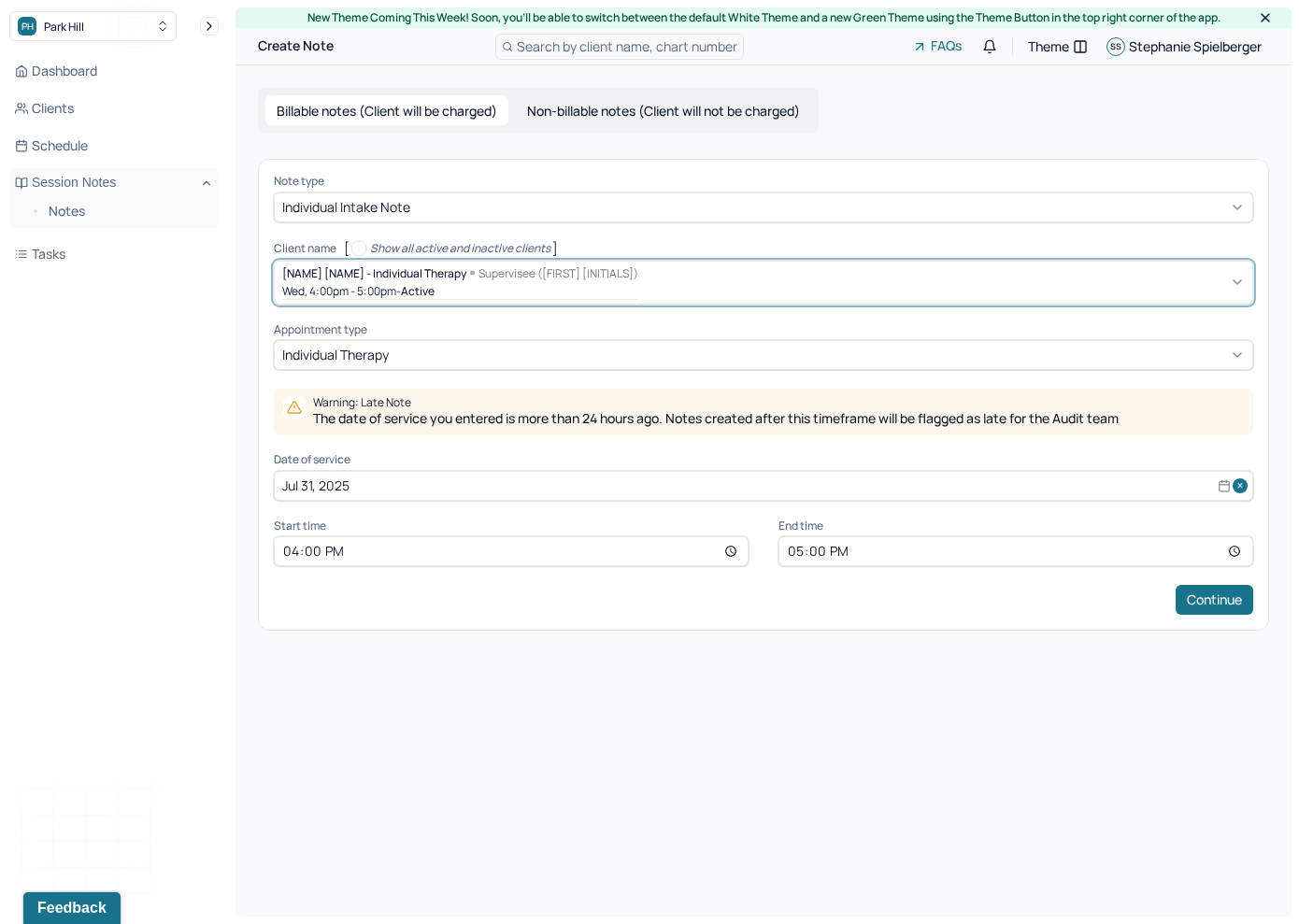 select on "6" 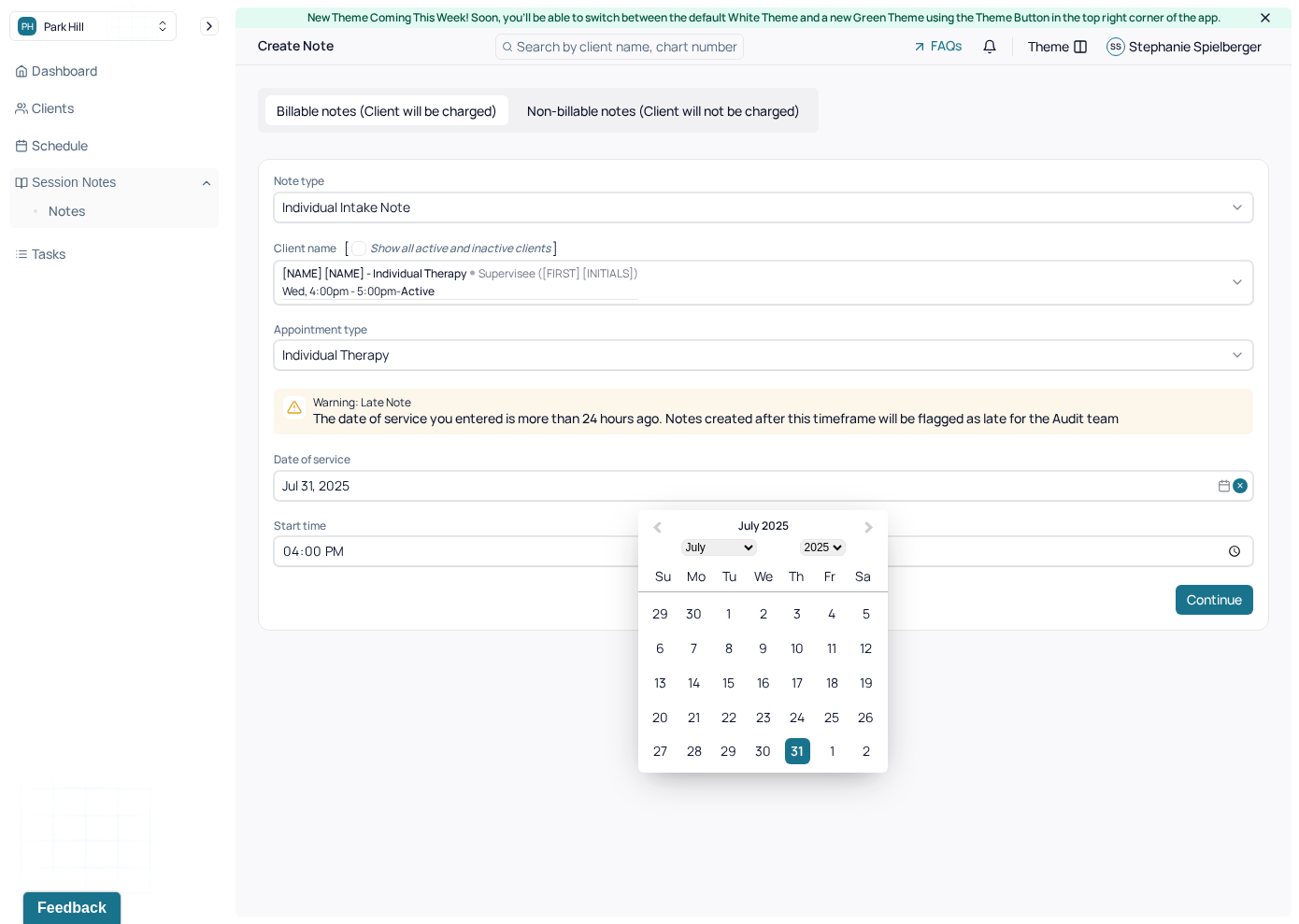 click on "Jul 31, 2025" at bounding box center [764, 486] 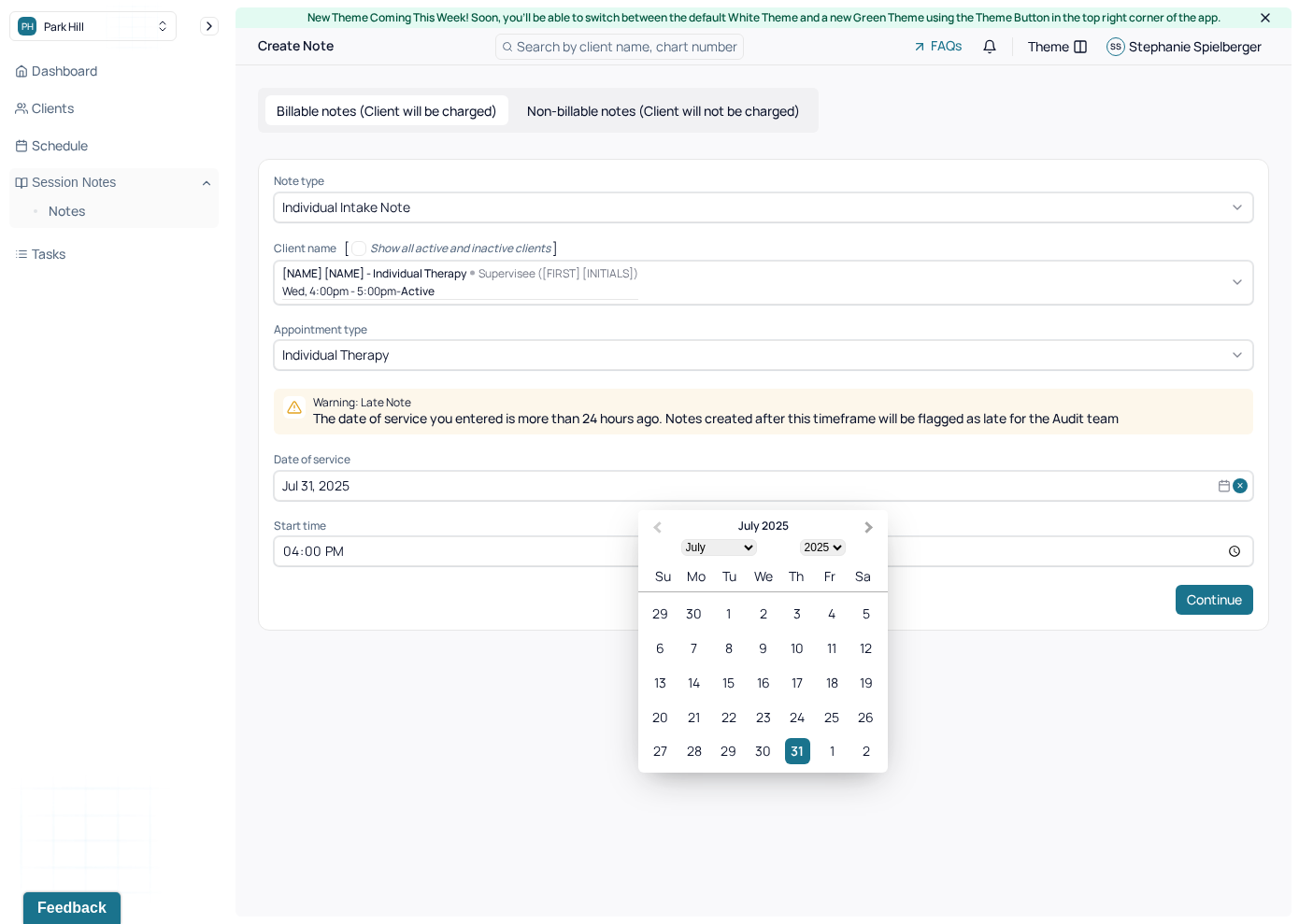 click on "Next Month" at bounding box center (871, 530) 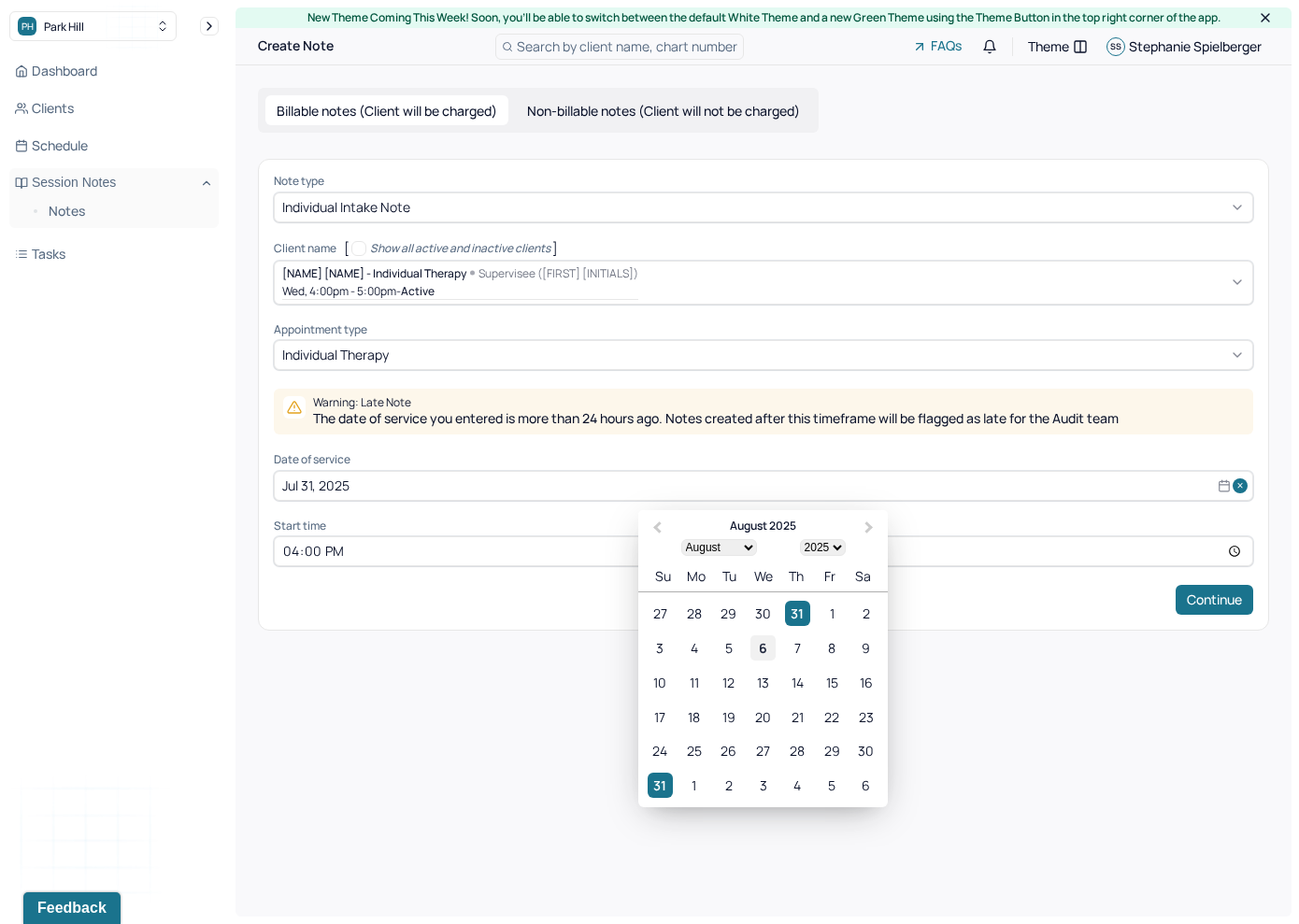 click on "6" at bounding box center [763, 647] 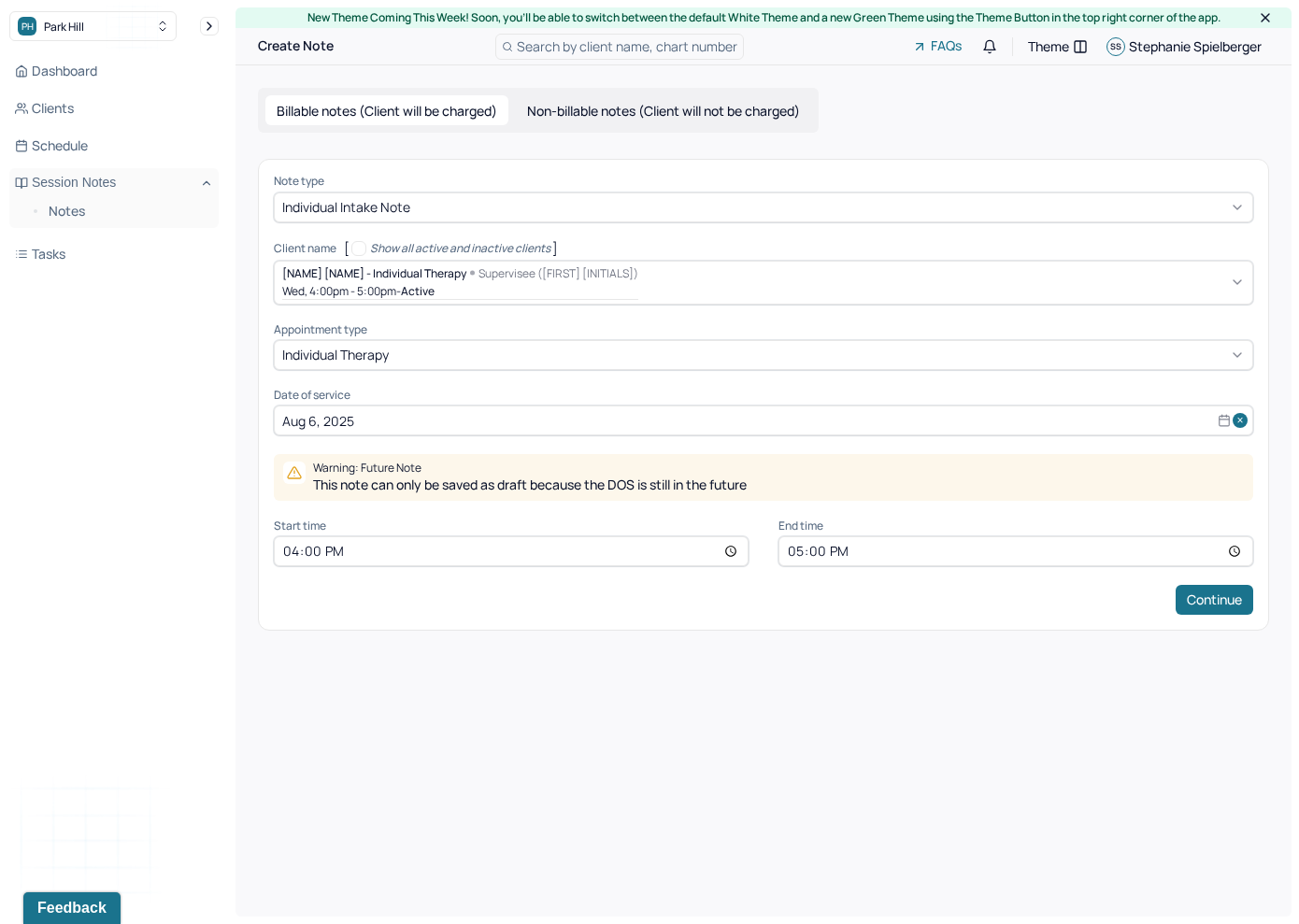 click on "16:00" at bounding box center [511, 551] 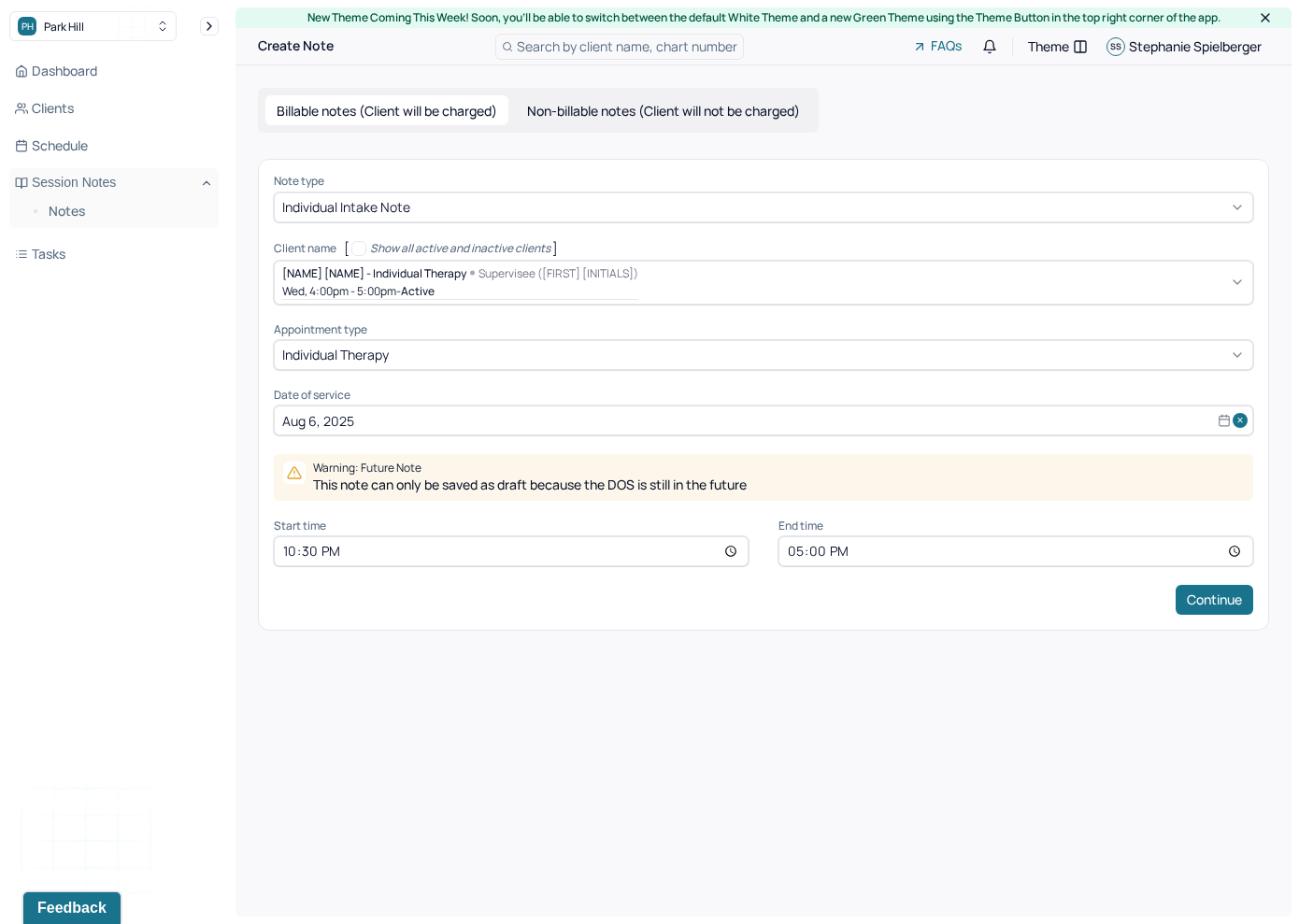 type on "10:30" 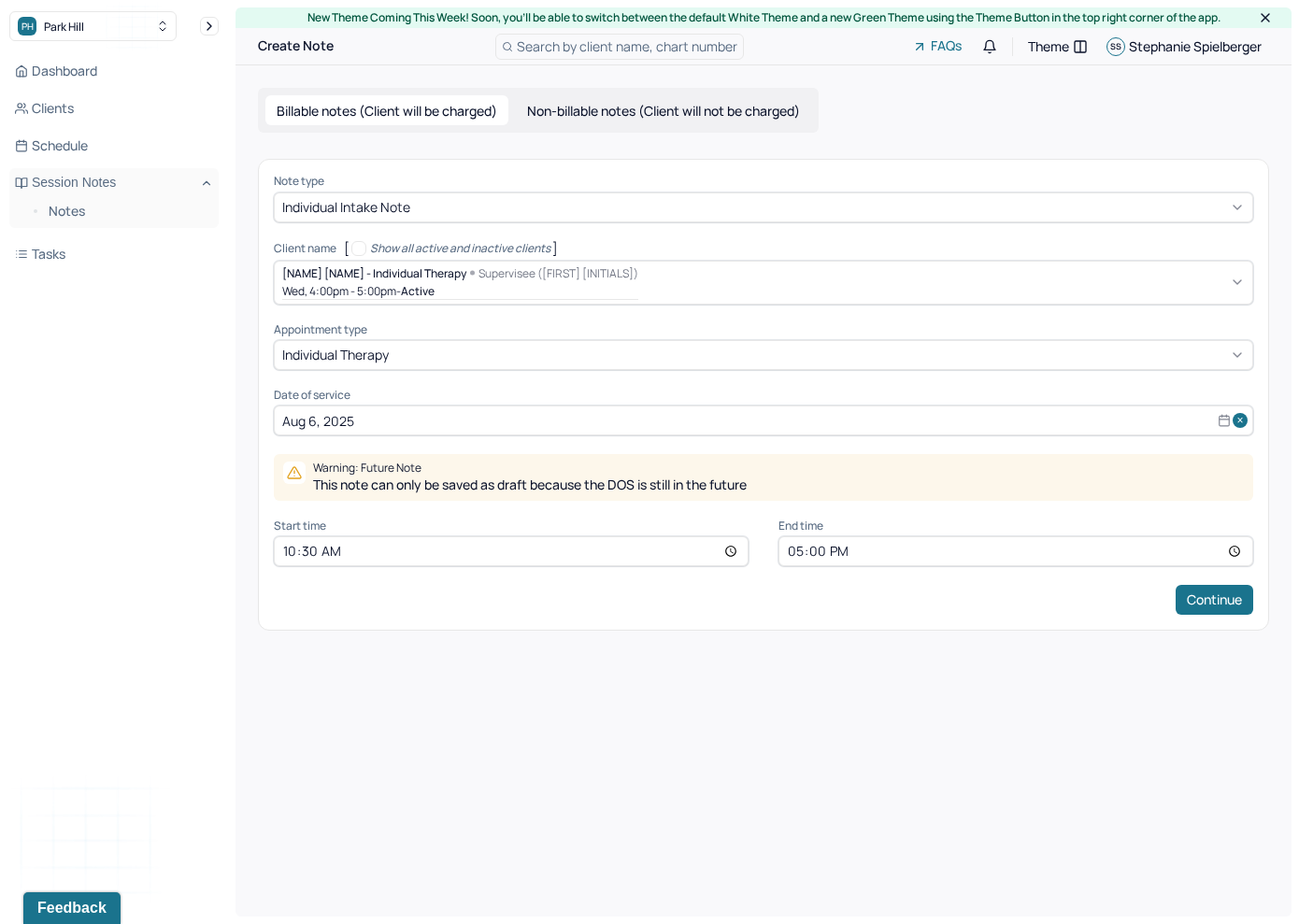 click on "17:00" at bounding box center (1016, 551) 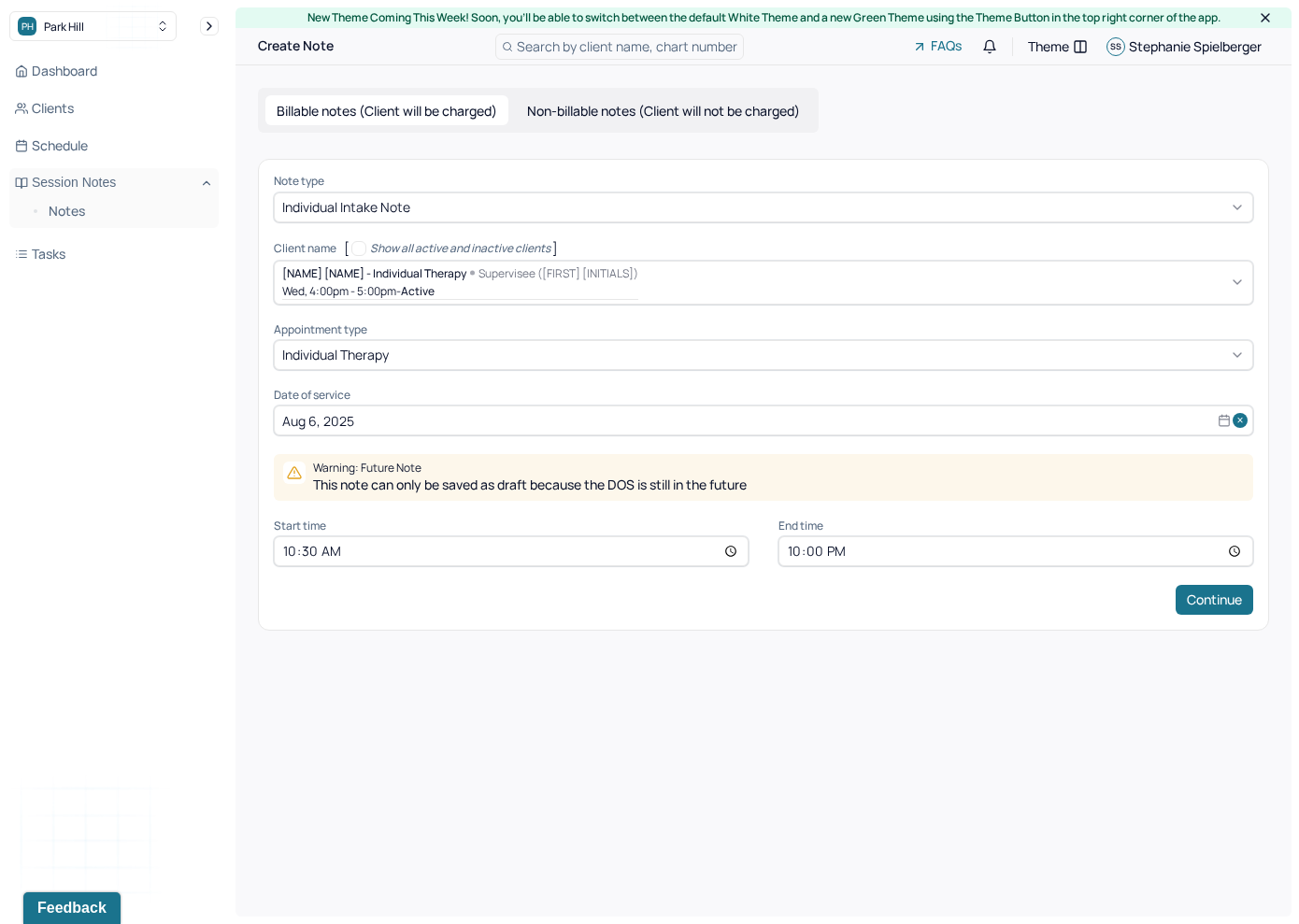 type on "22:04" 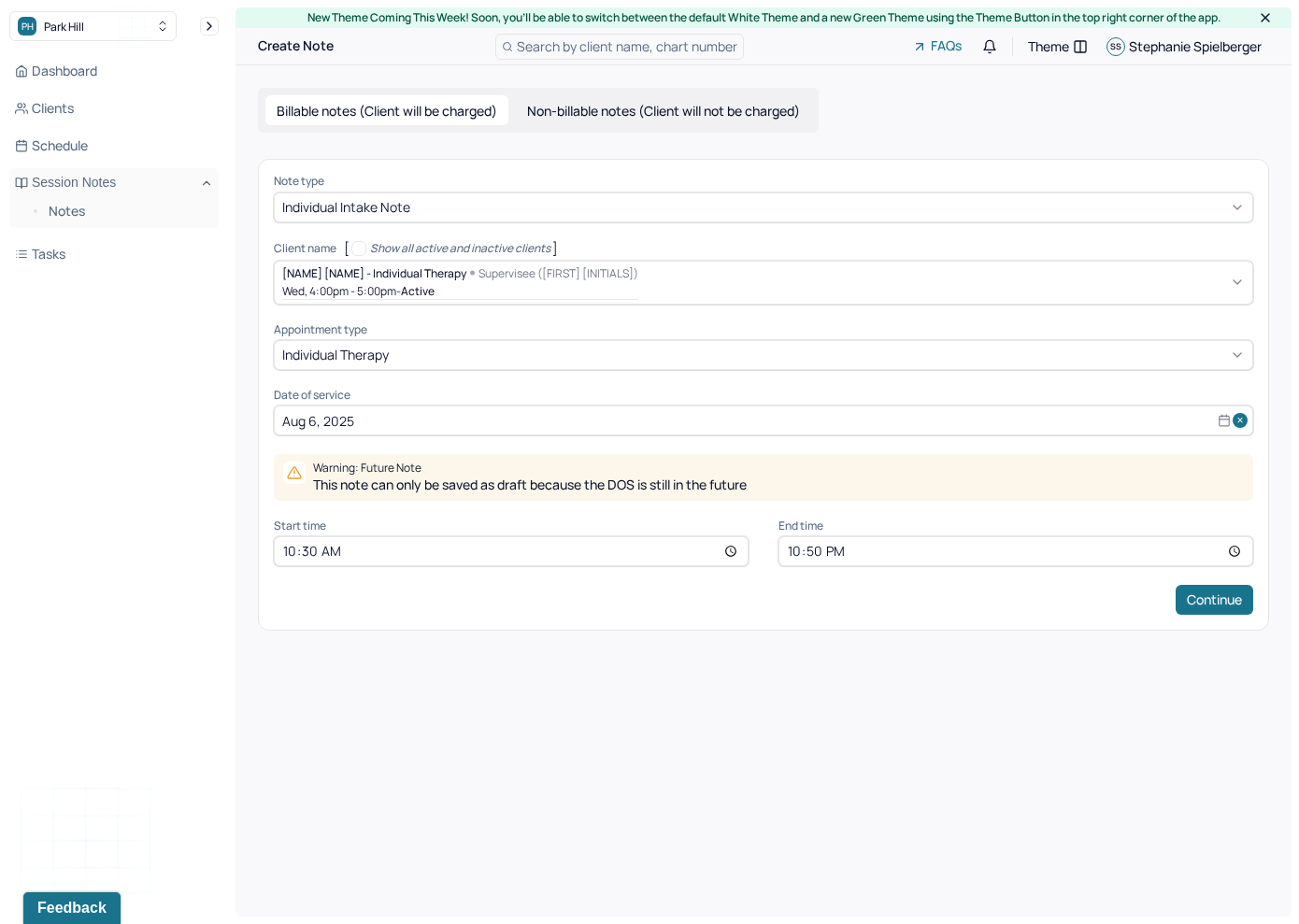 type on "10:50" 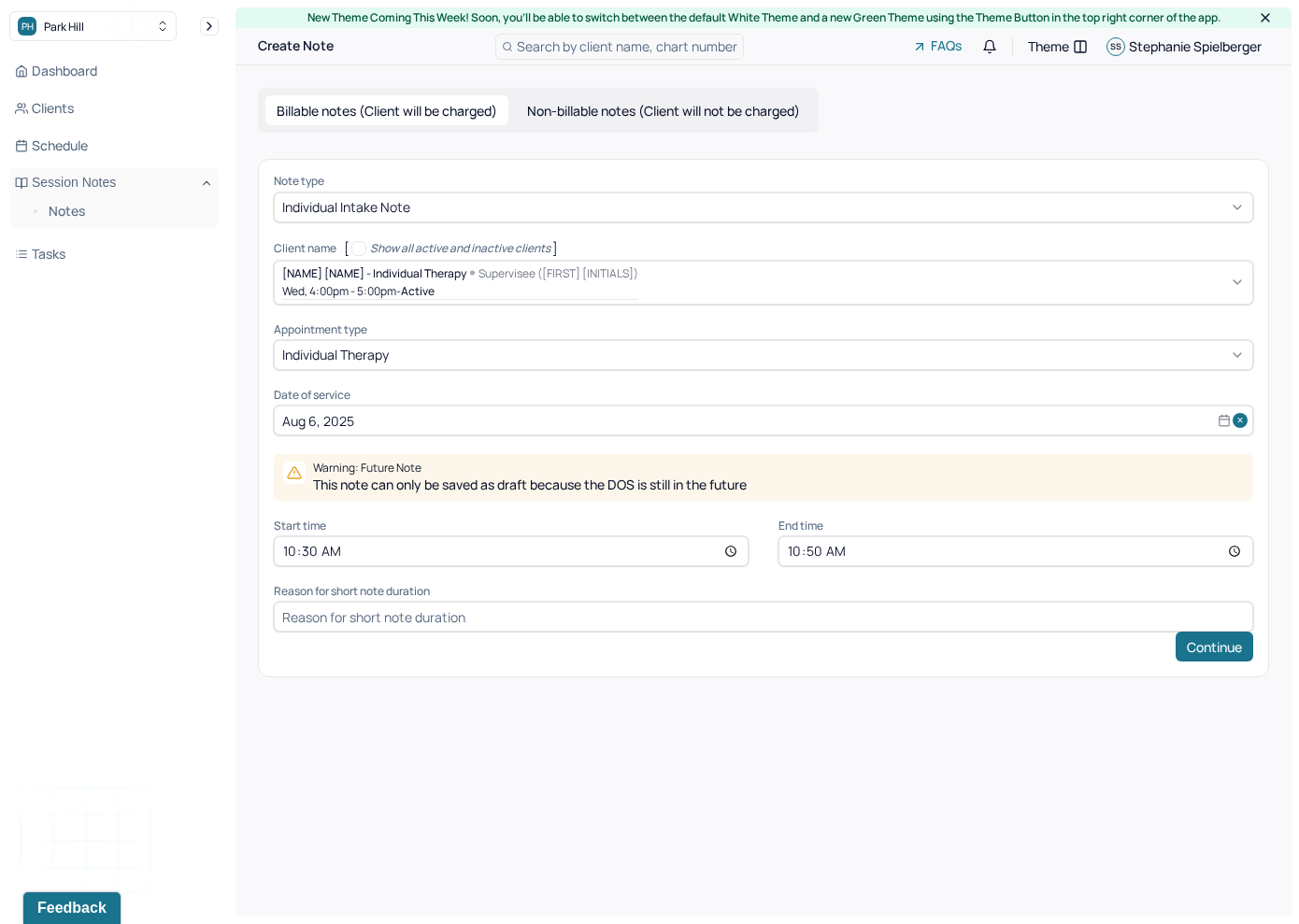 click at bounding box center (764, 617) 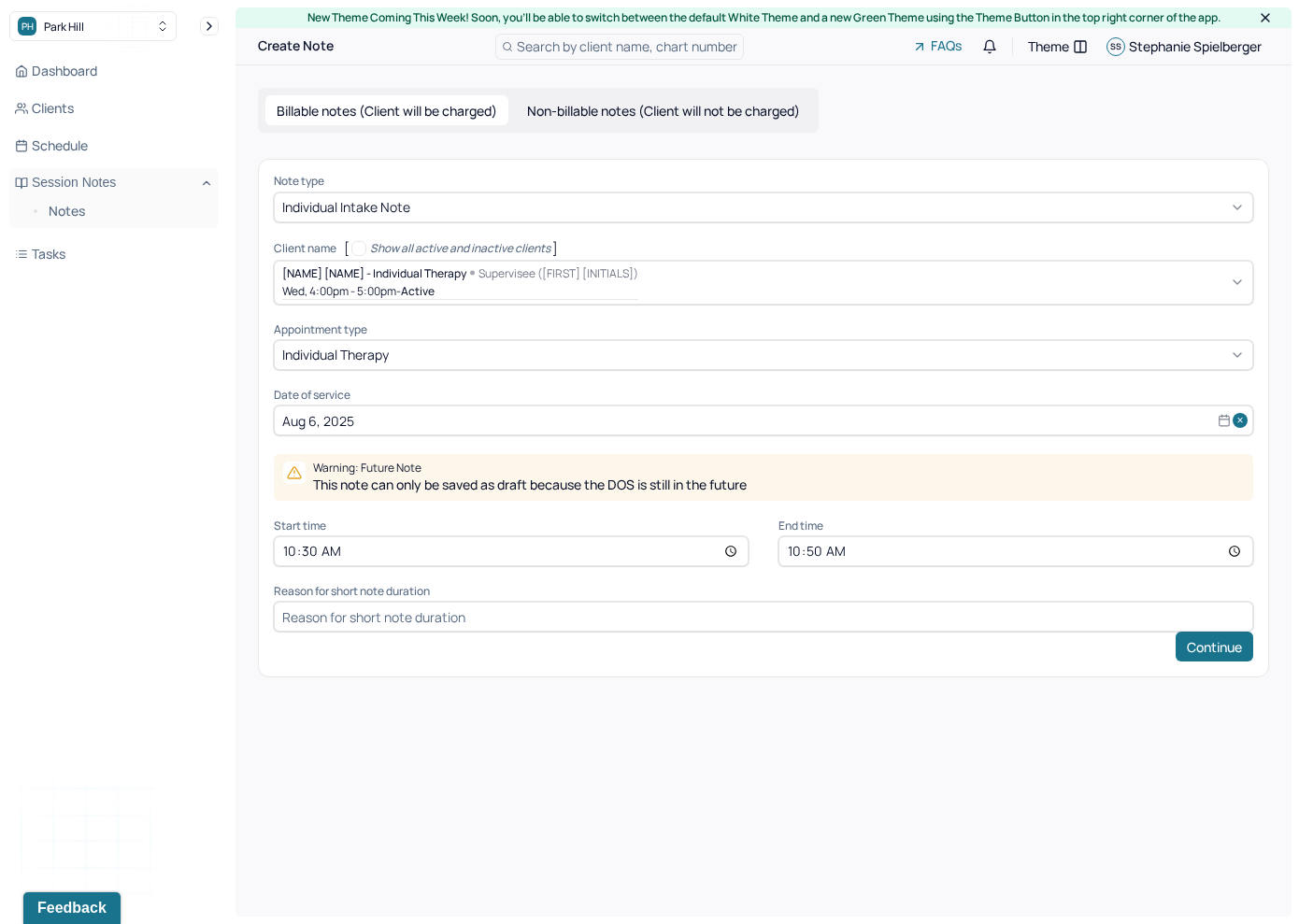 type on "Supervisor Intake Session" 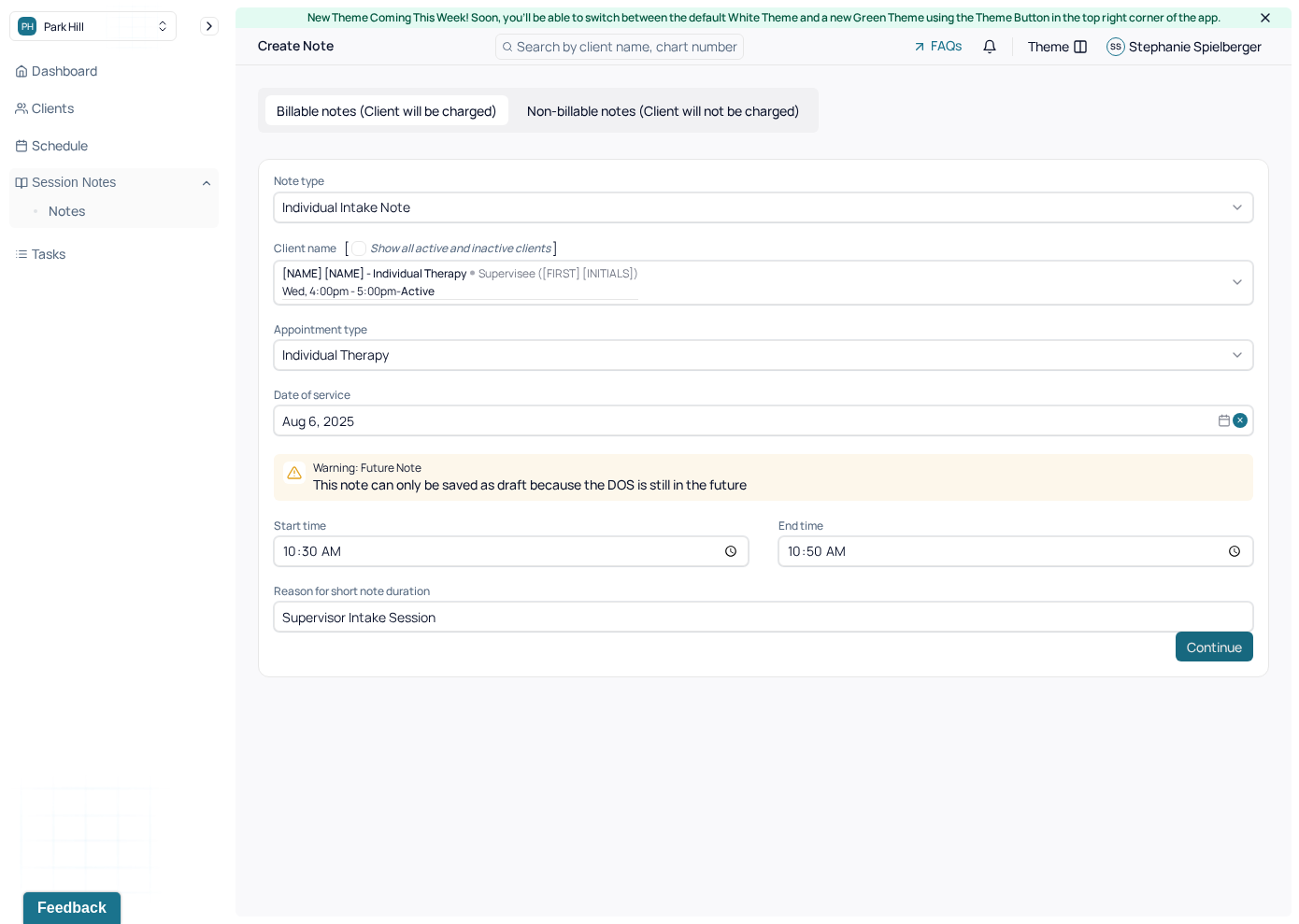 click on "Continue" at bounding box center (1214, 647) 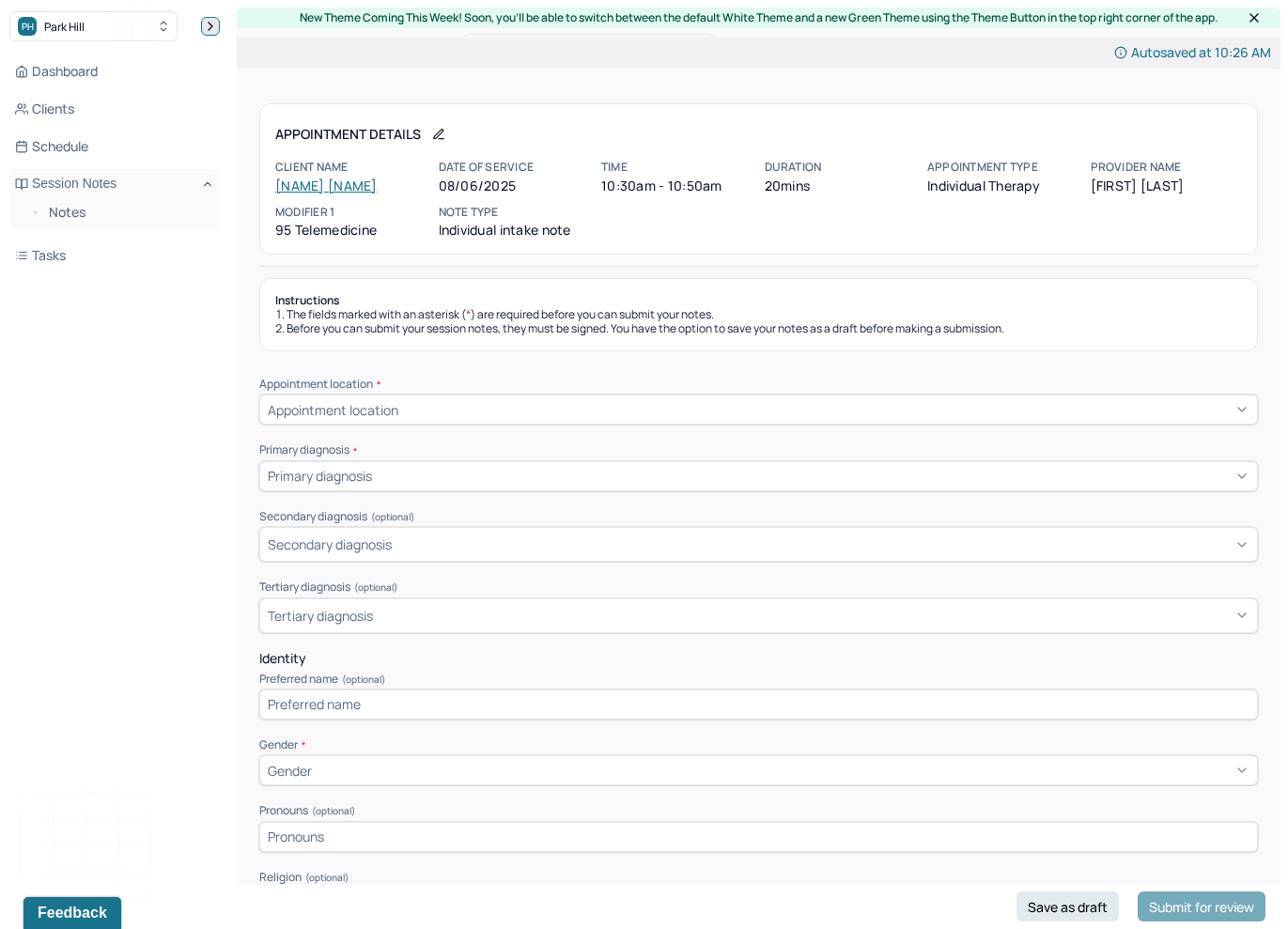click 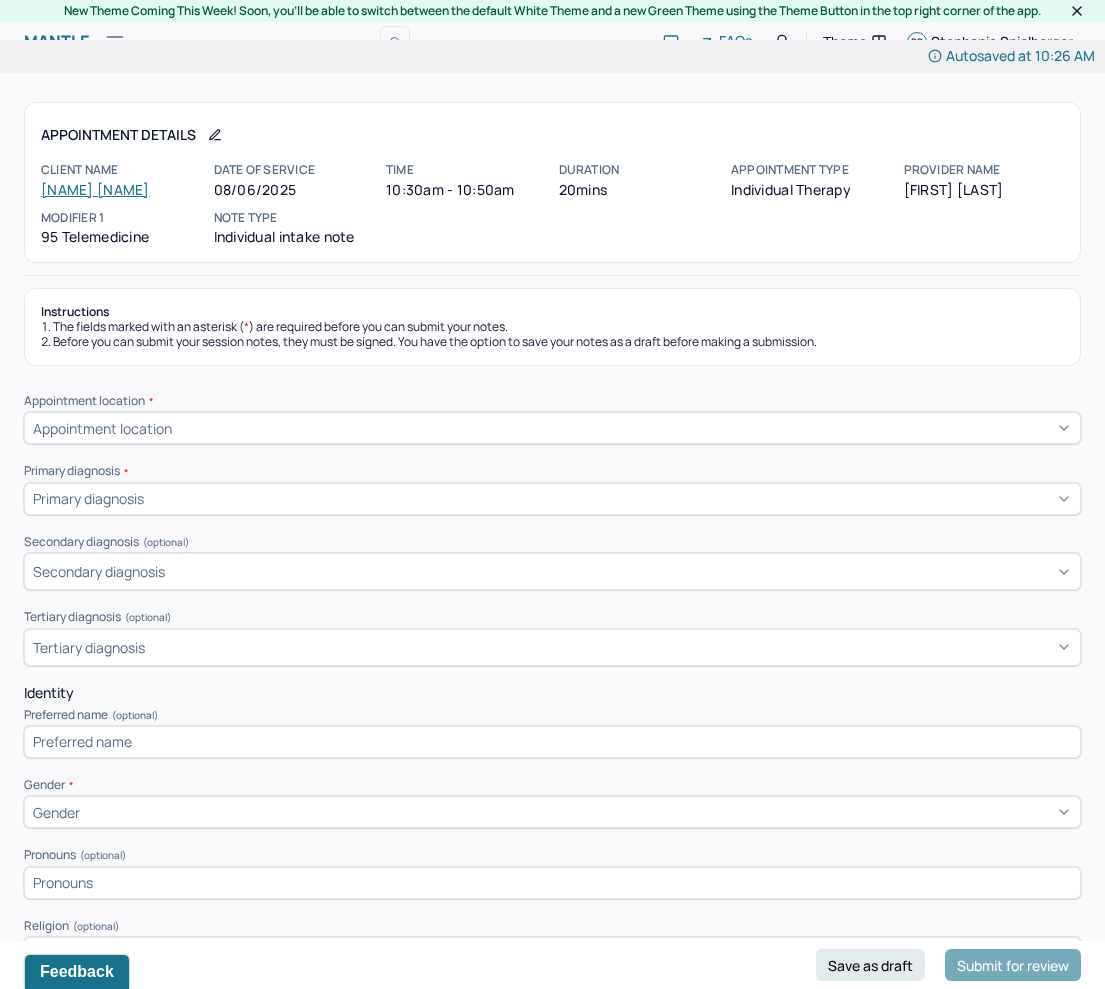 click on "The fields marked with an asterisk ( * ) are required before you can submit your notes." at bounding box center [552, 327] 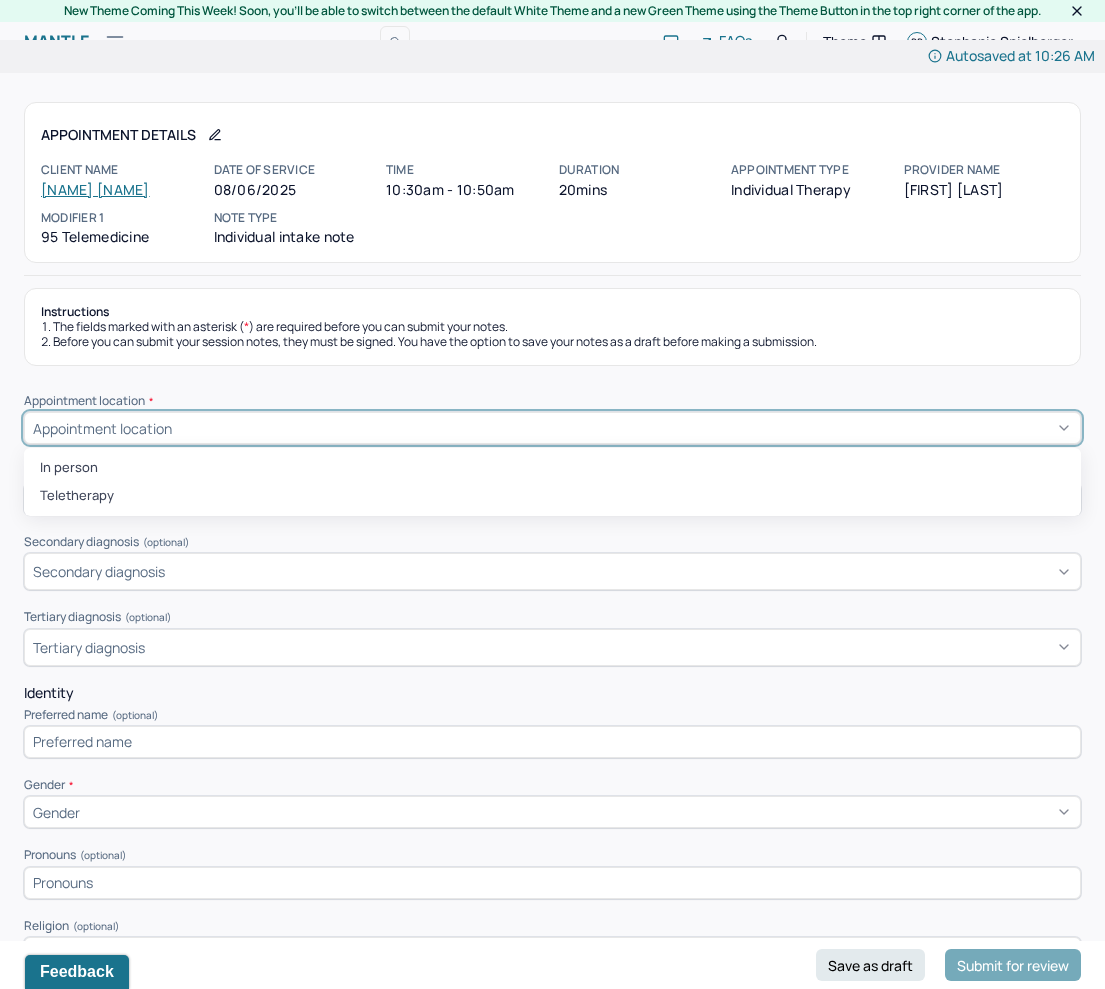 click on "Appointment location" at bounding box center [552, 428] 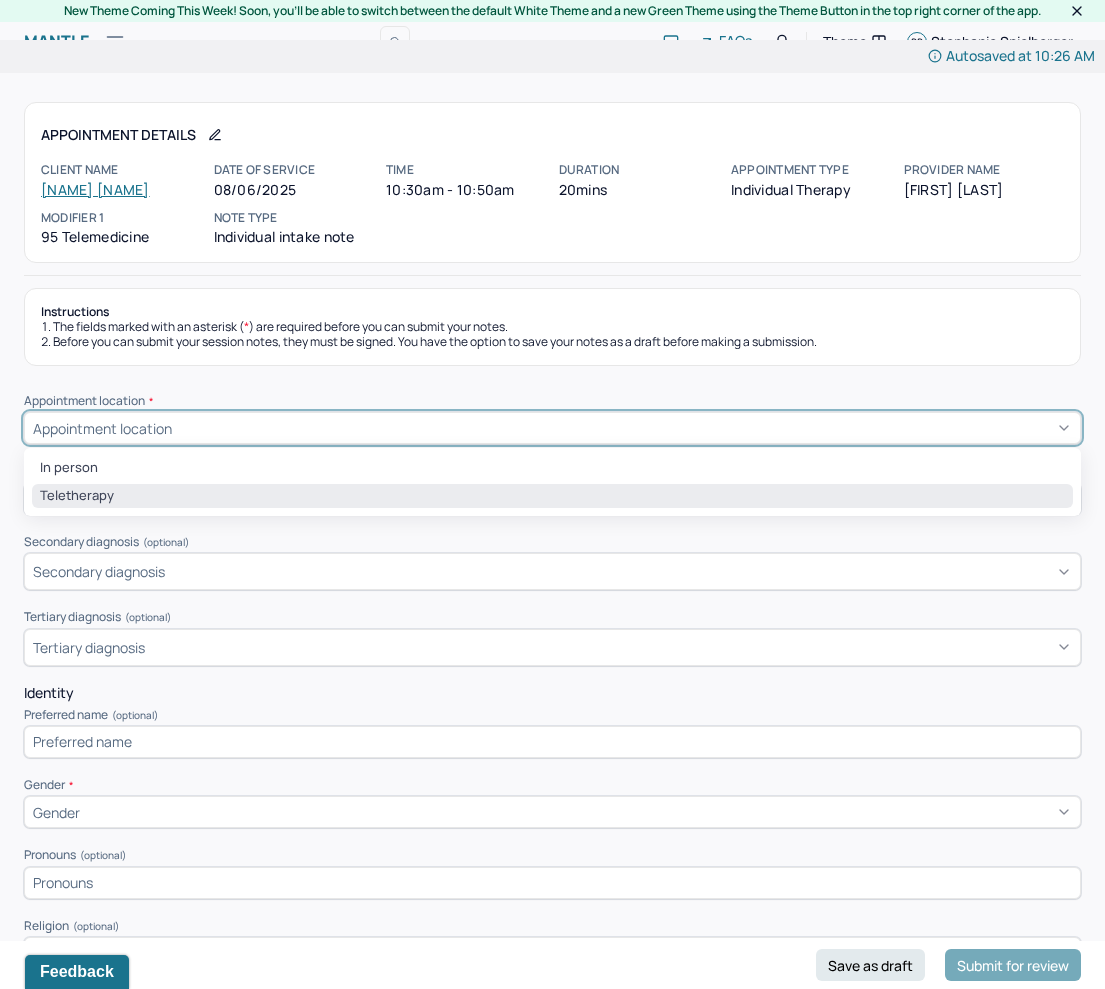 click on "Teletherapy" at bounding box center (552, 496) 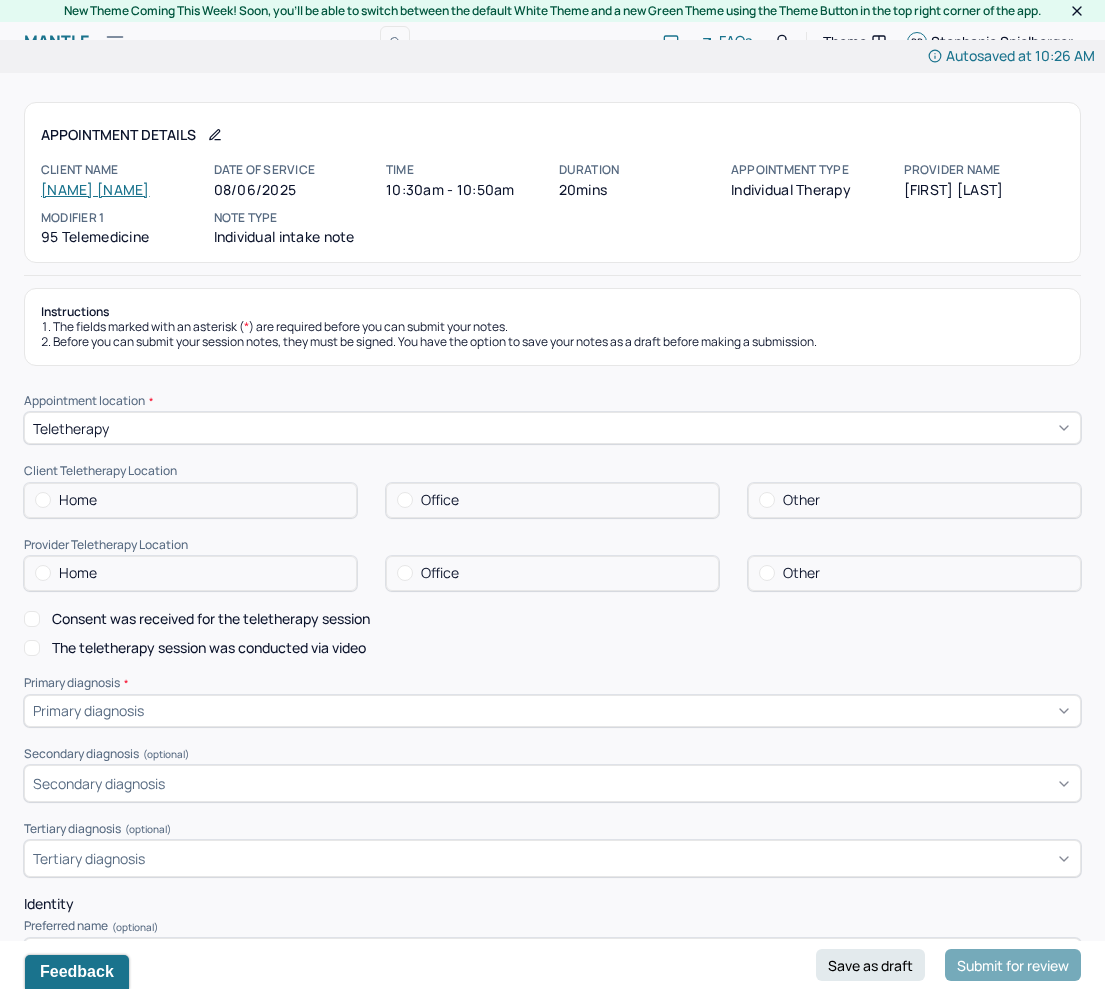 click on "Appointment Details Client name [FIRST] [LAST] Date of service [DATE] Time [TIME] - [TIME] Duration 20mins Appointment type individual therapy Provider name [FIRST] [LAST] Modifier 1 95 Telemedicine Note type Individual intake note" at bounding box center [552, 182] 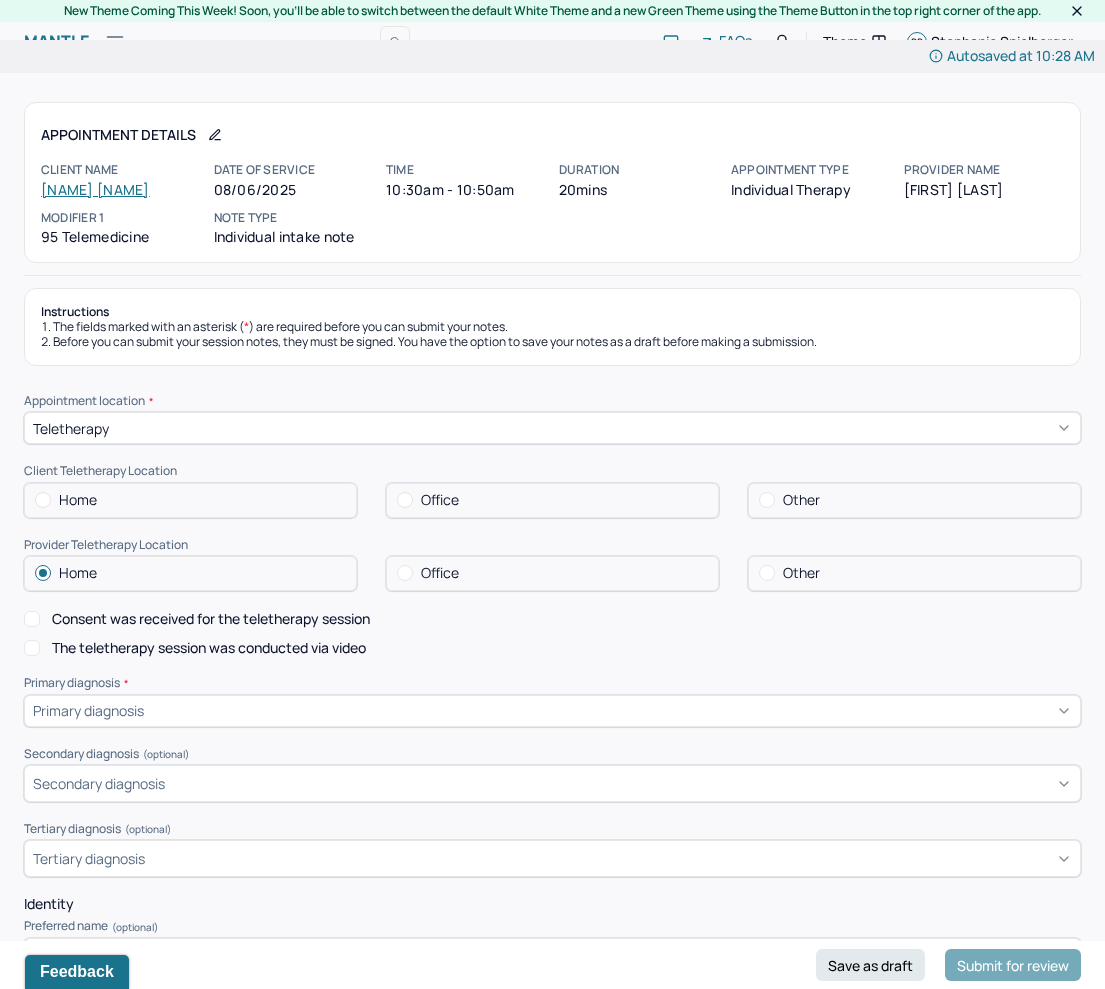 click on "Instructions The fields marked with an asterisk ( * ) are required before you can submit your notes. Before you can submit your session notes, they must be signed. You have the option to save your notes as a draft before making a submission." at bounding box center [552, 327] 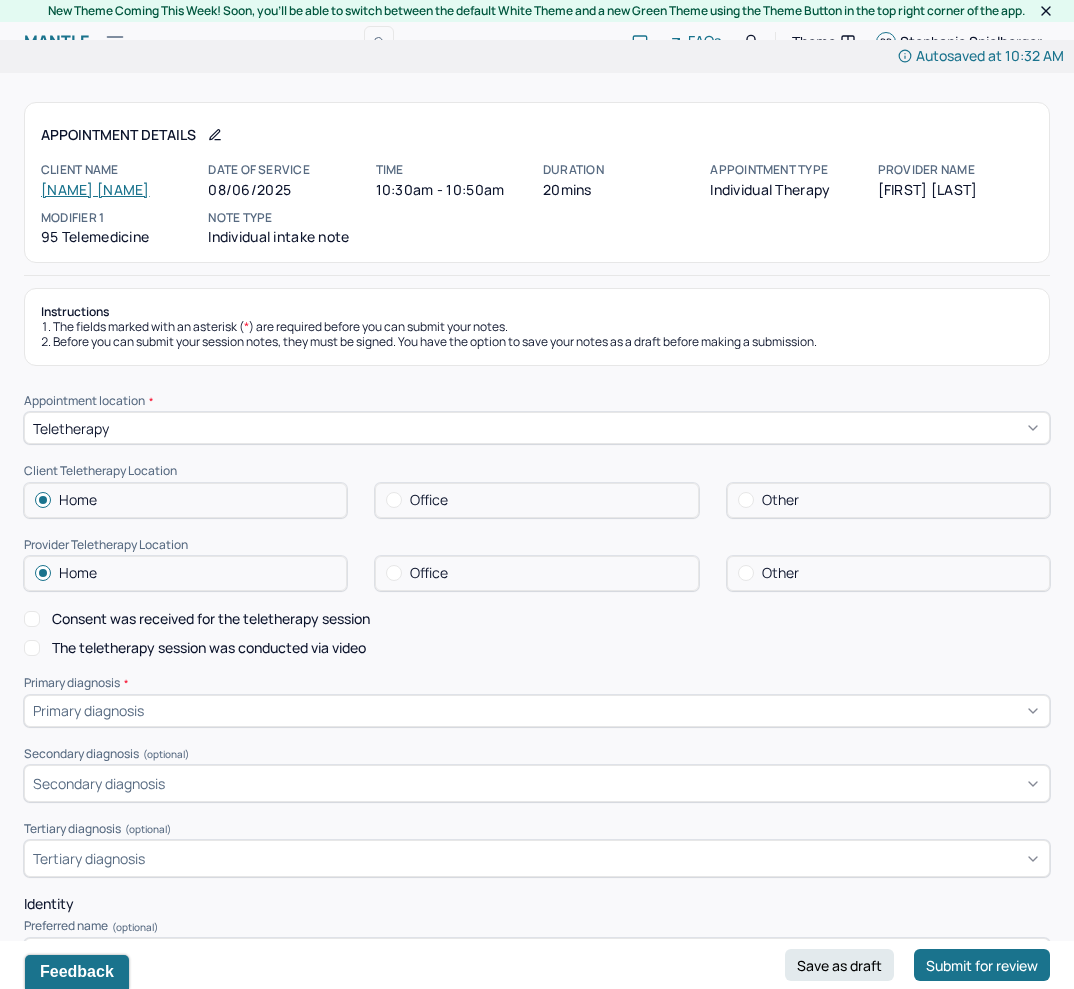 click on "Consent was received for the teletherapy session" at bounding box center [211, 619] 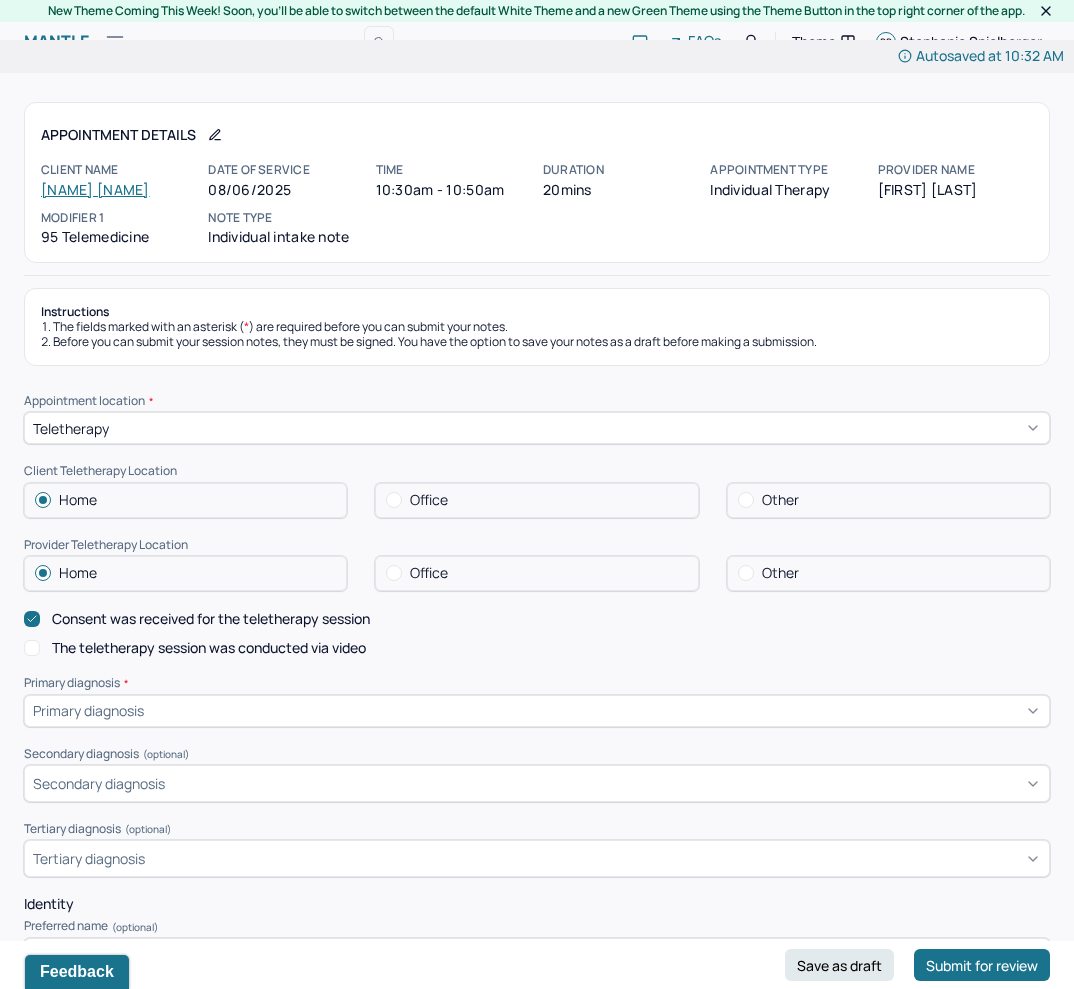 click on "The teletherapy session was conducted via video" at bounding box center [32, 648] 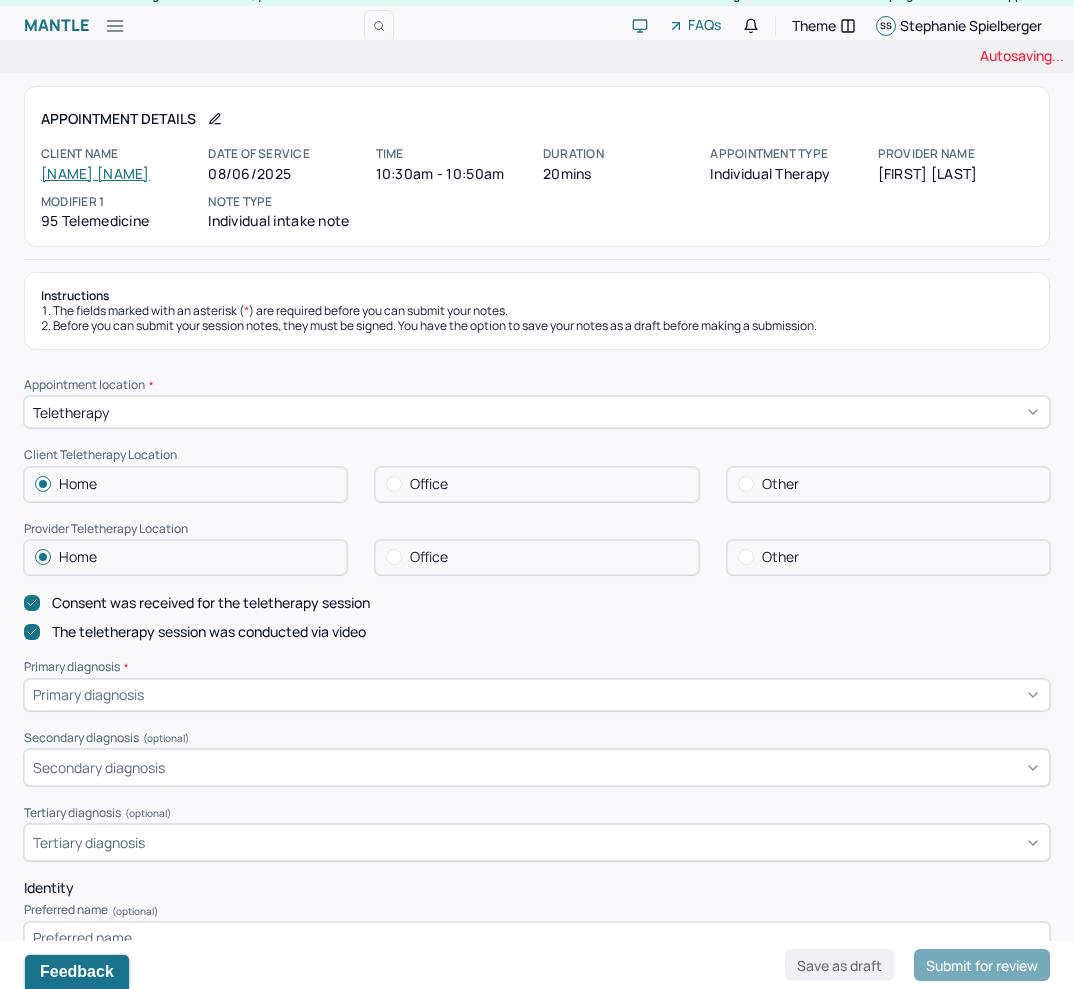 scroll, scrollTop: 15, scrollLeft: 0, axis: vertical 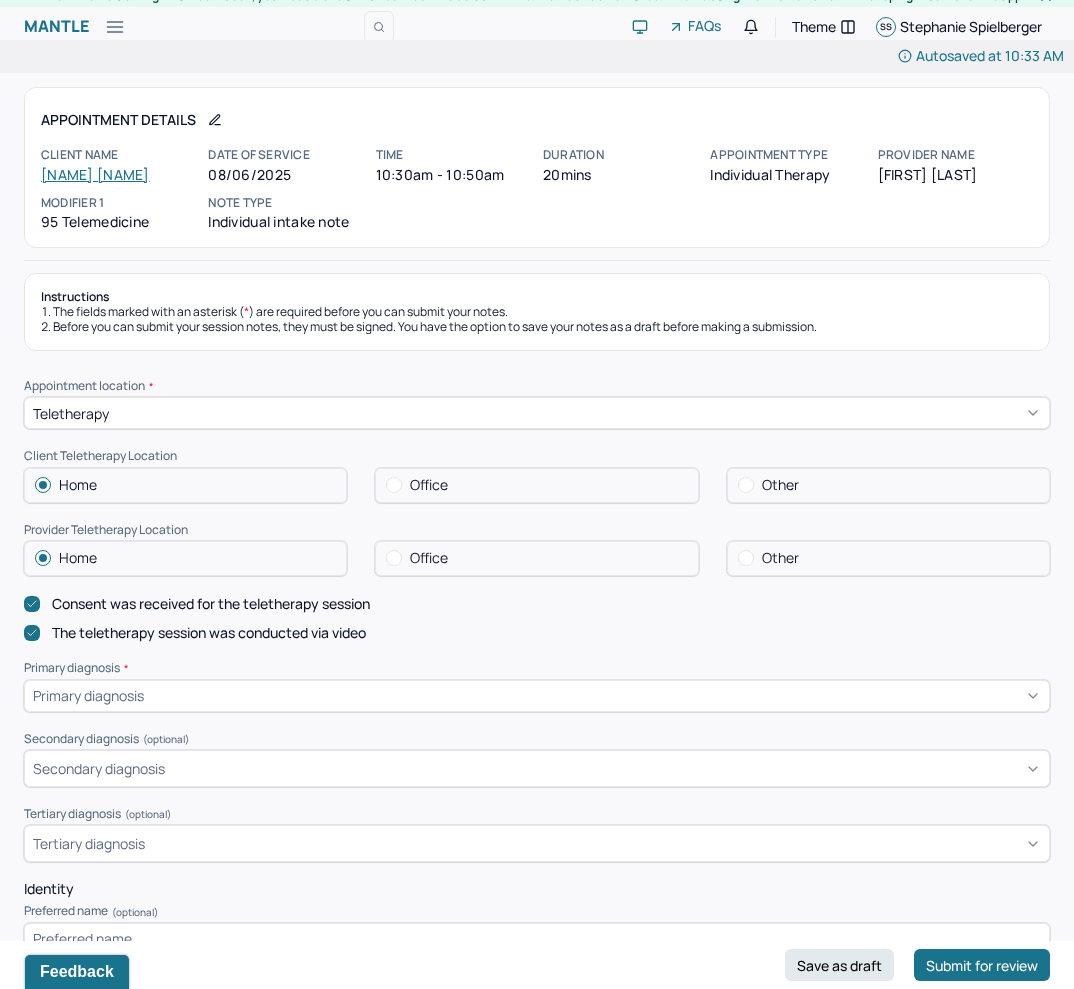 click on "Instructions The fields marked with an asterisk ( * ) are required before you can submit your notes. Before you can submit your session notes, they must be signed. You have the option to save your notes as a draft before making a submission." at bounding box center [537, 312] 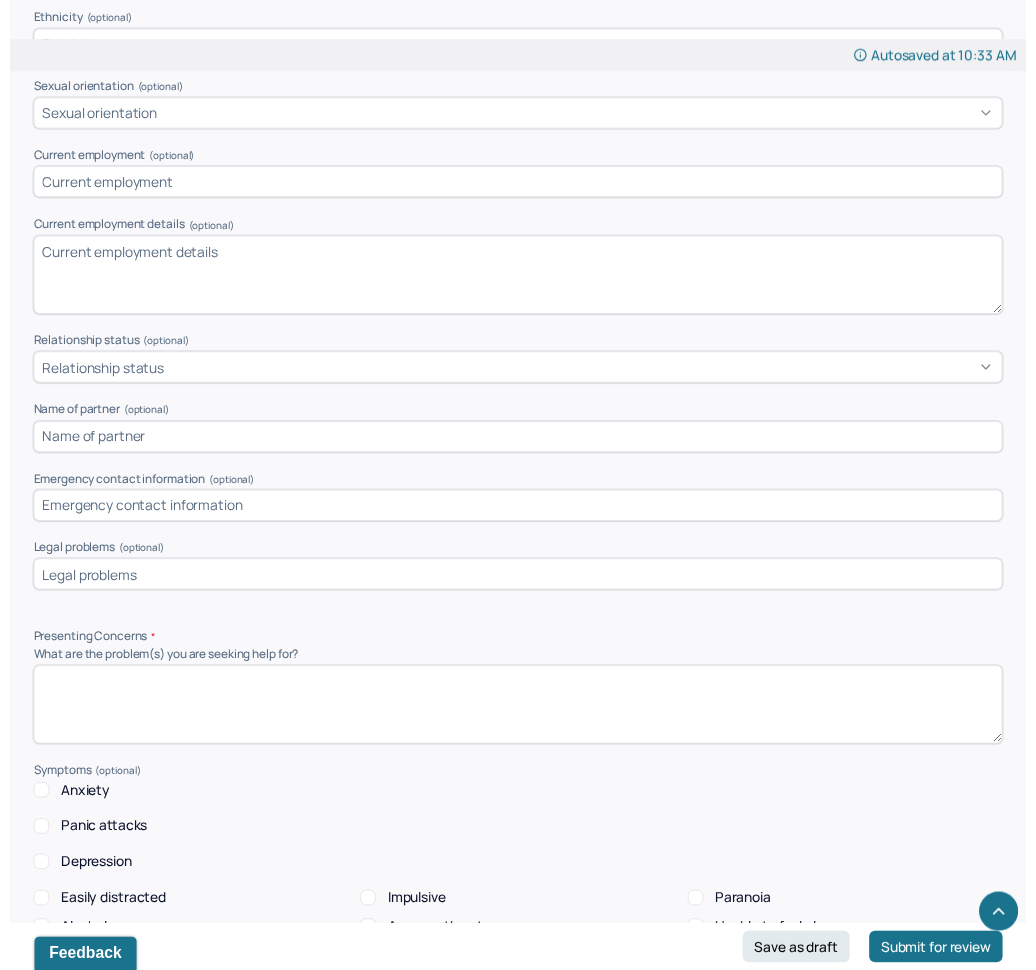 scroll, scrollTop: 1350, scrollLeft: 0, axis: vertical 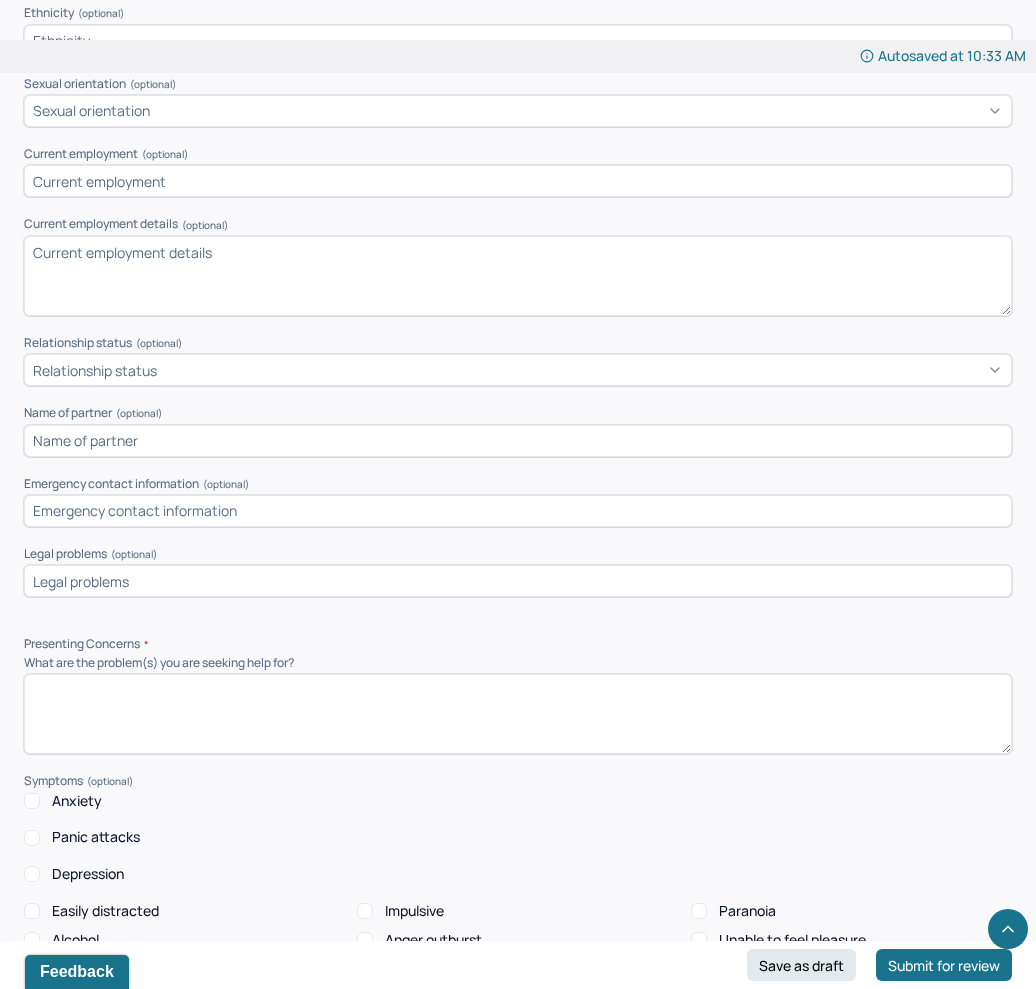 click at bounding box center (518, 714) 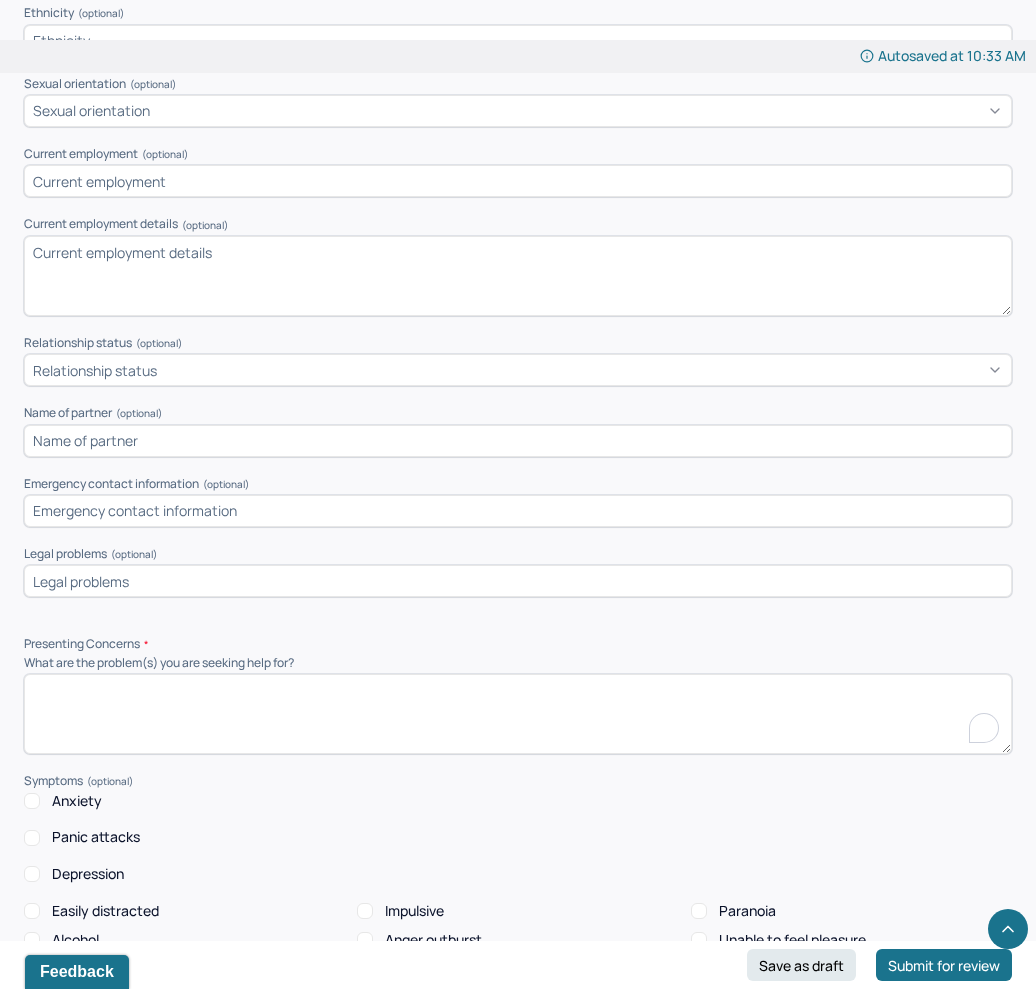 click on "Instructions The fields marked with an asterisk ( * ) are required before you can submit your notes. Before you can submit your session notes, they must be signed. You have the option to save your notes as a draft before making a submission. Appointment location * Teletherapy Client Teletherapy Location Home Office Other Provider Teletherapy Location Home Office Other Consent was received for the teletherapy session The teletherapy session was conducted via video Primary diagnosis * Primary diagnosis Secondary diagnosis (optional) Secondary diagnosis Tertiary diagnosis (optional) Tertiary diagnosis Identity Preferred name (optional) Gender * Gender Pronouns (optional) Religion (optional) Religion Education (optional) Education Race (optional) Race Ethnicity (optional) Sexual orientation (optional) Sexual orientation Current employment (optional) Current employment details (optional) Relationship status (optional) Relationship status Name of partner (optional) Emergency contact information (optional) Symptoms" at bounding box center [518, 3224] 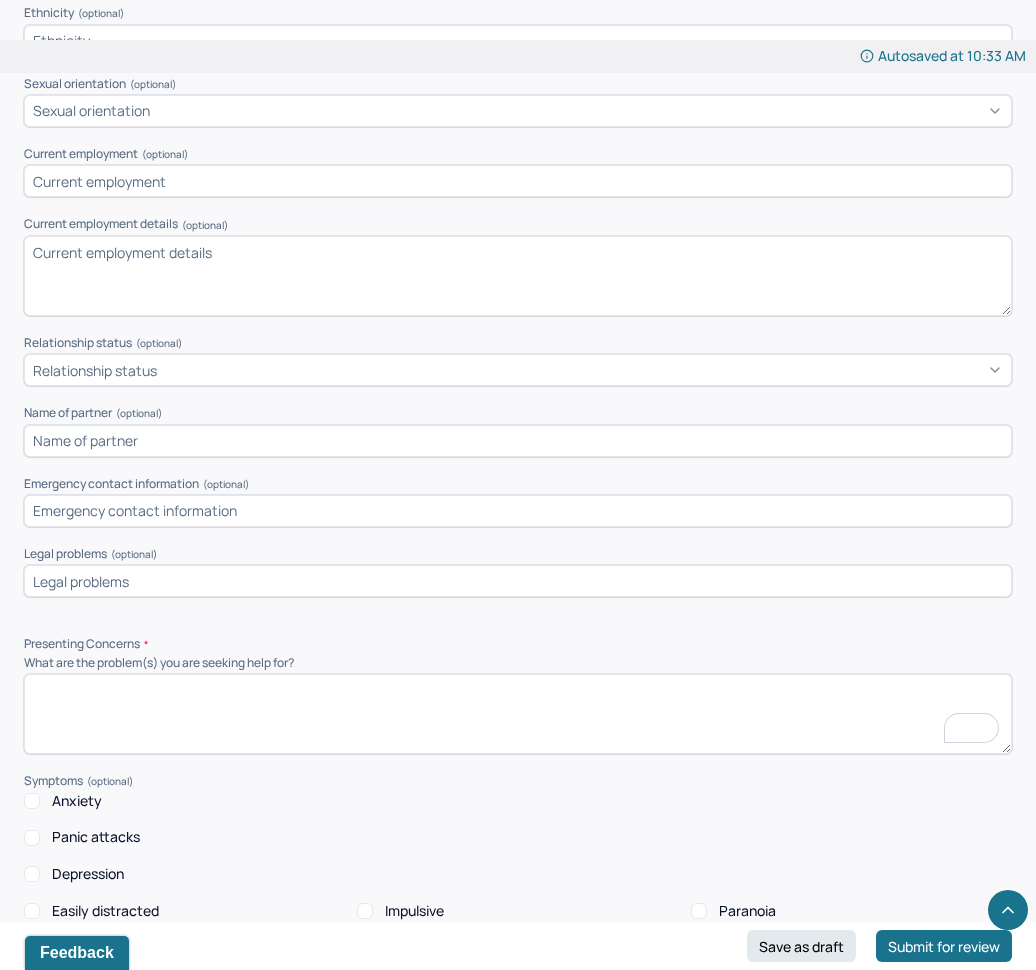 click at bounding box center [518, 714] 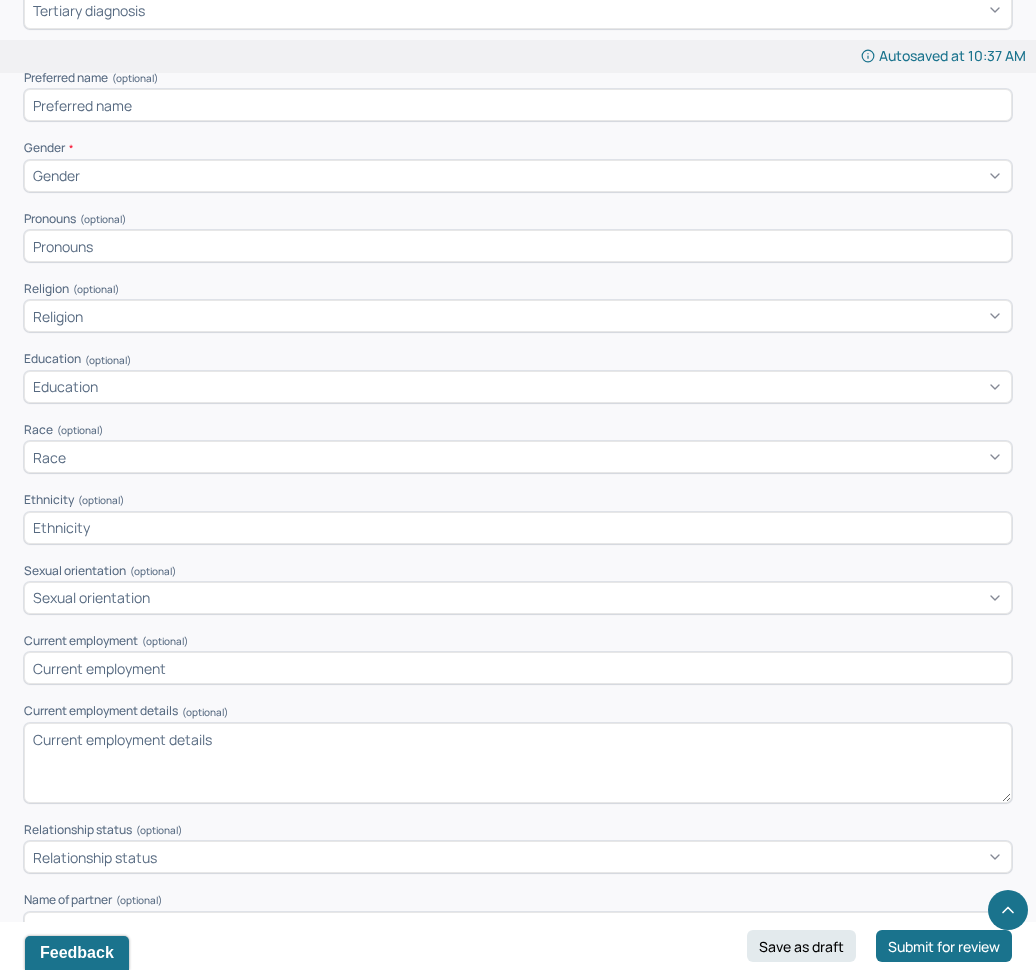 scroll, scrollTop: 857, scrollLeft: 0, axis: vertical 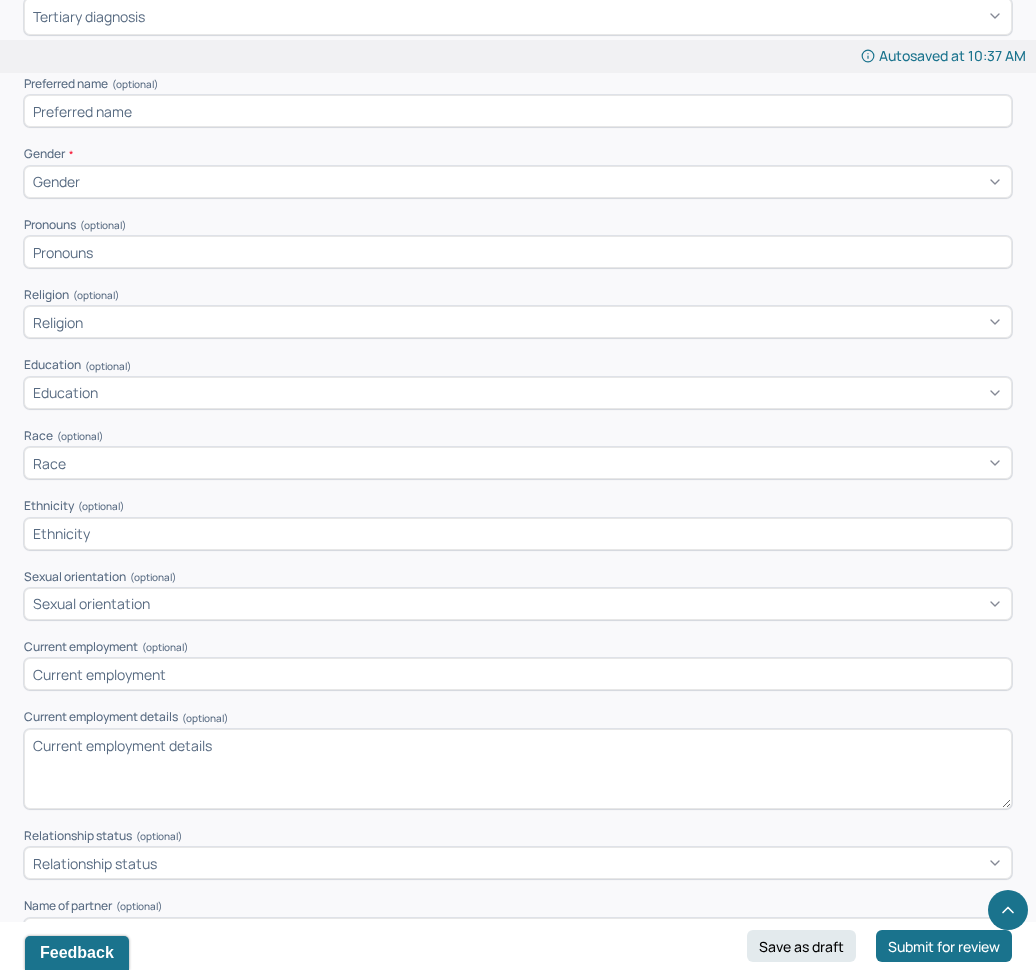 click on "Appointment location * Teletherapy Client Teletherapy Location Home Office Other Provider Teletherapy Location Home Office Other Consent was received for the teletherapy session The teletherapy session was conducted via video Primary diagnosis * Primary diagnosis Secondary diagnosis (optional) Secondary diagnosis Tertiary diagnosis (optional) Tertiary diagnosis Identity Preferred name (optional) Gender * Gender Pronouns (optional) Religion (optional) Religion Education (optional) Education Race (optional) Race Ethnicity (optional) Sexual orientation (optional) Sexual orientation Current employment (optional) Current employment details (optional) Relationship status (optional) Relationship status Name of partner (optional) Emergency contact information (optional) Legal problems (optional)" at bounding box center (518, 320) 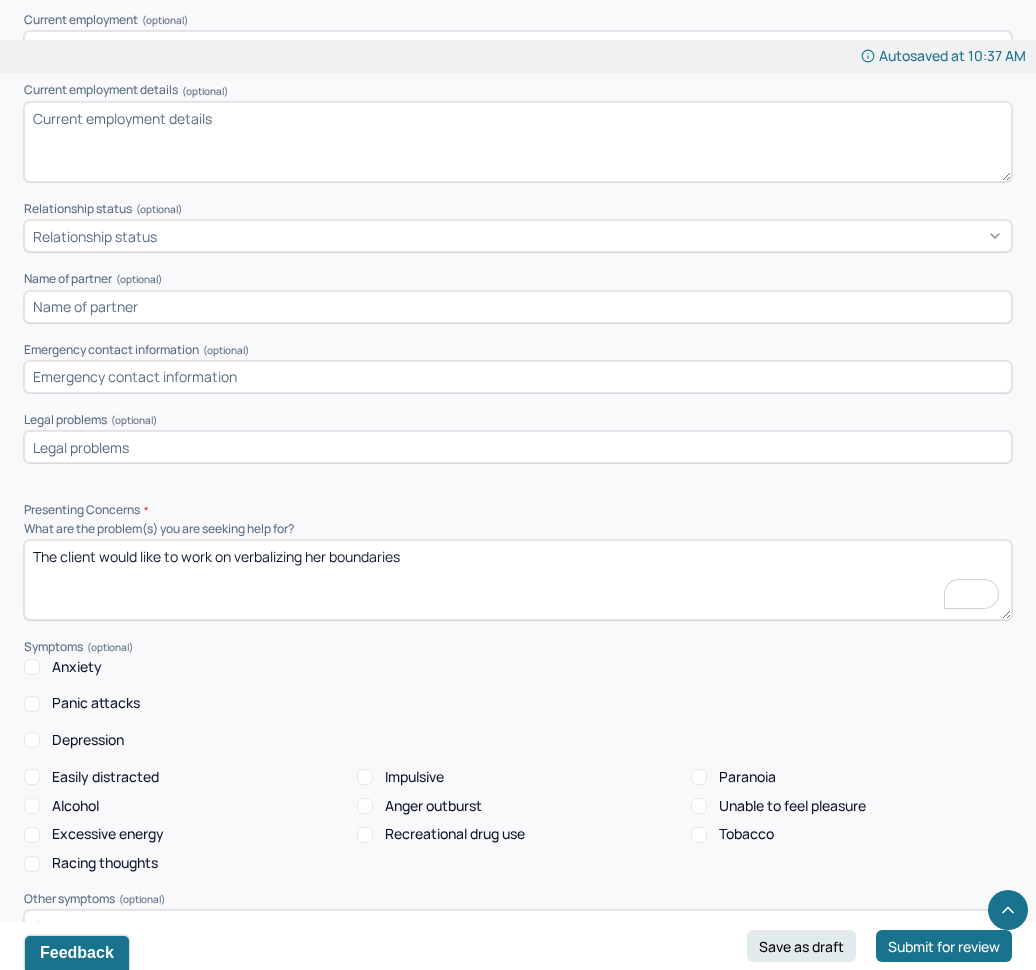 scroll, scrollTop: 1491, scrollLeft: 0, axis: vertical 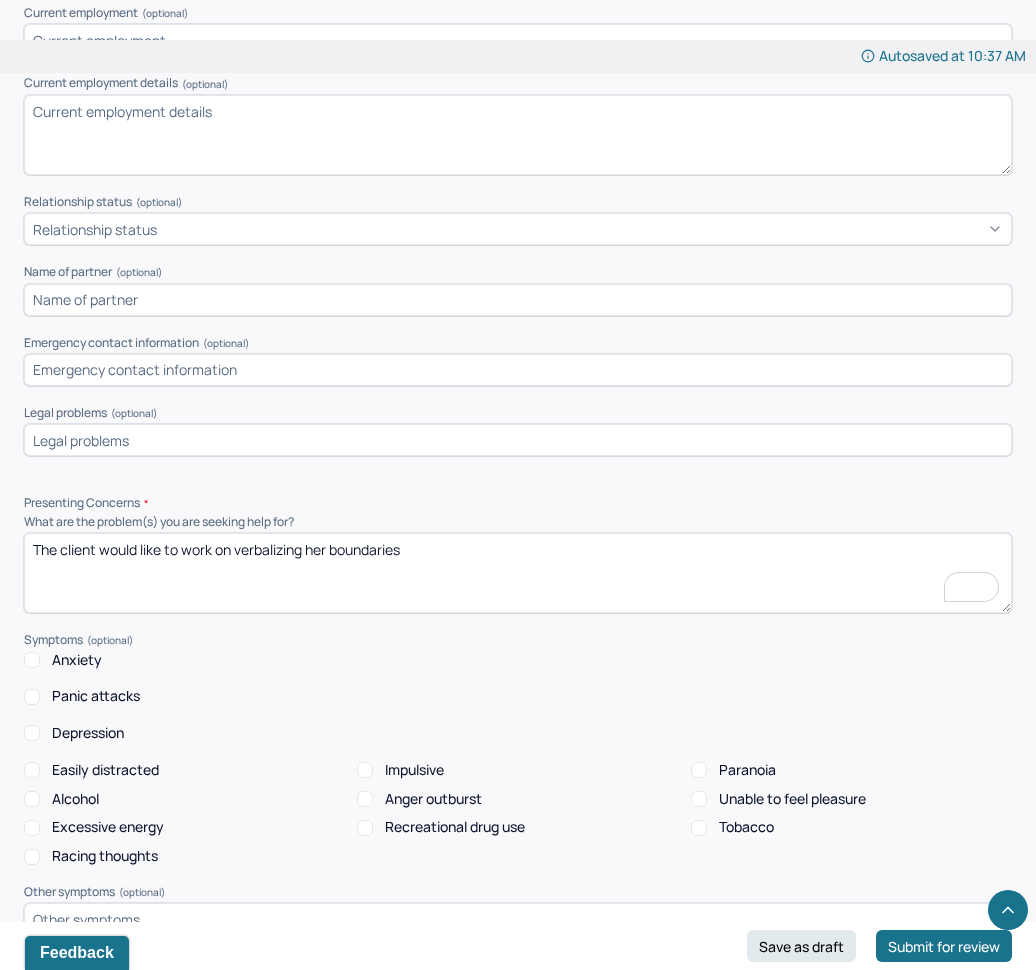 click on "The client would like to work on verbalizing her boundaries" at bounding box center (518, 573) 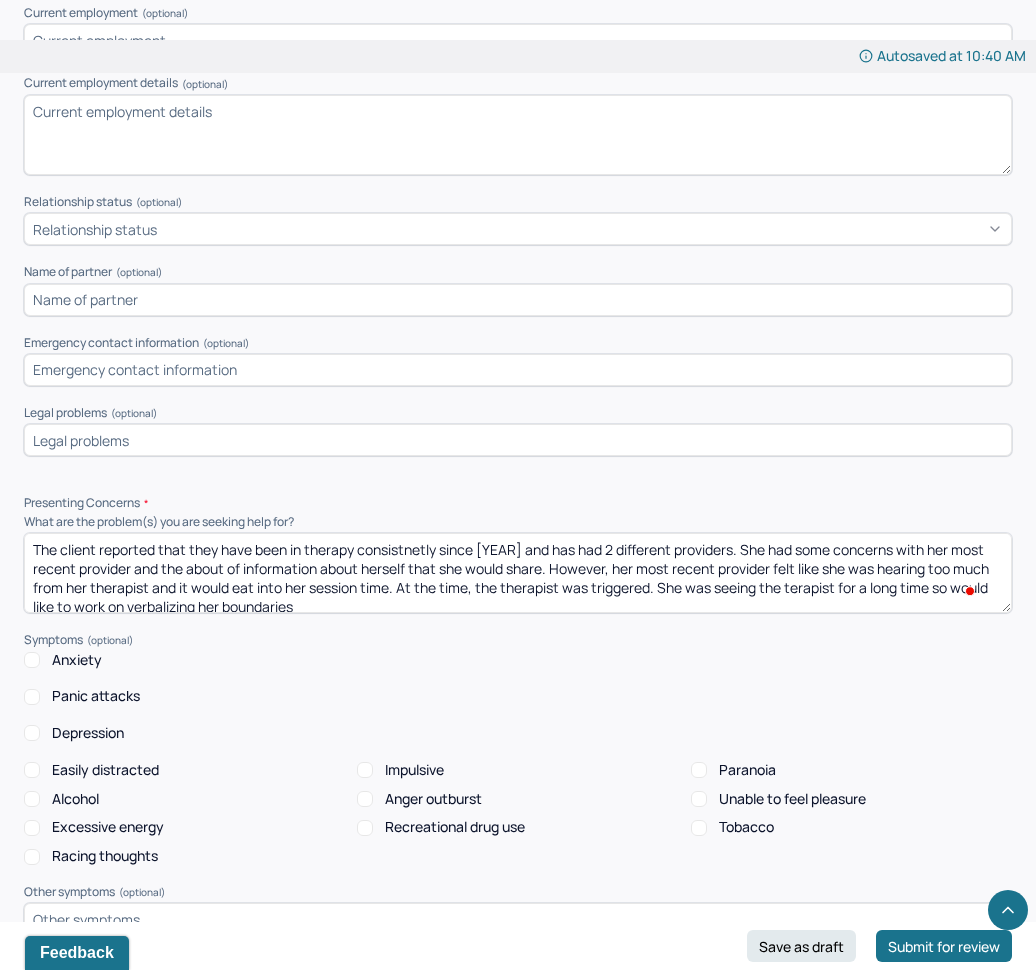 scroll, scrollTop: 5, scrollLeft: 0, axis: vertical 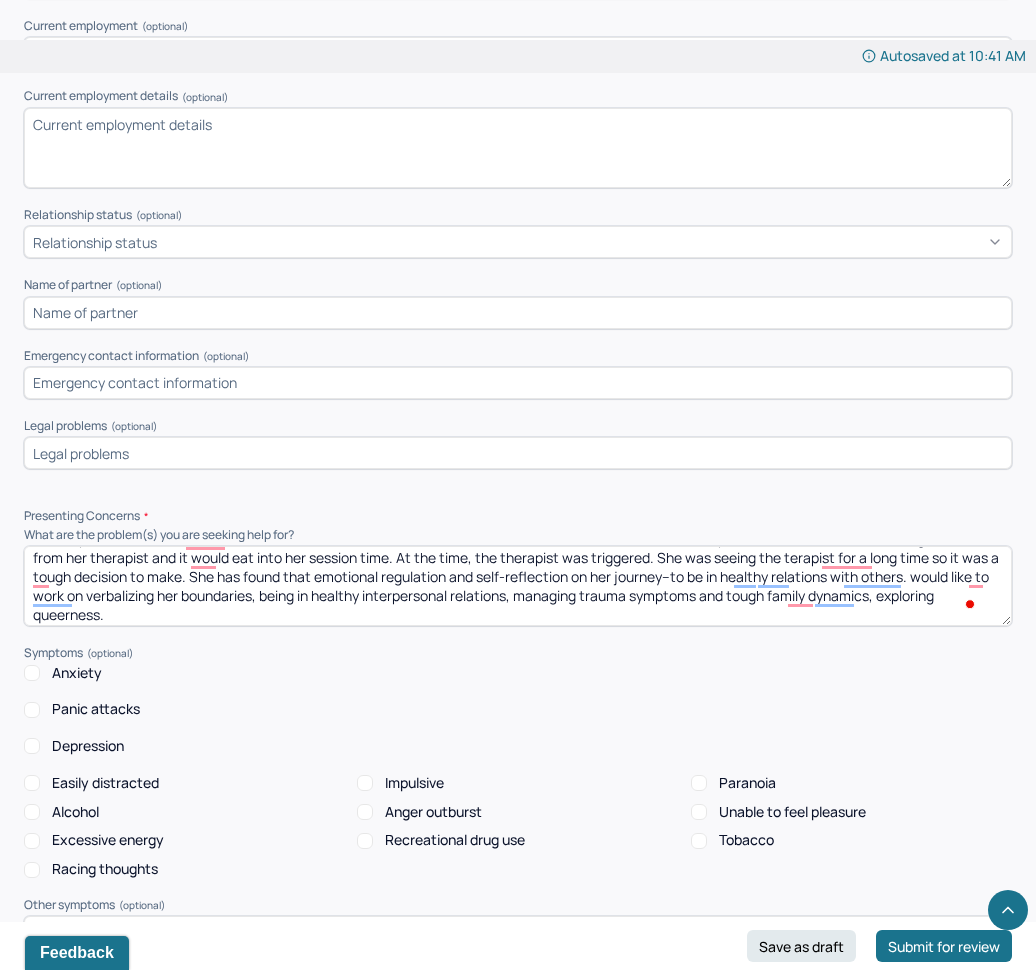 type on "The client reported that they have been in therapy consistnetly since 2019 and has had 2 different providers. She had some concerns with her most recent provider and the about of information about herself that she would share. However, her most recent provider felt like she was hearing too much from her therapist and it would eat into her session time. At the time, the therapist was triggered. She was seeing the terapist for a long time so it was a tough decision to make. She has found that emotional regulation and self-reflection on her journey--to be in healthy relations with others. would like to work on verbalizing her boundaries, being in healthy interpersonal relations, managing trauma symptoms and tough family dynamics, exploring queerness." 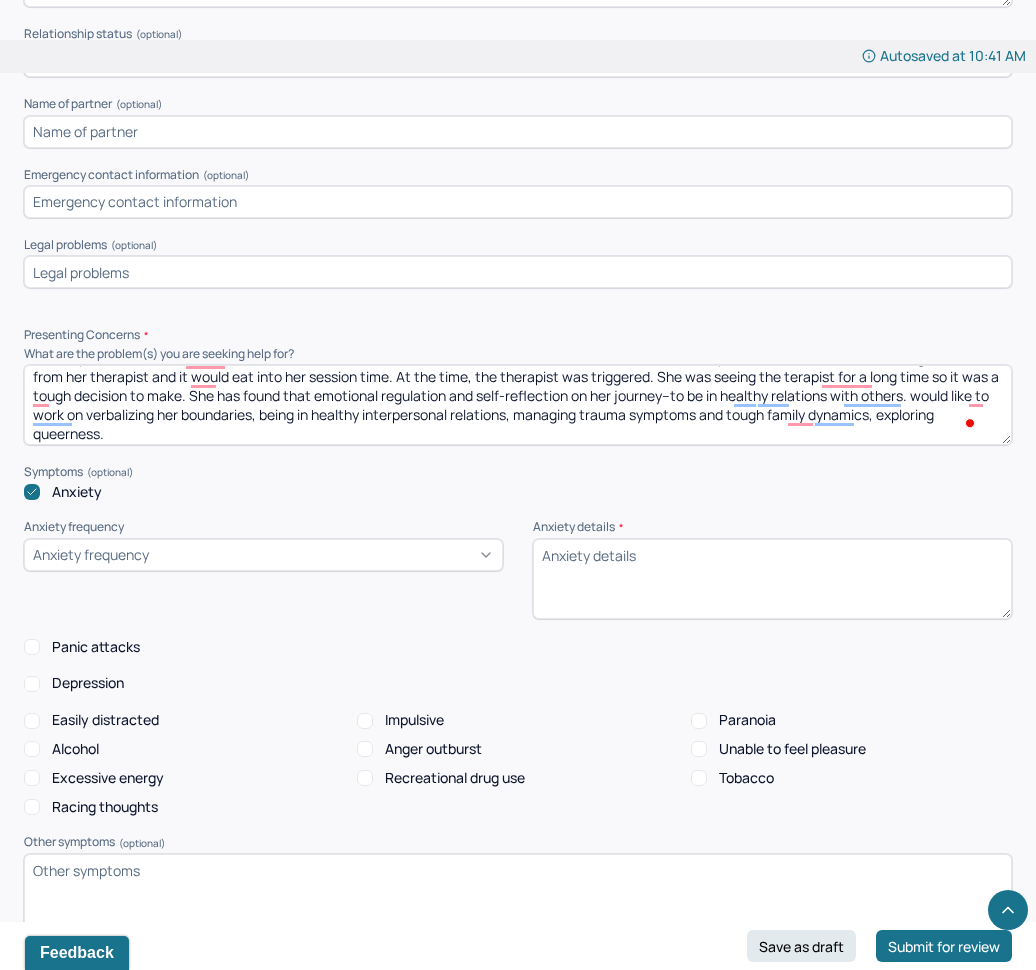 scroll, scrollTop: 1680, scrollLeft: 0, axis: vertical 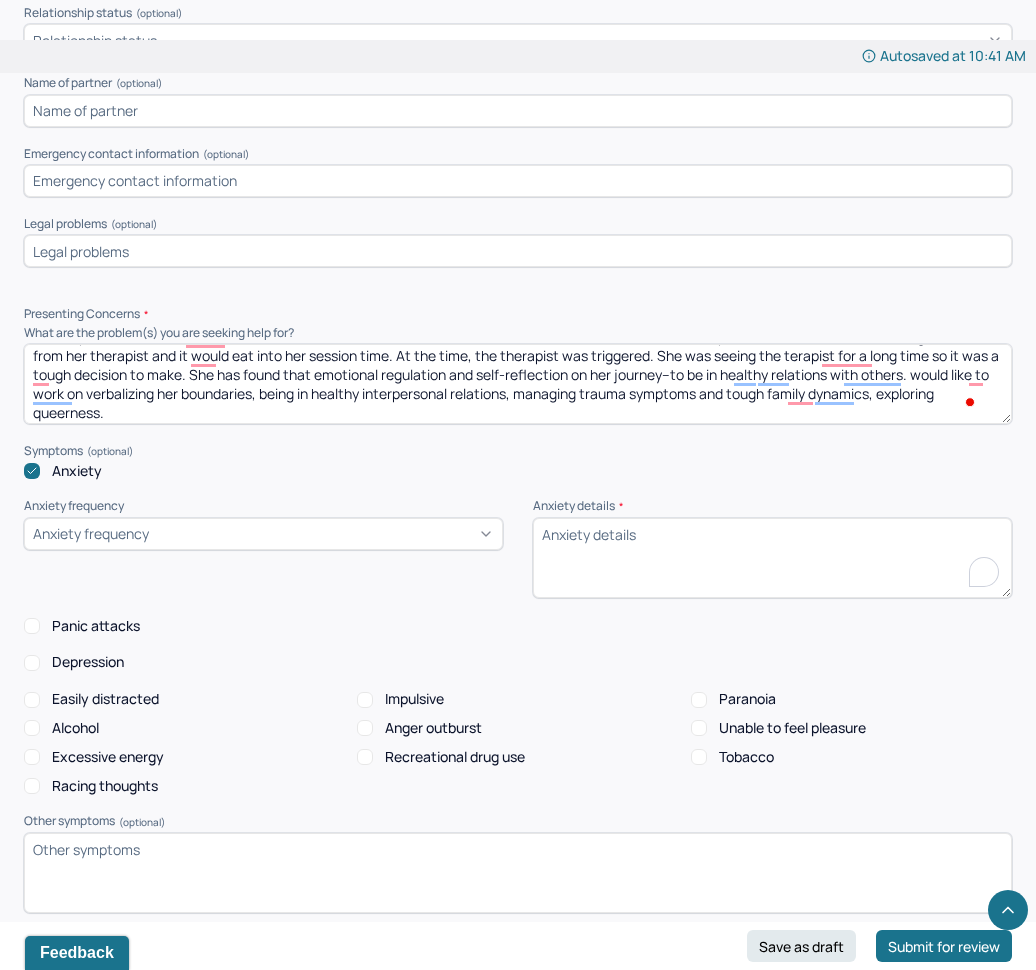 click on "Anxiety details *" at bounding box center (772, 558) 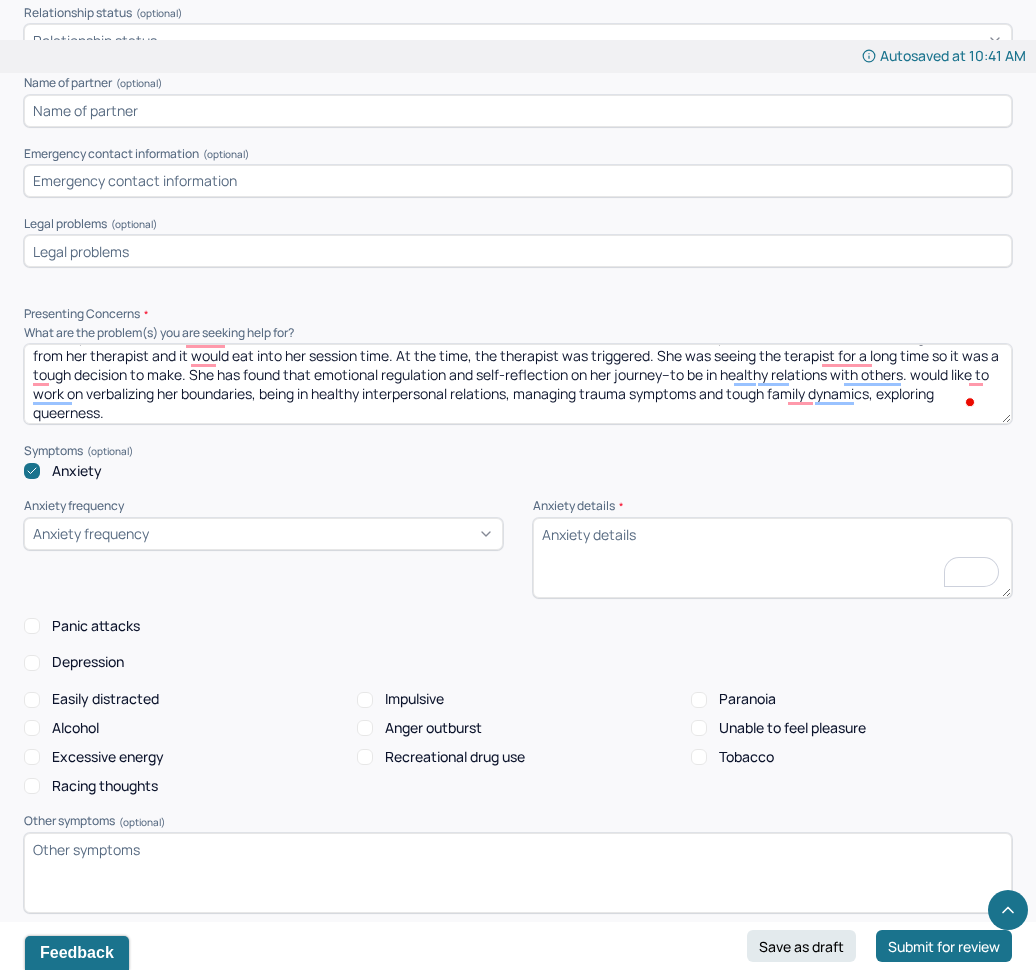 scroll, scrollTop: 43, scrollLeft: 0, axis: vertical 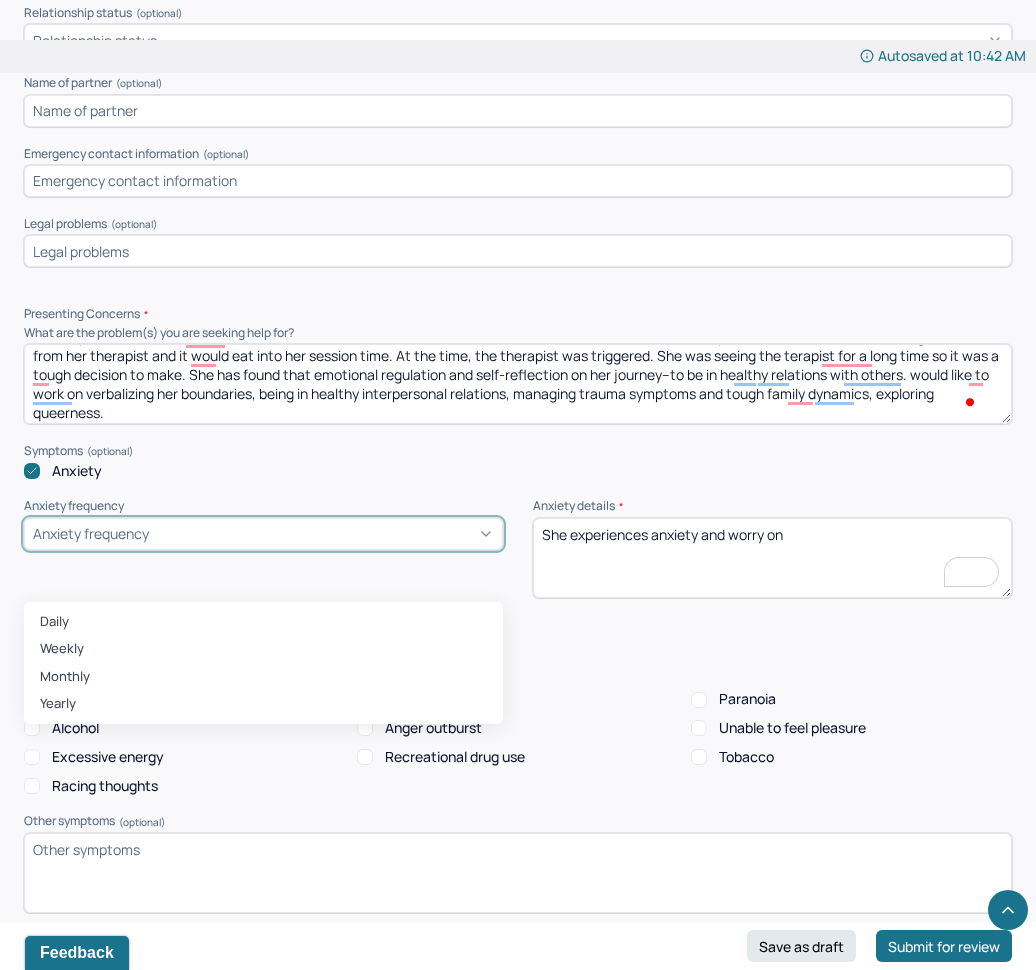 click on "Anxiety frequency" at bounding box center [263, 534] 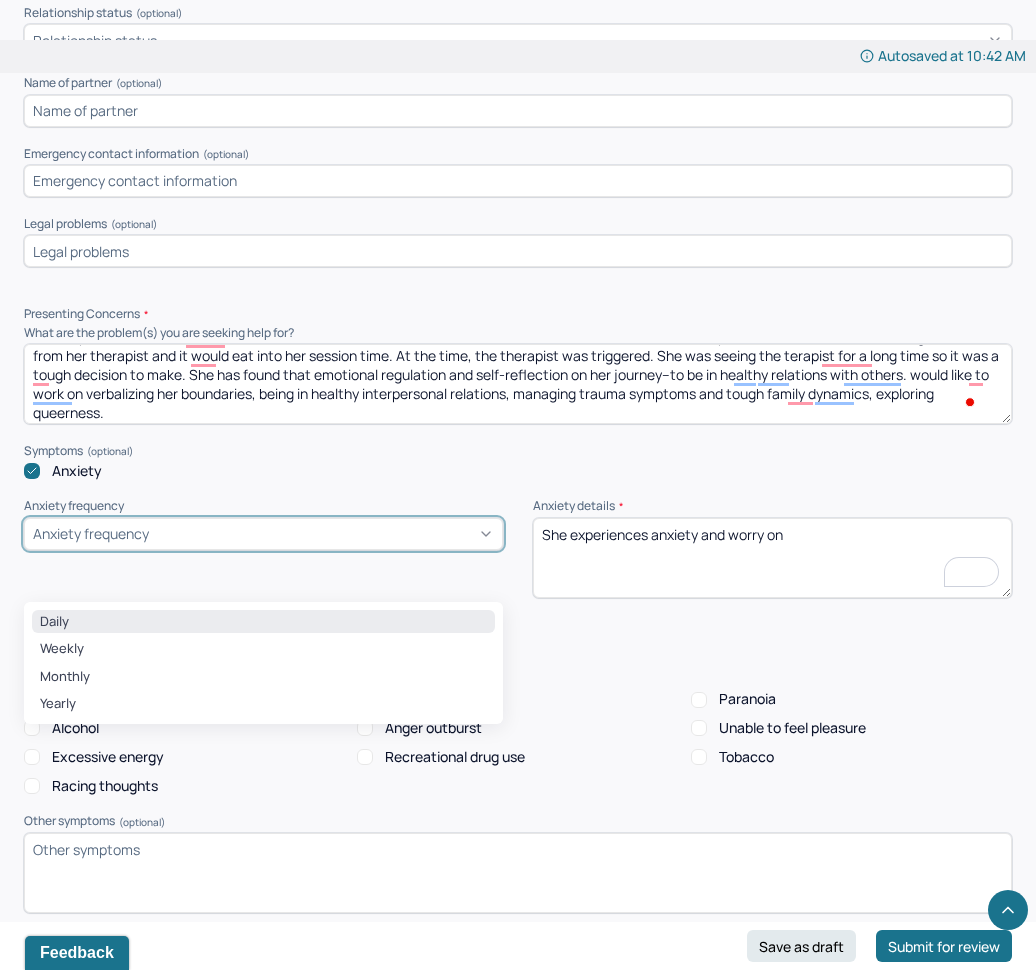 click on "Daily" at bounding box center (263, 622) 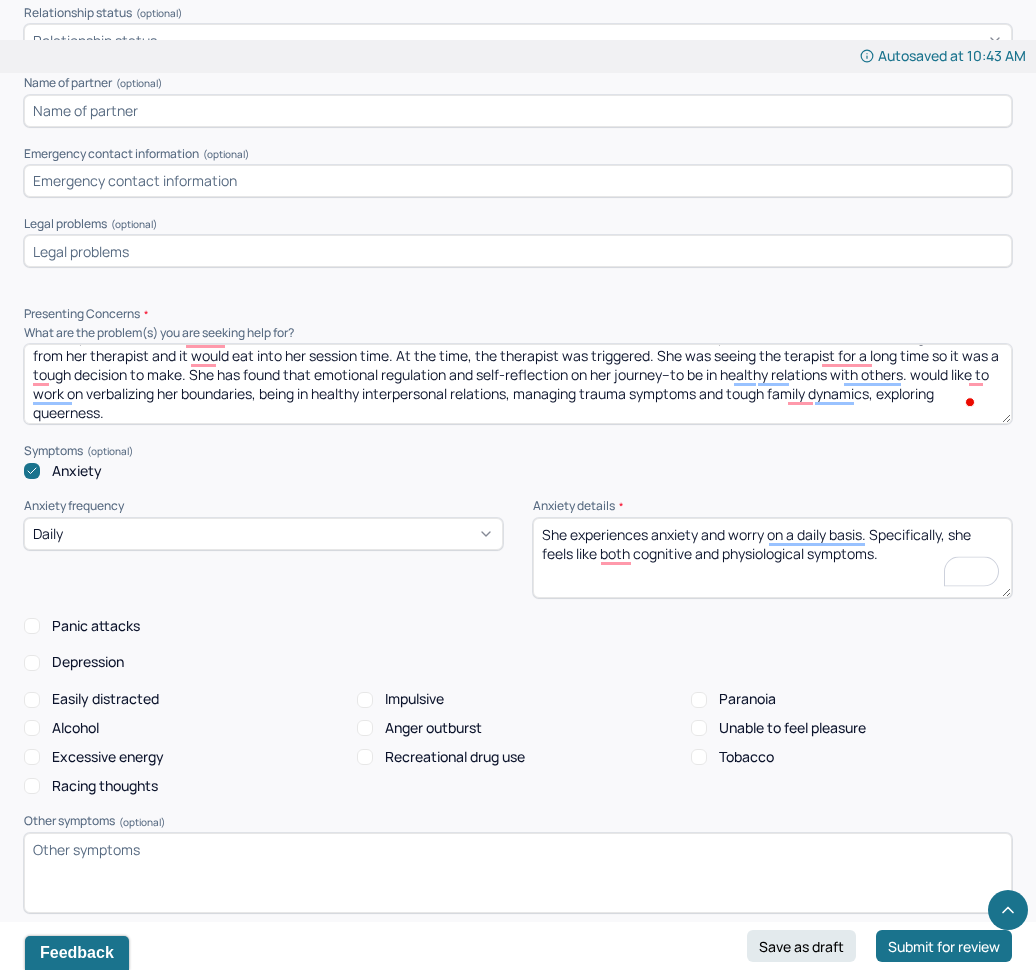 type on "She experiences anxiety and worry on a daily basis. Specifically, she feels like both cognitive and physiological symptoms." 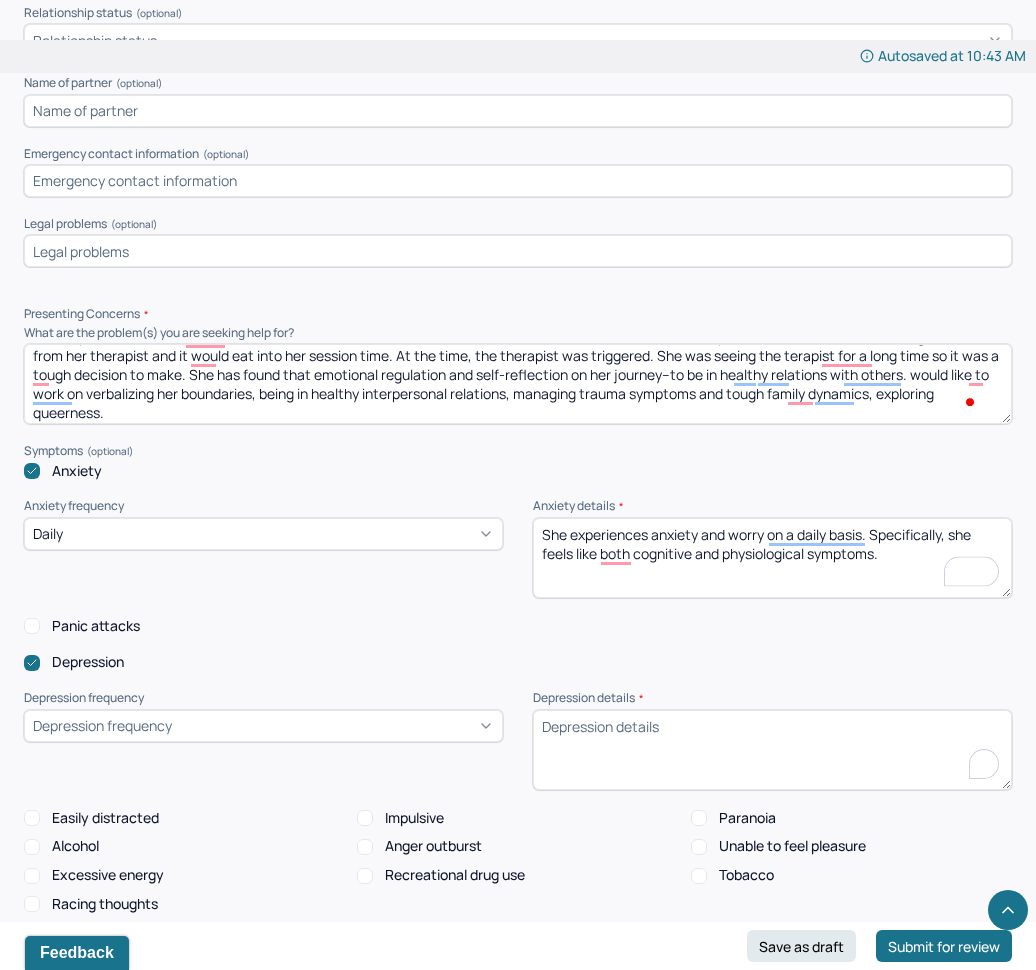 click on "Depression details *" at bounding box center (772, 750) 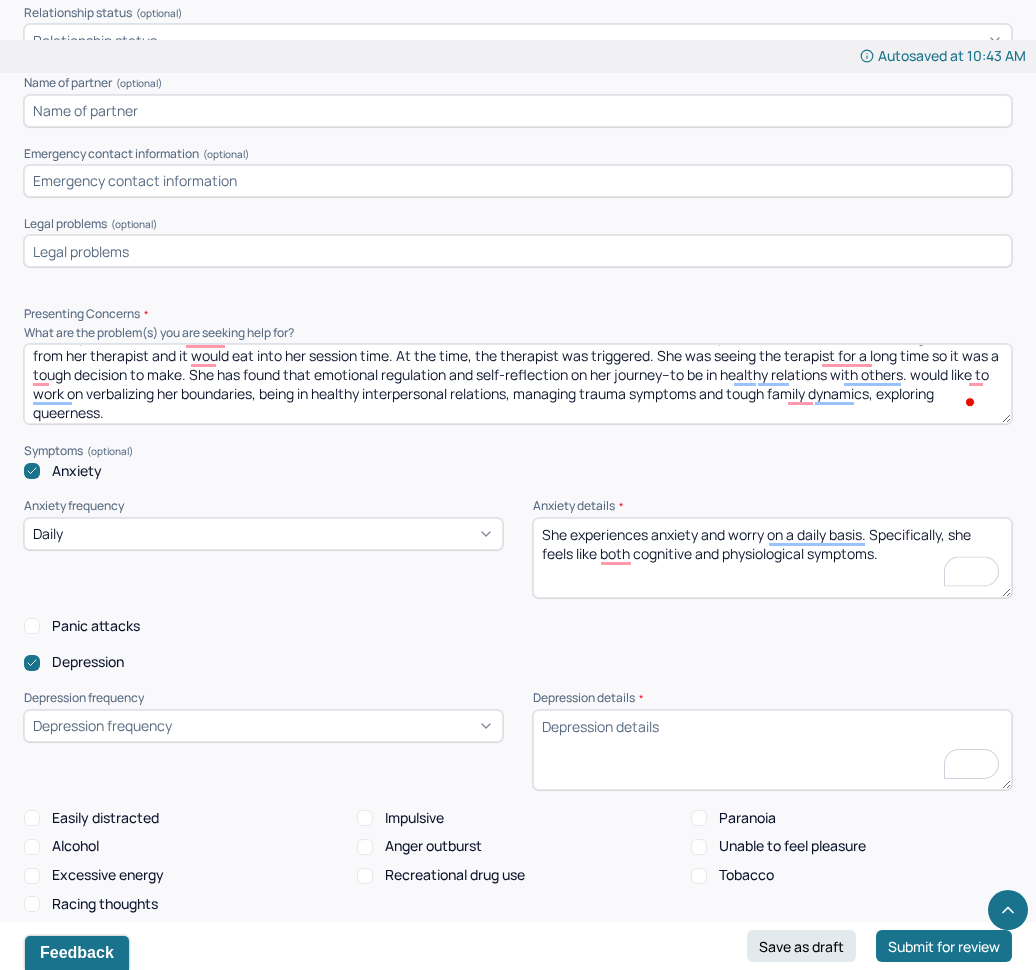 scroll, scrollTop: 43, scrollLeft: 0, axis: vertical 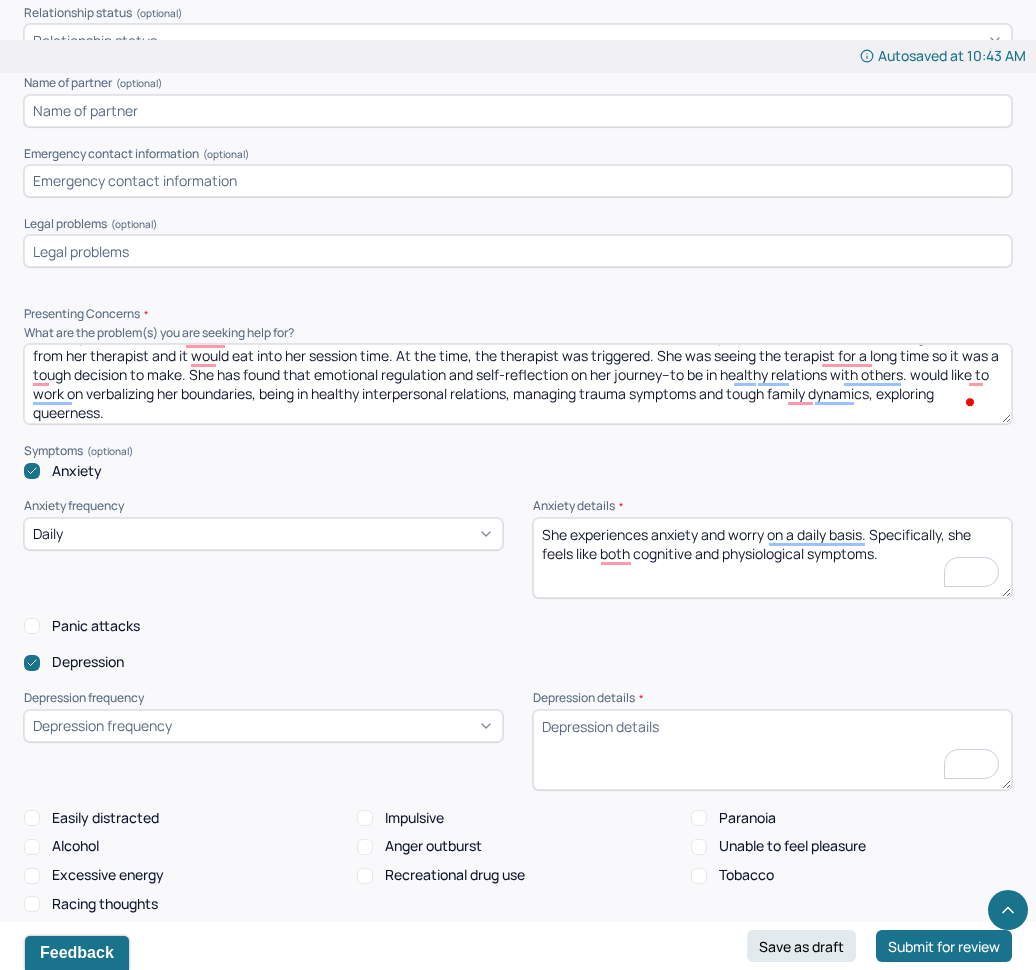 click on "Depression details *" at bounding box center [772, 750] 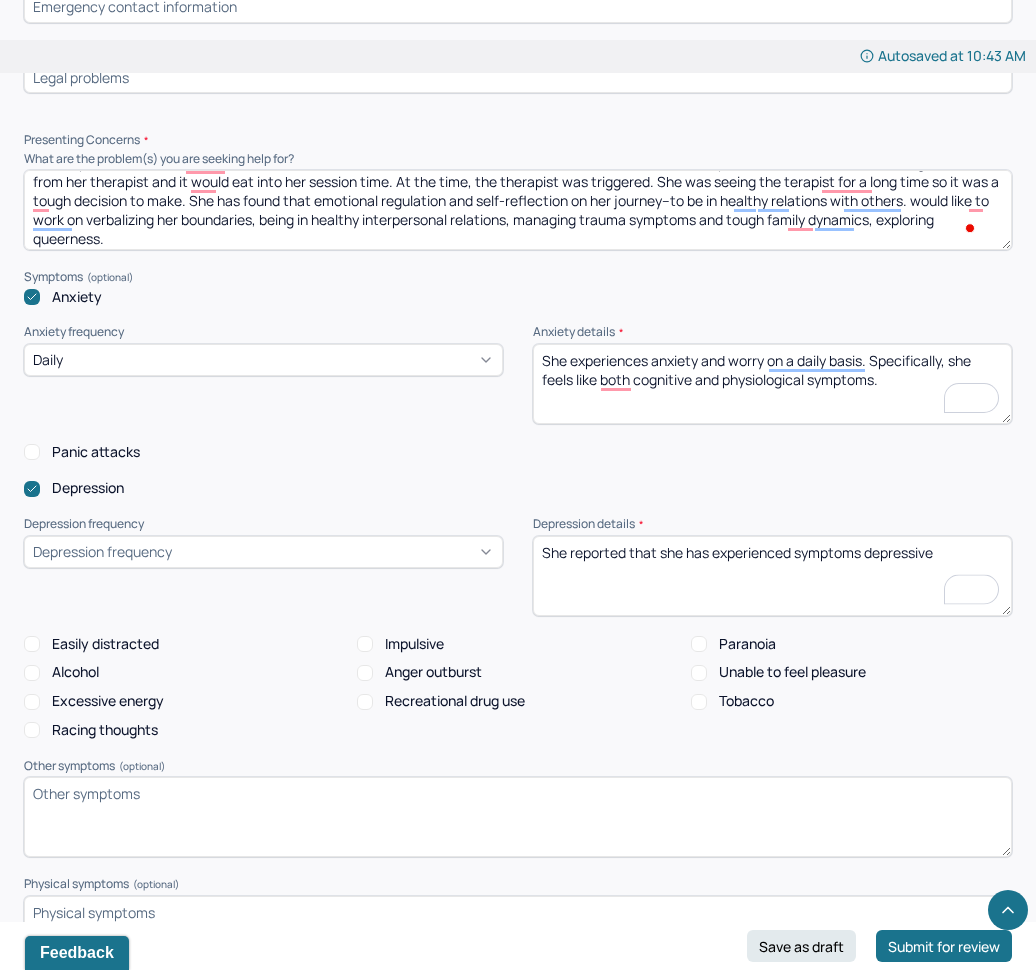 scroll, scrollTop: 1867, scrollLeft: 0, axis: vertical 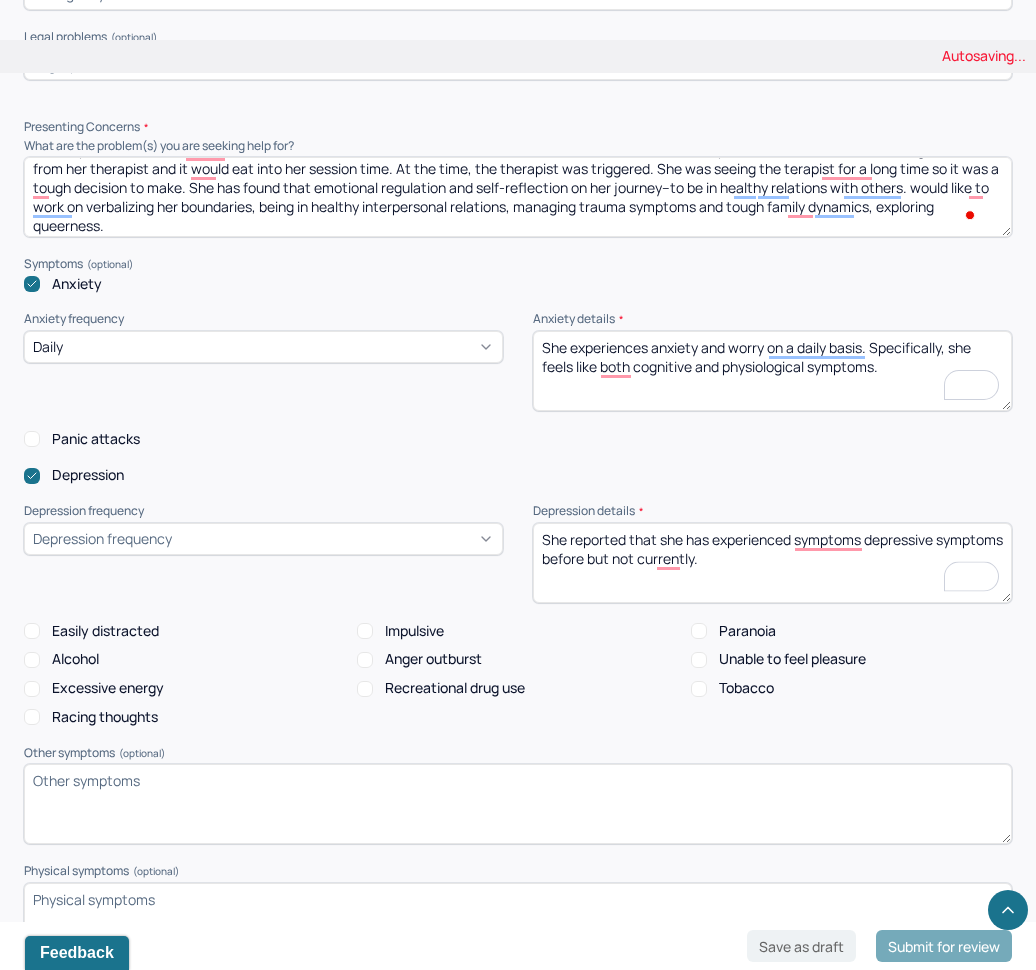 type on "She reported that she has experienced symptoms depressive symptoms before but not currently." 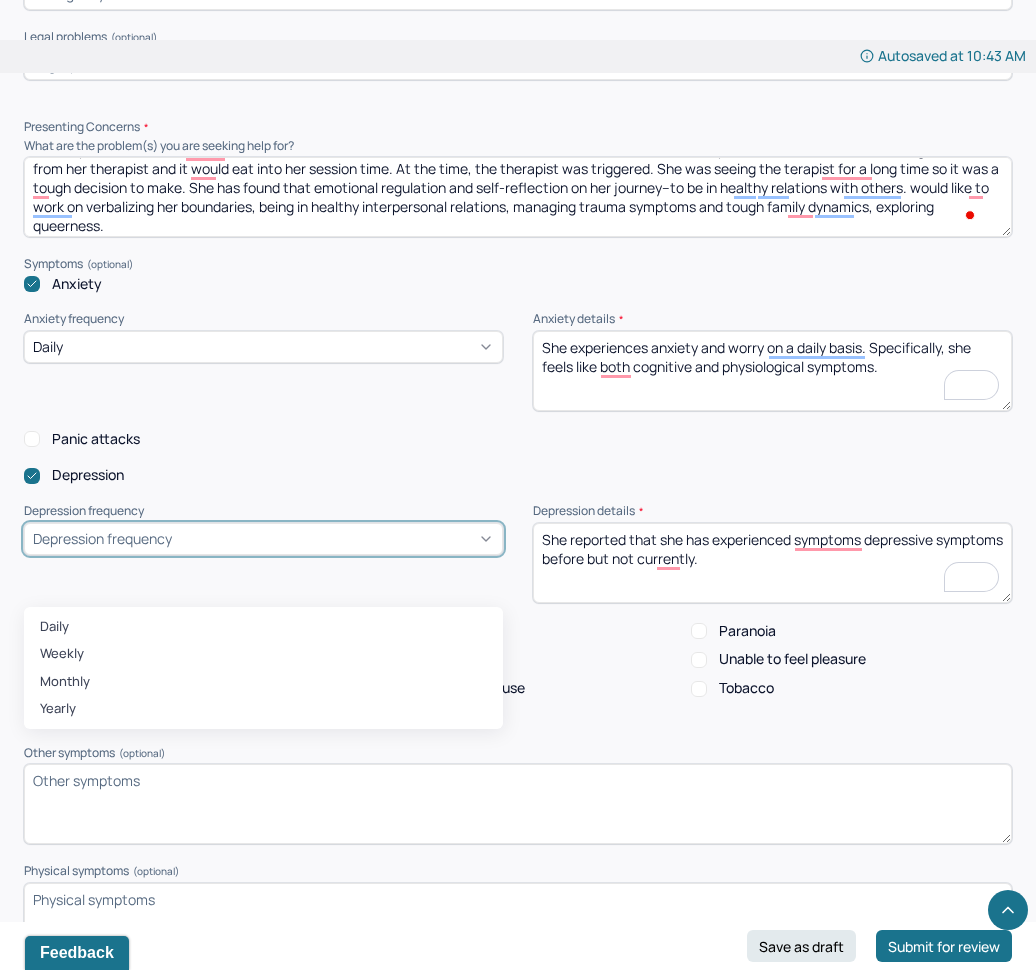 click on "Depression frequency" at bounding box center (263, 539) 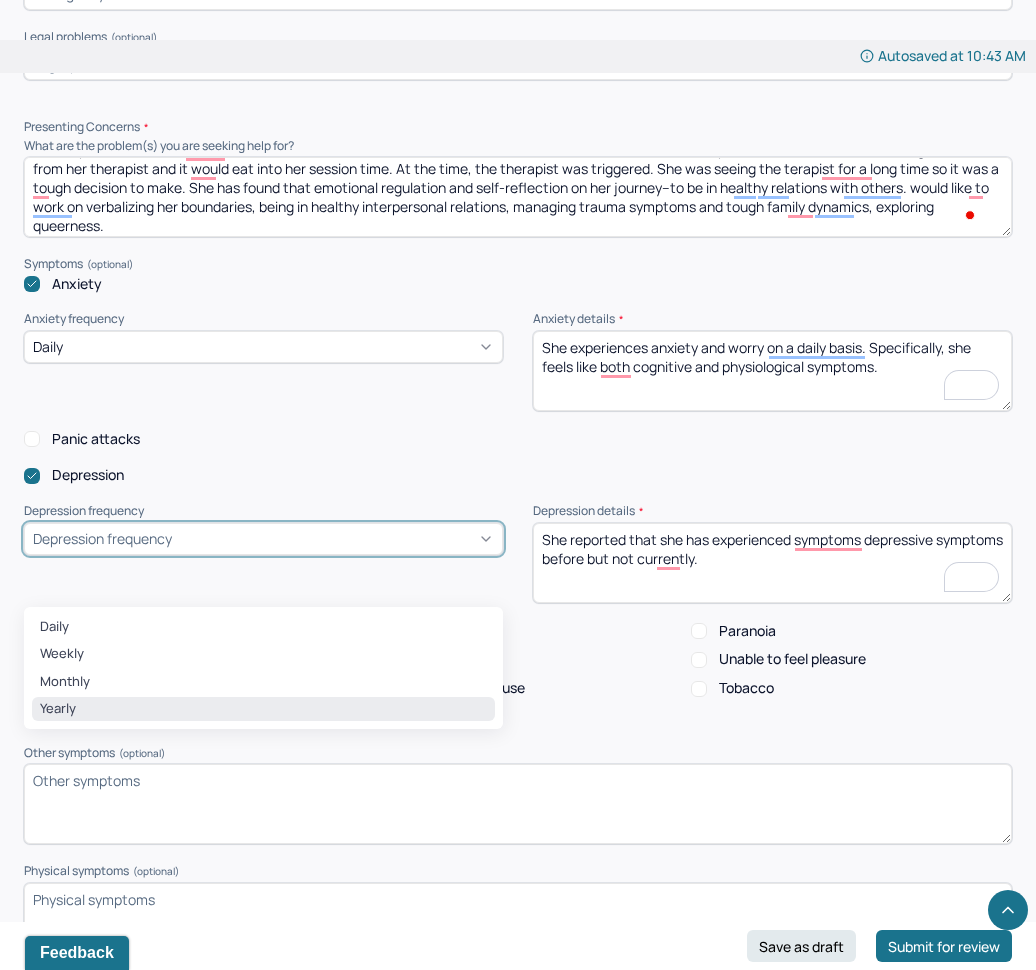 click on "Yearly" at bounding box center [263, 709] 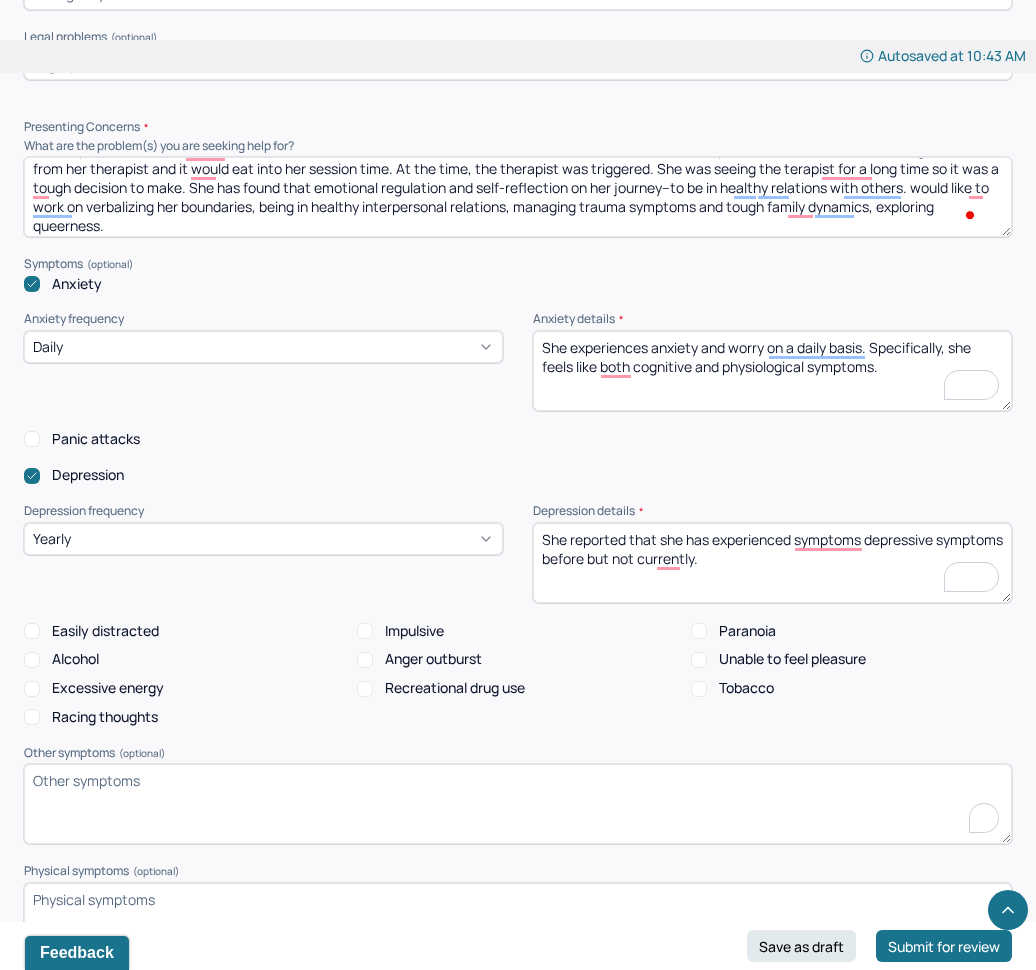 click on "Other symptoms (optional)" at bounding box center [518, 804] 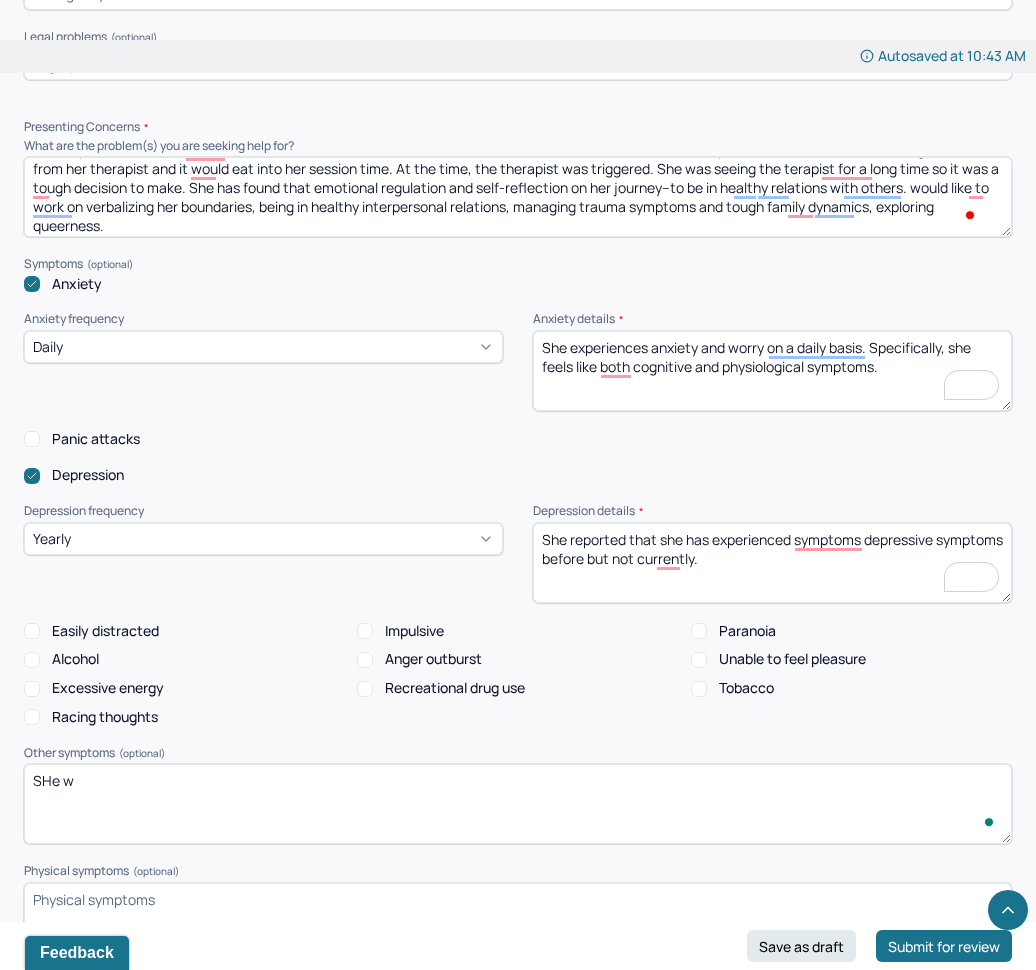 scroll, scrollTop: 43, scrollLeft: 0, axis: vertical 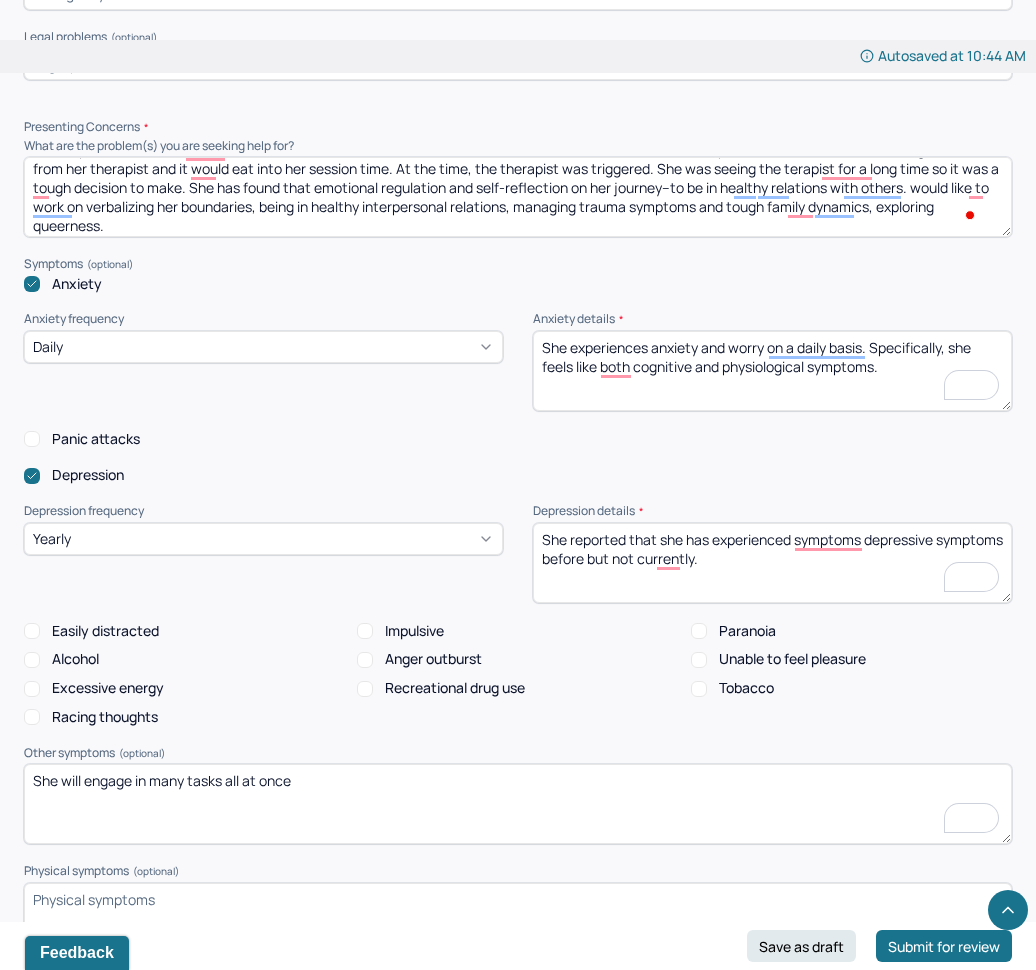 type on "She will engage in many tasks all at once" 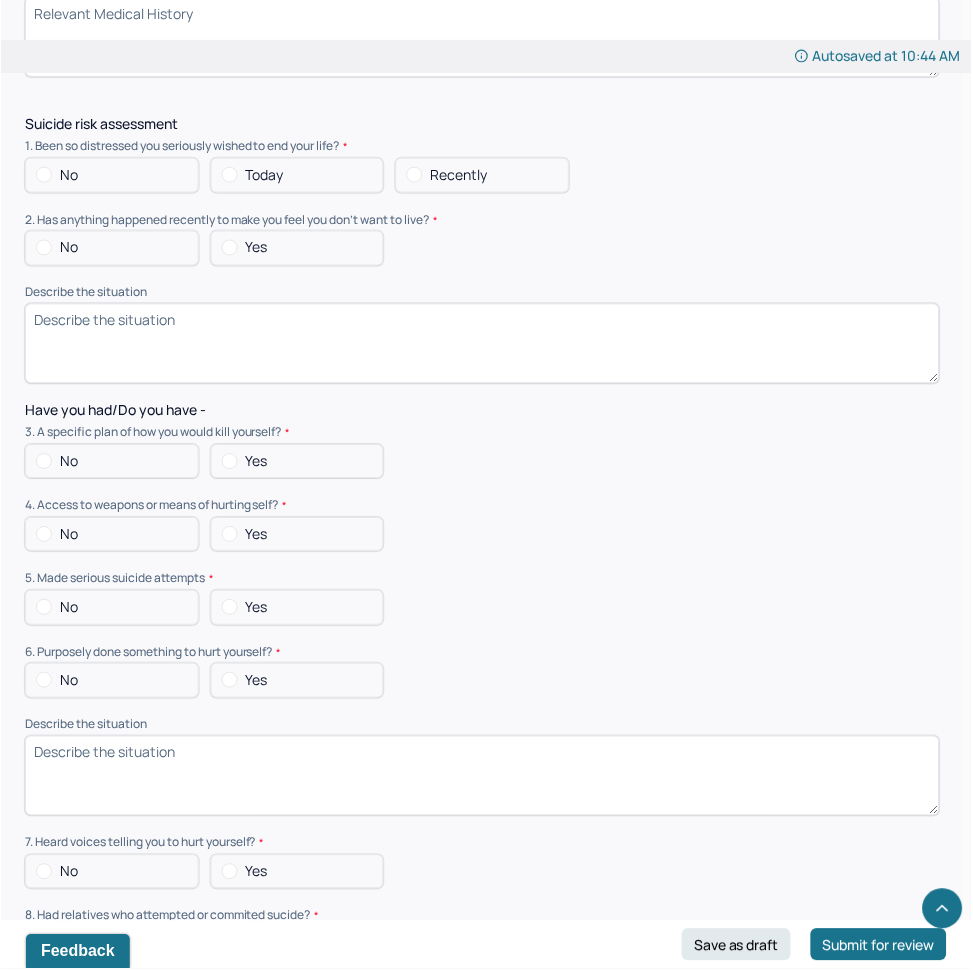 scroll, scrollTop: 5176, scrollLeft: 0, axis: vertical 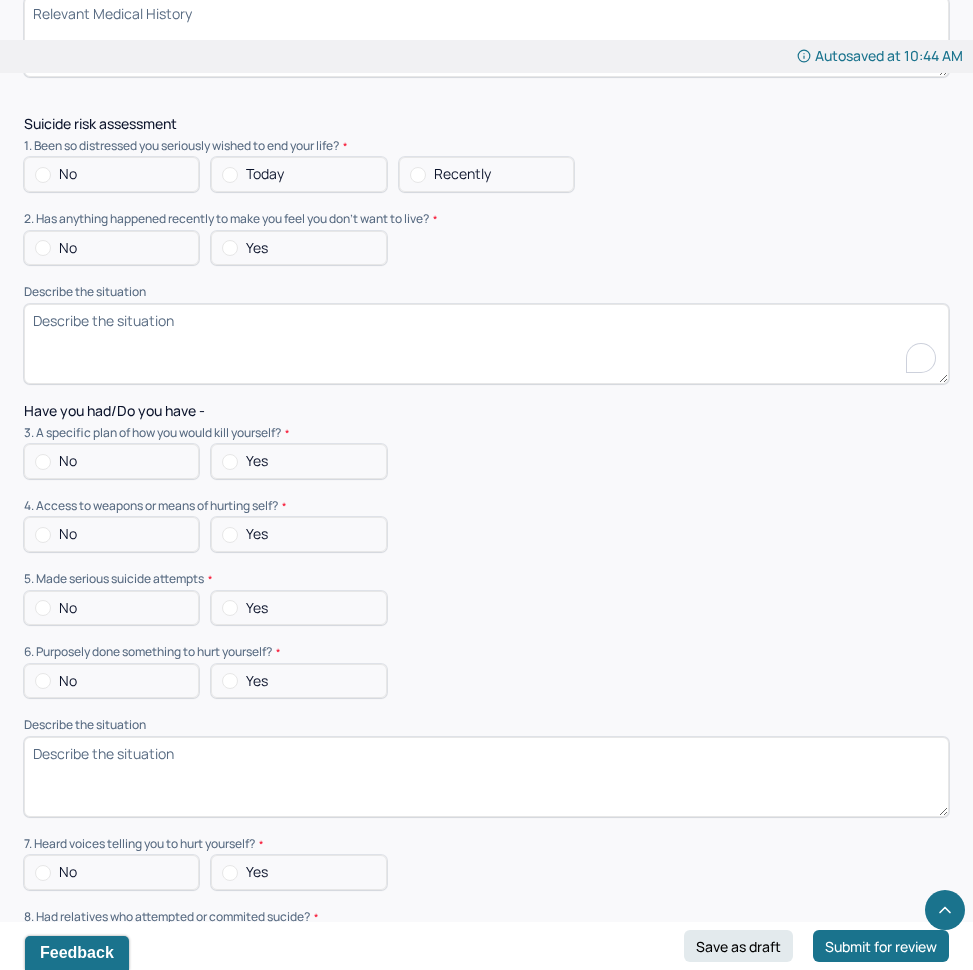 click on "Describe the situation" at bounding box center (486, 344) 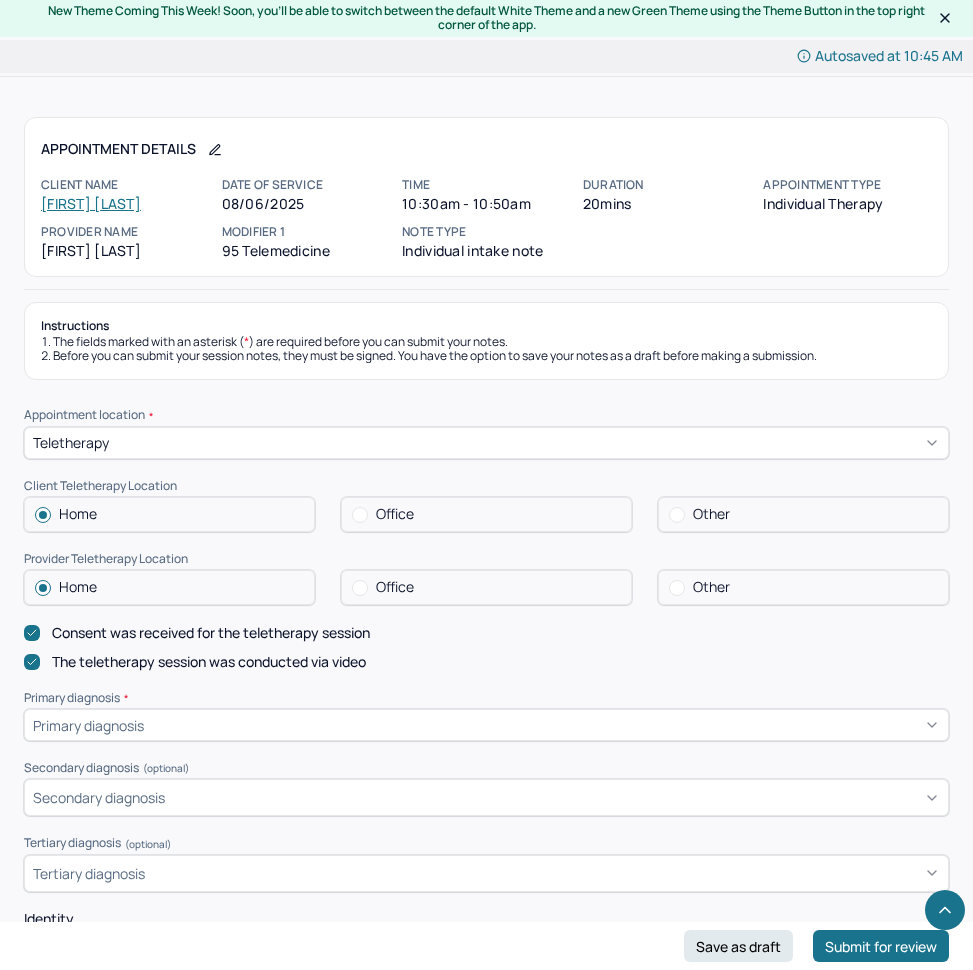 scroll, scrollTop: 5326, scrollLeft: 0, axis: vertical 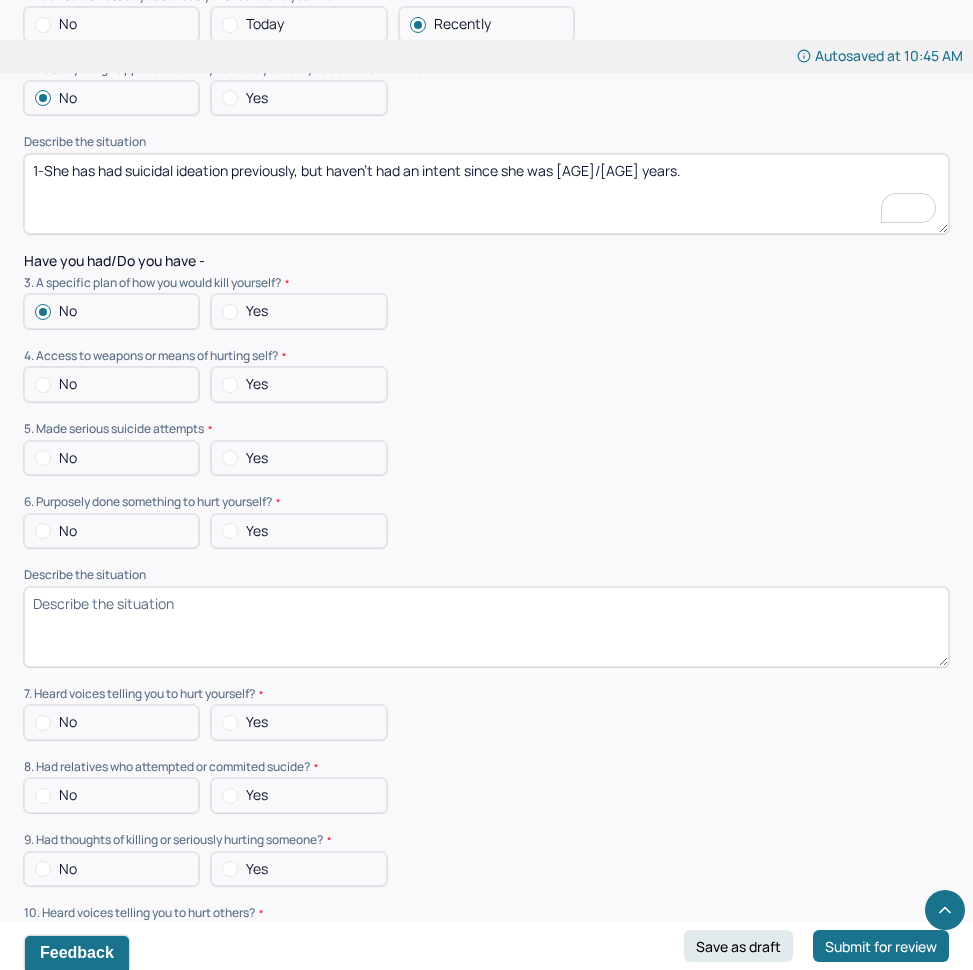 click on "4. Access to weapons or means of hurting self?" at bounding box center [486, 356] 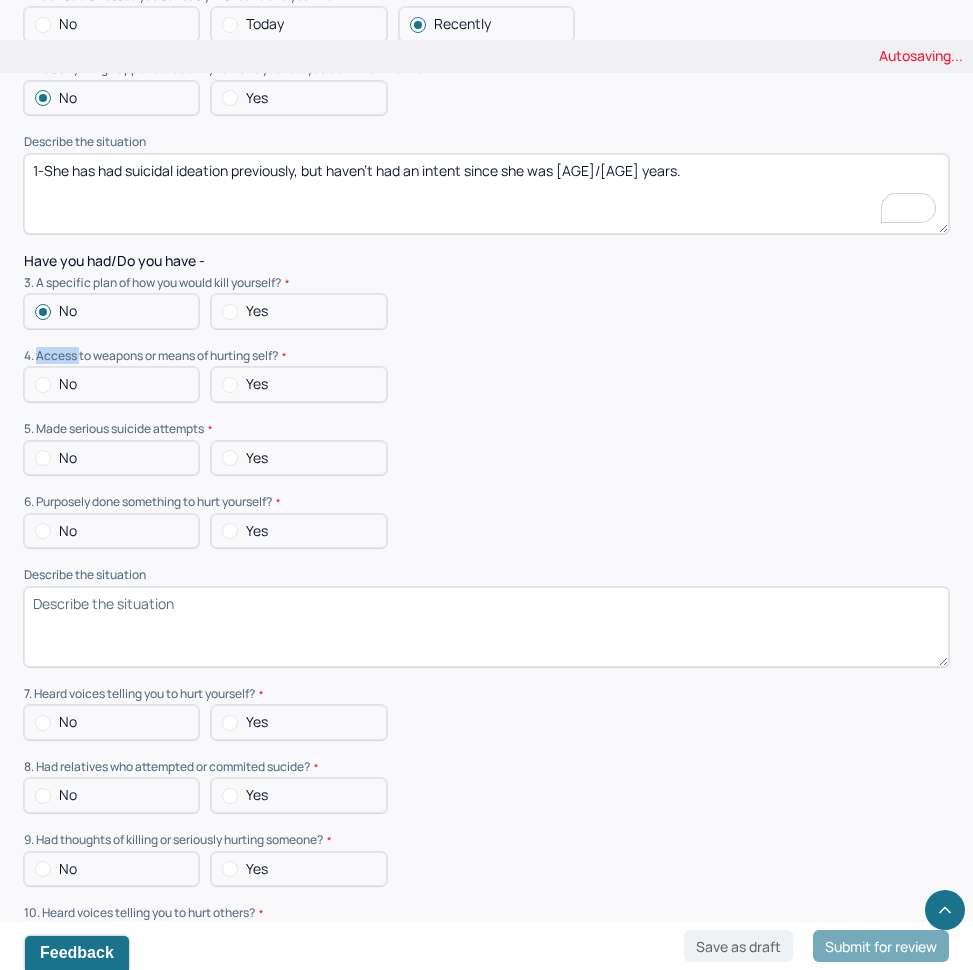 click on "4. Access to weapons or means of hurting self?" at bounding box center [486, 356] 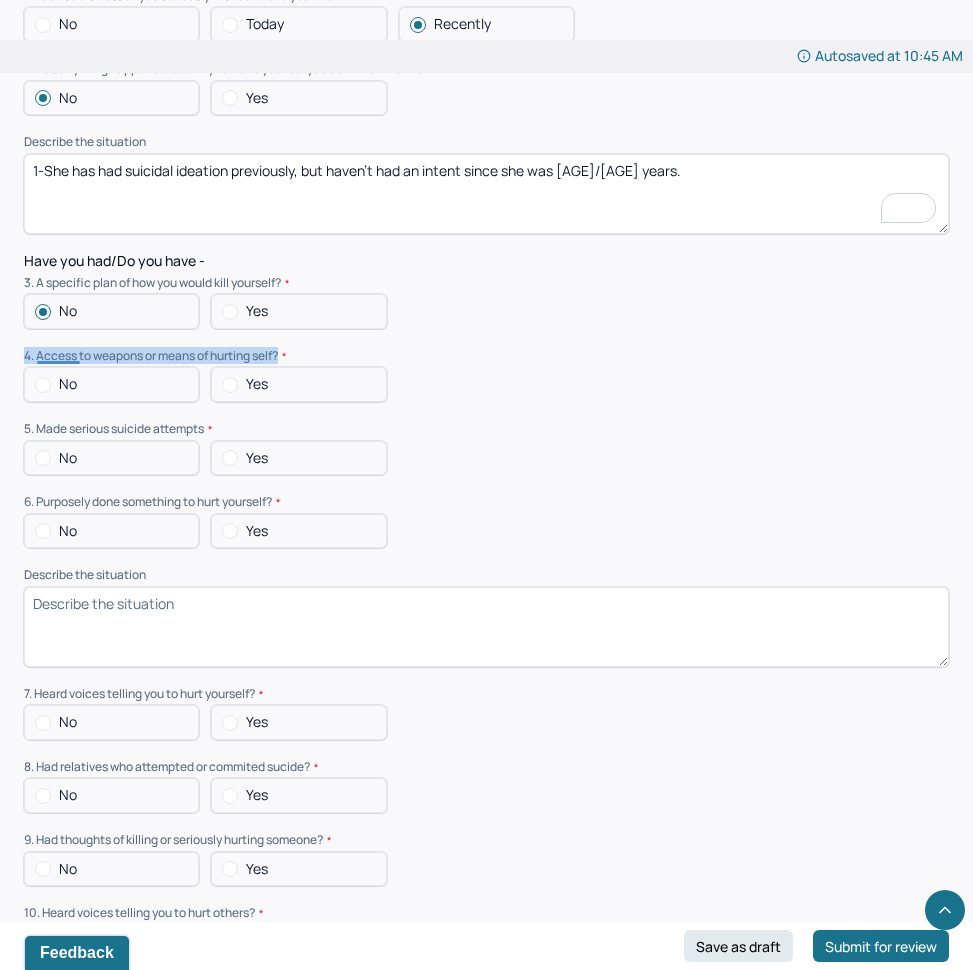 click on "4. Access to weapons or means of hurting self?" at bounding box center (486, 356) 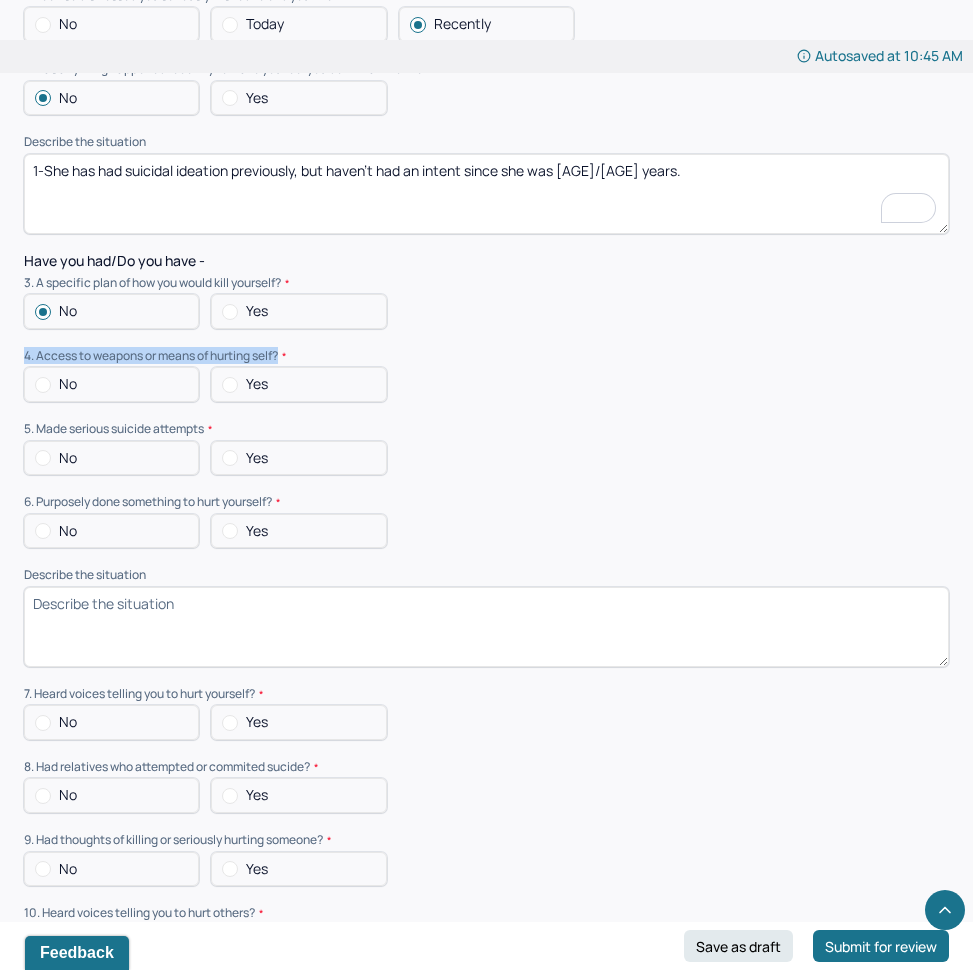 click on "4. Access to weapons or means of hurting self?" at bounding box center (486, 356) 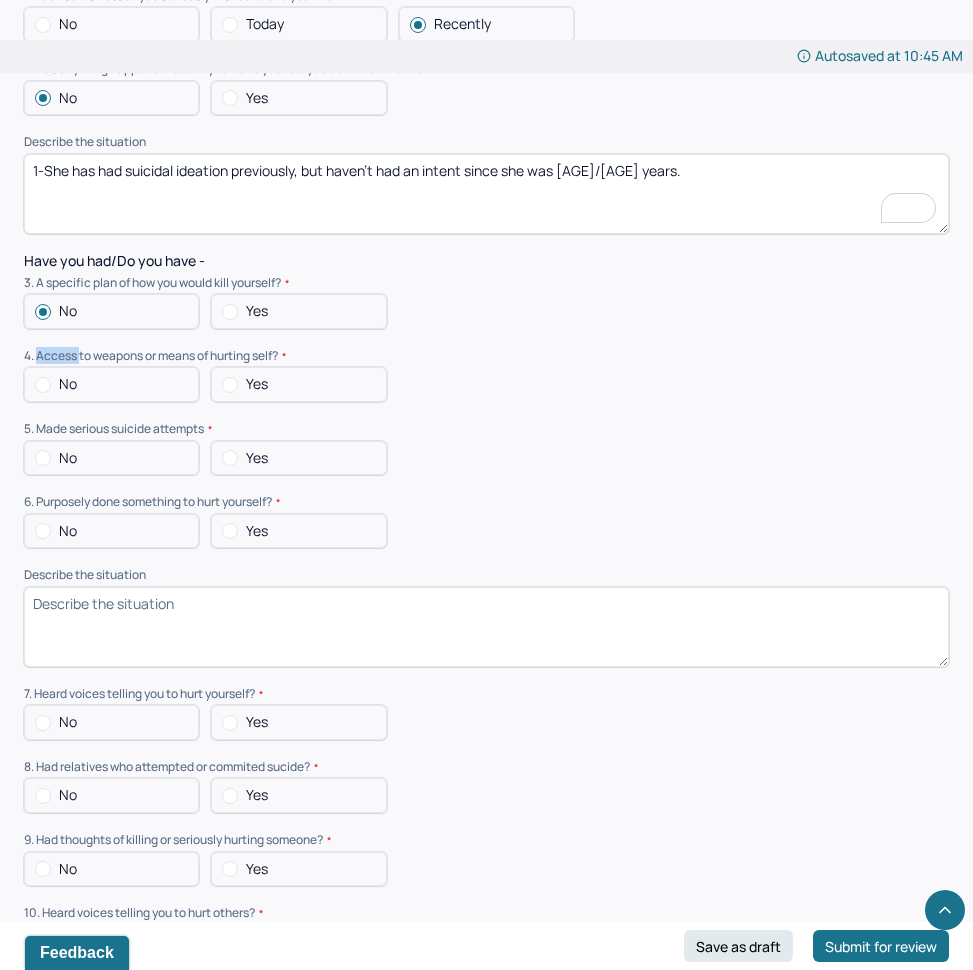 click on "4. Access to weapons or means of hurting self?" at bounding box center (486, 356) 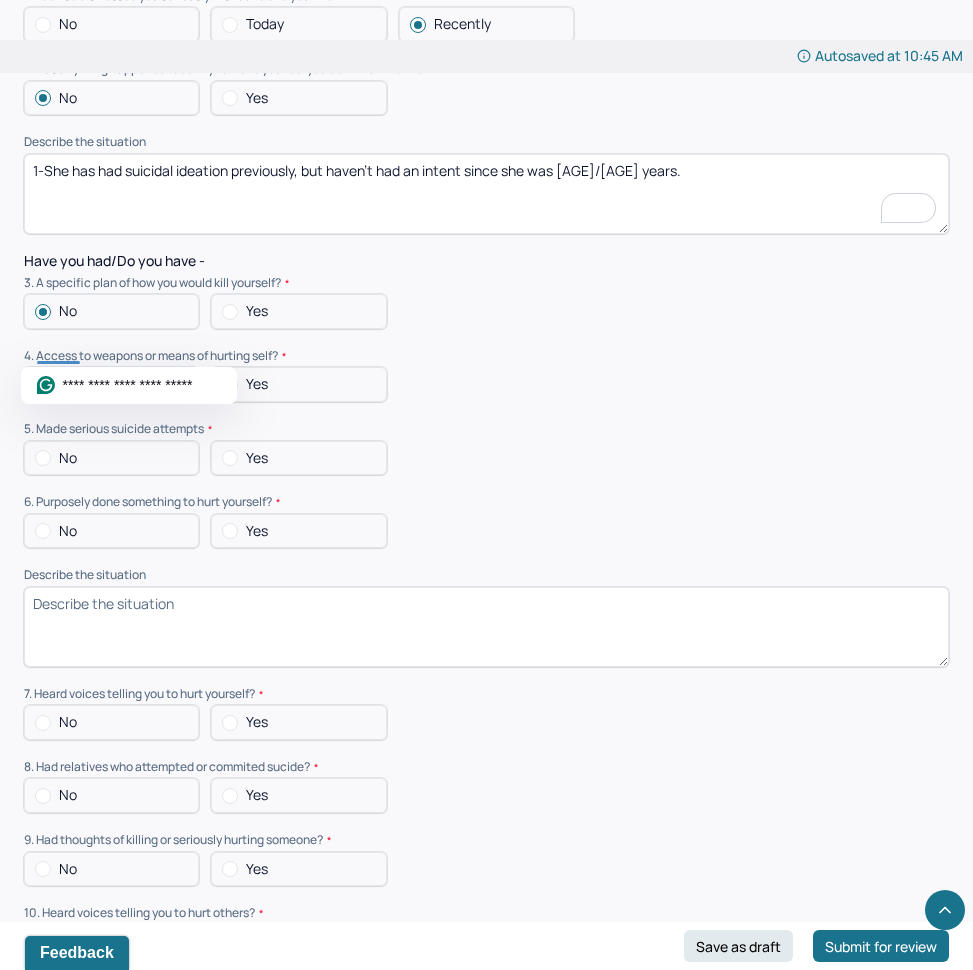 click on "1-She has had suicidal ideation previously, but haven't had an intent since she was [AGE]/[AGE] years." at bounding box center [486, 194] 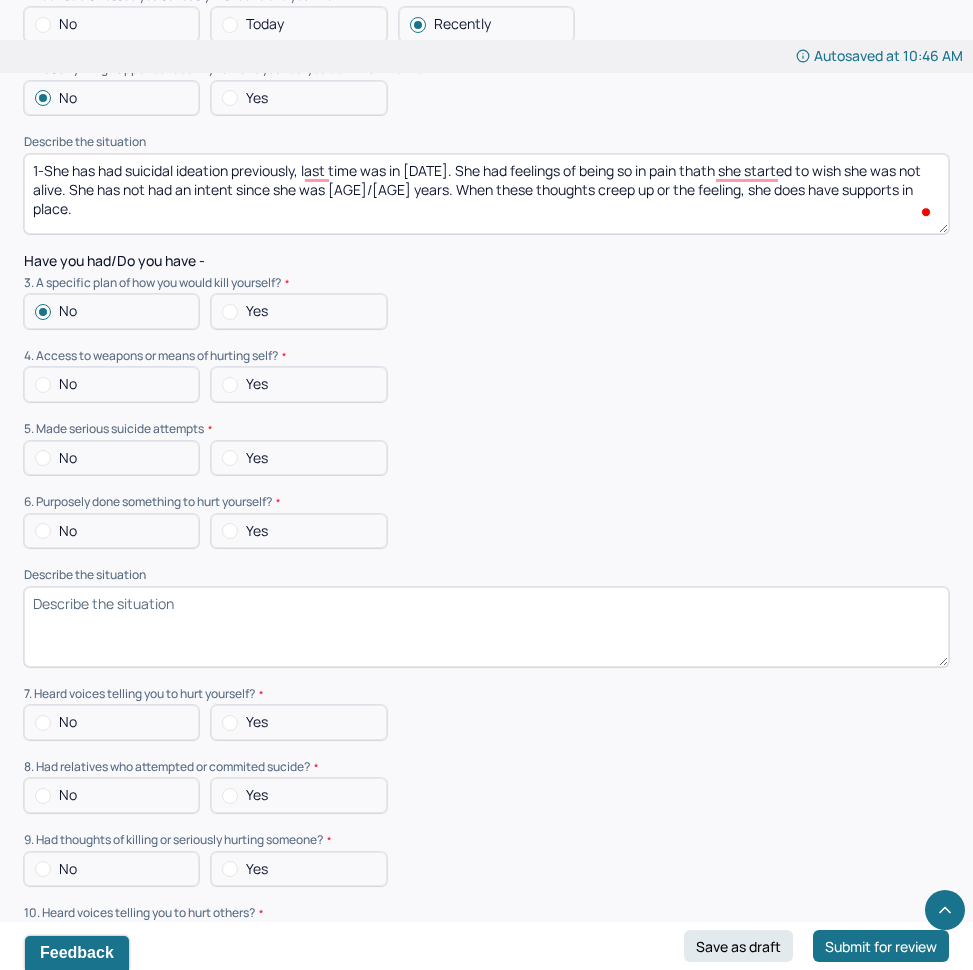 type on "1-She has had suicidal ideation previously, last time was in [DATE]. She had feelings of being so in pain thath she started to wish she was not alive. She has not had an intent since she was [AGE]/[AGE] years. When these thoughts creep up or the feeling, she does have supports in place." 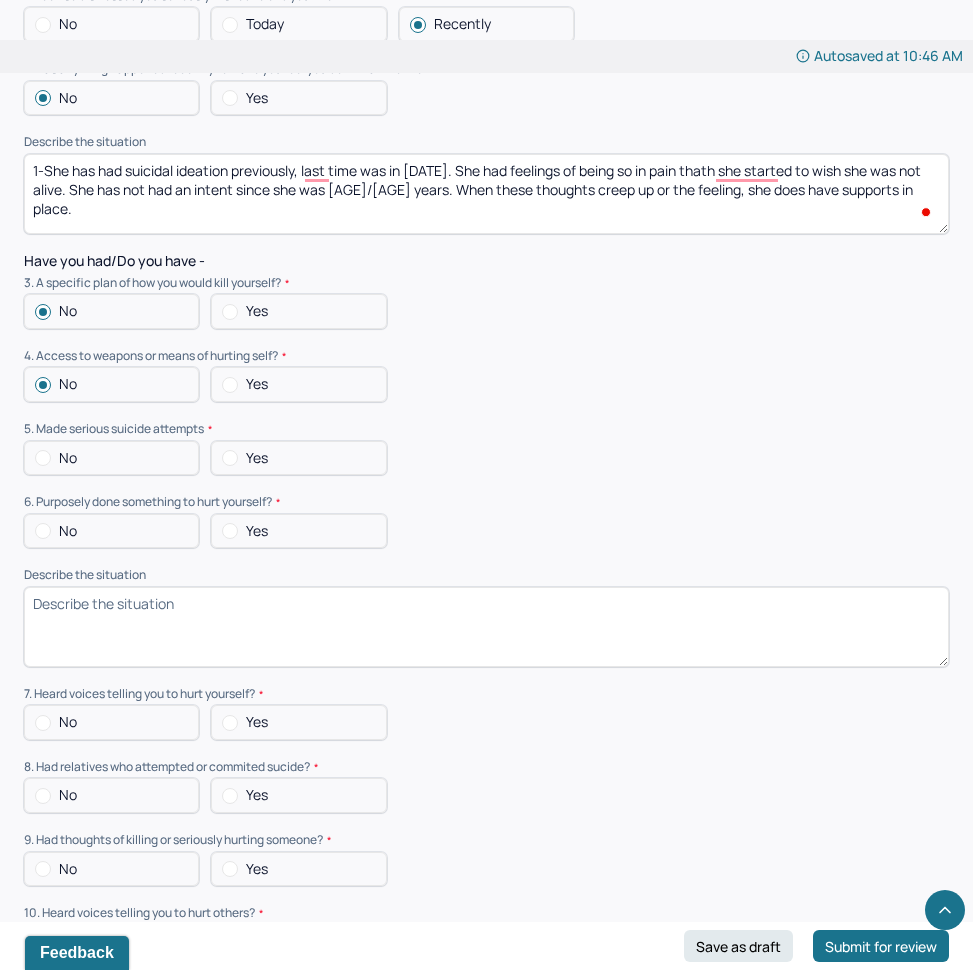 click at bounding box center [230, 385] 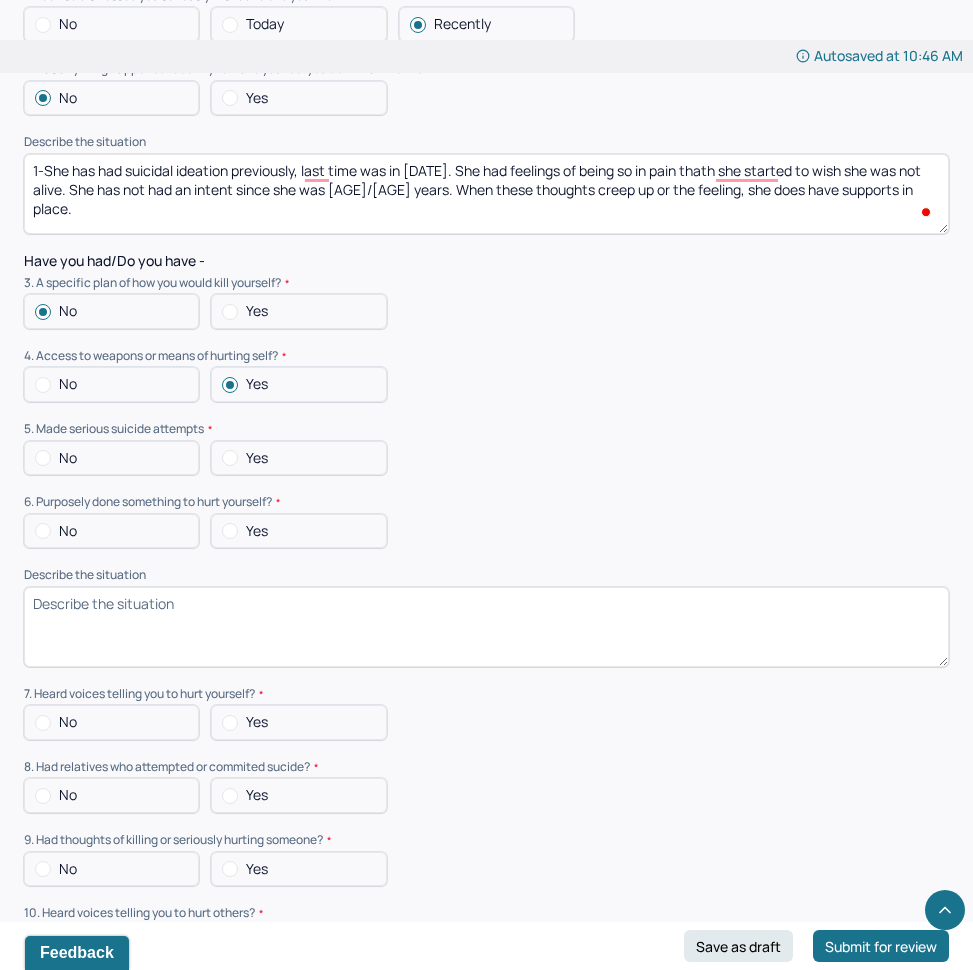 click on "Describe the situation" at bounding box center [486, 627] 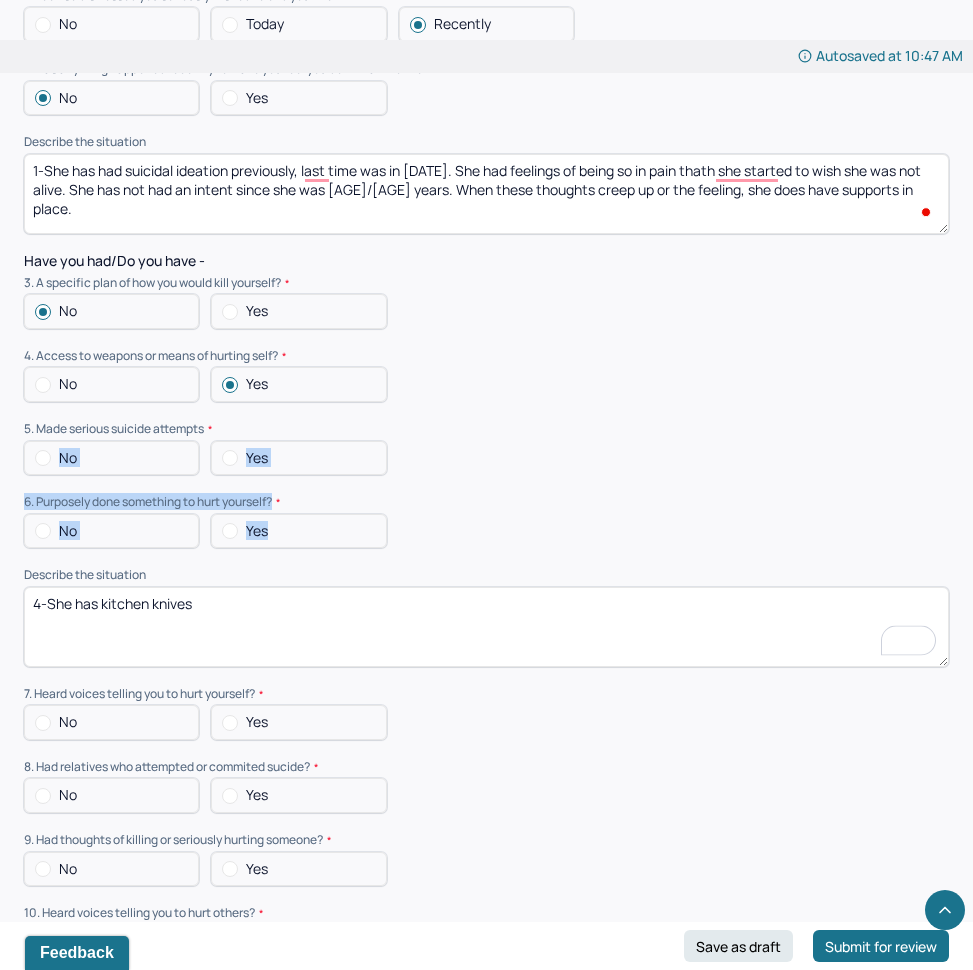 drag, startPoint x: 60, startPoint y: 452, endPoint x: 230, endPoint y: 628, distance: 244.69572 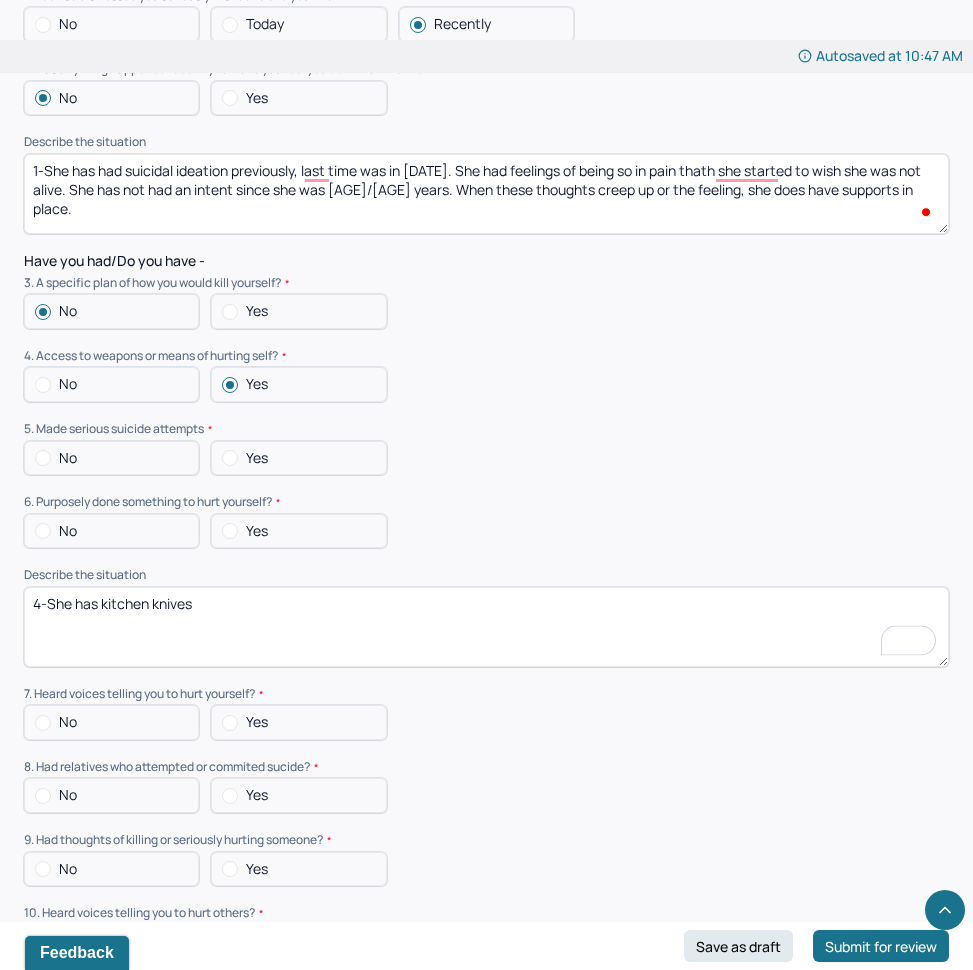 click on "4-She has kitchen knives" at bounding box center [486, 627] 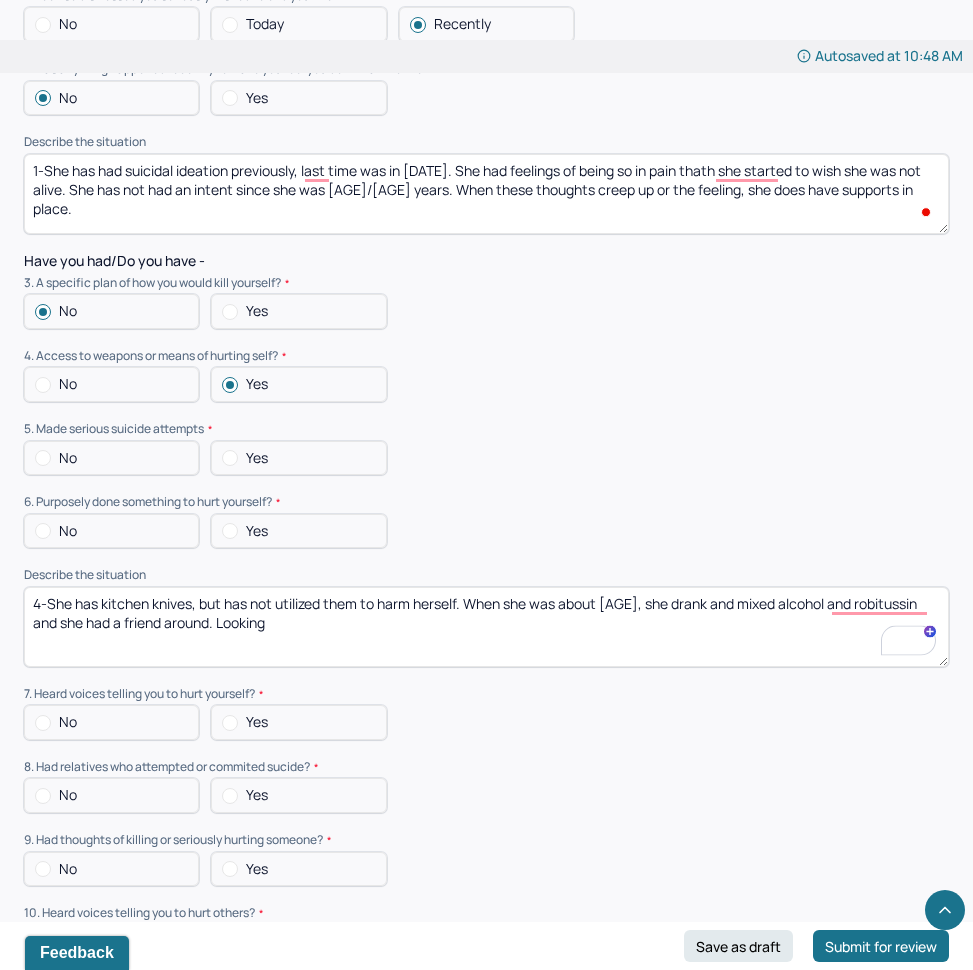 click at bounding box center [230, 458] 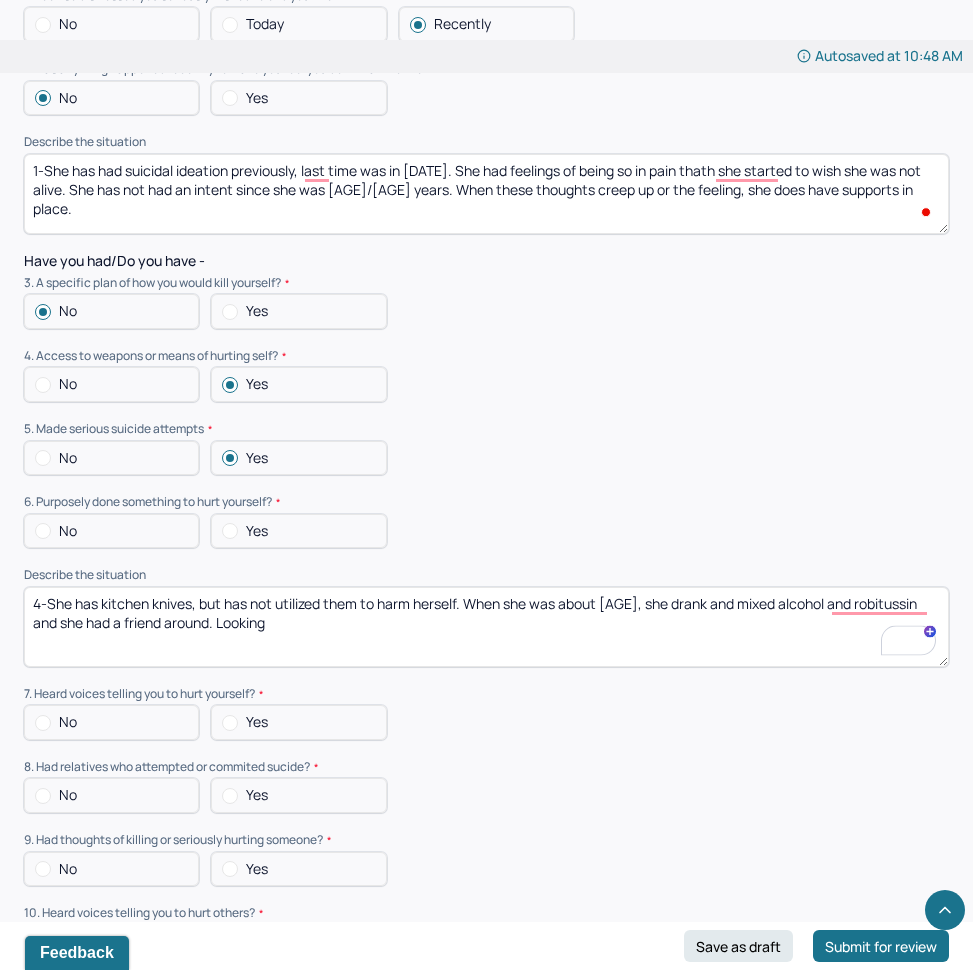 click on "4-She has kitchen knives, but has not utilized them to harm herself. When she was about [AGE], she drank and mixed alcohol and robitussin and she had a friend around. Looking" at bounding box center [486, 627] 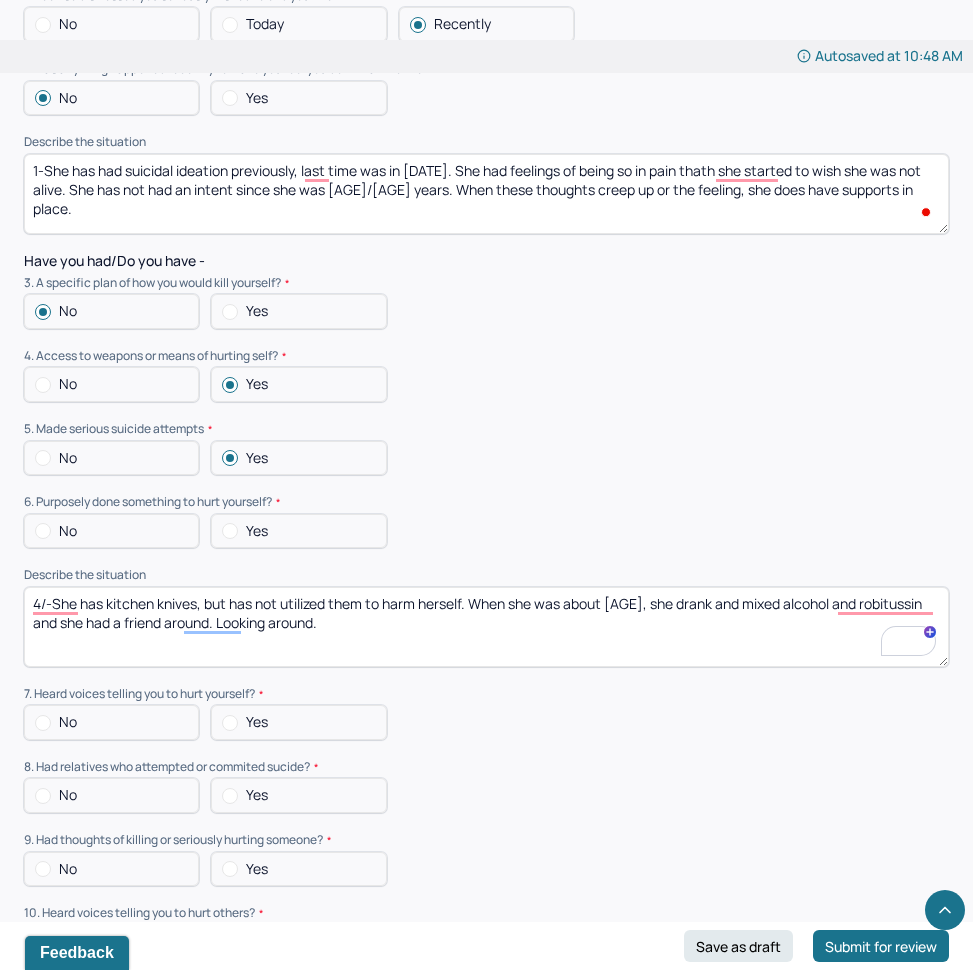 type on "4/-She has kitchen knives, but has not utilized them to harm herself. When she was about [AGE], she drank and mixed alcohol and robitussin and she had a friend around. Looking around." 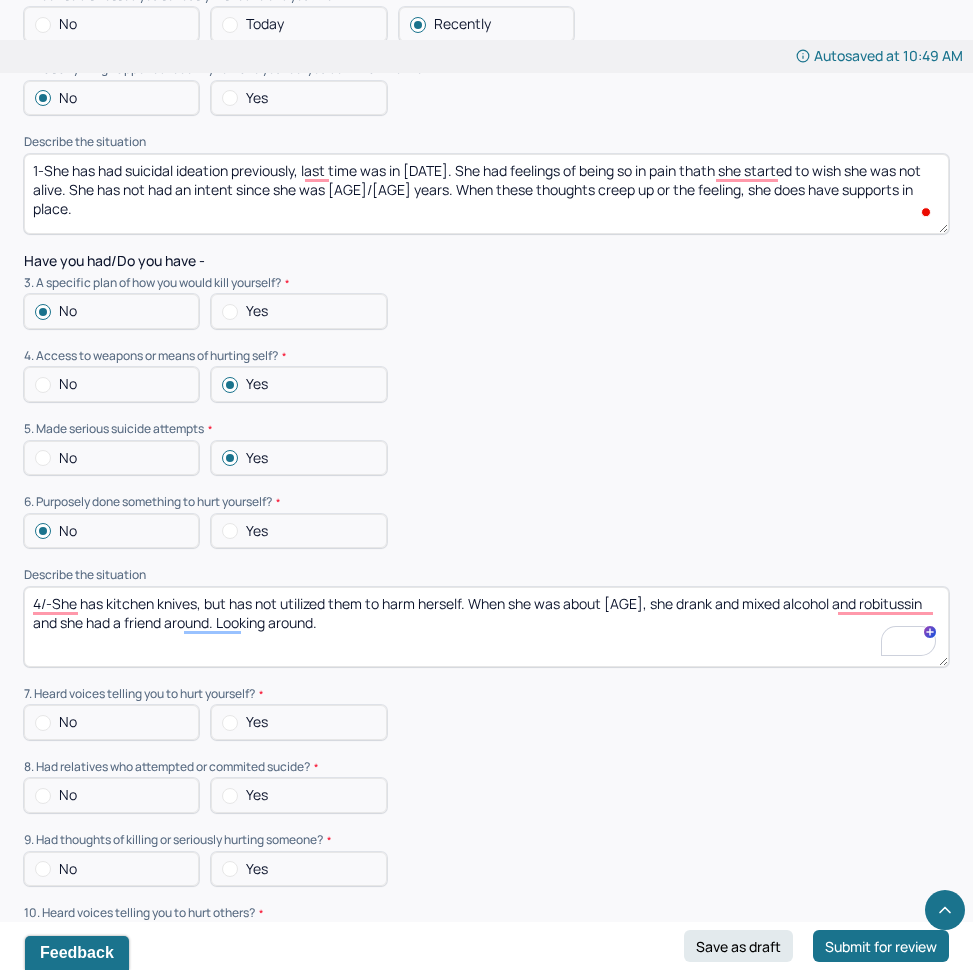 click on "Yes" at bounding box center (257, 531) 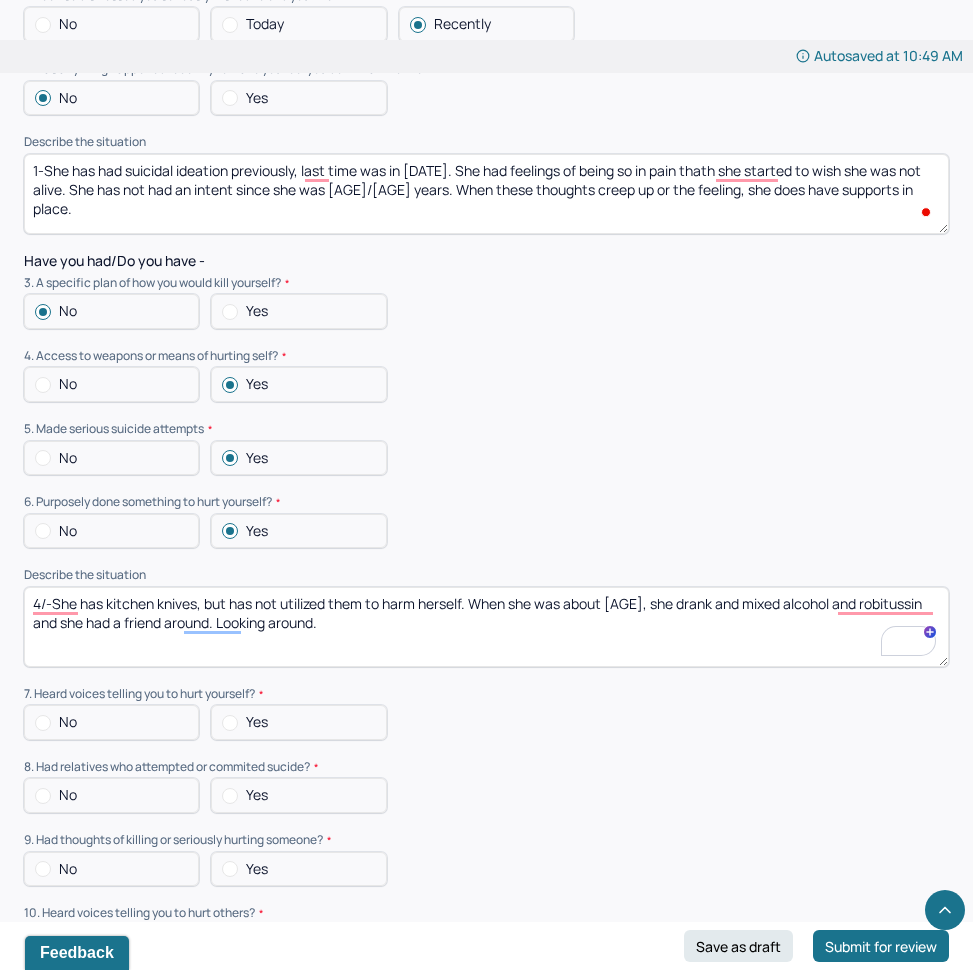 click on "No" at bounding box center (111, 458) 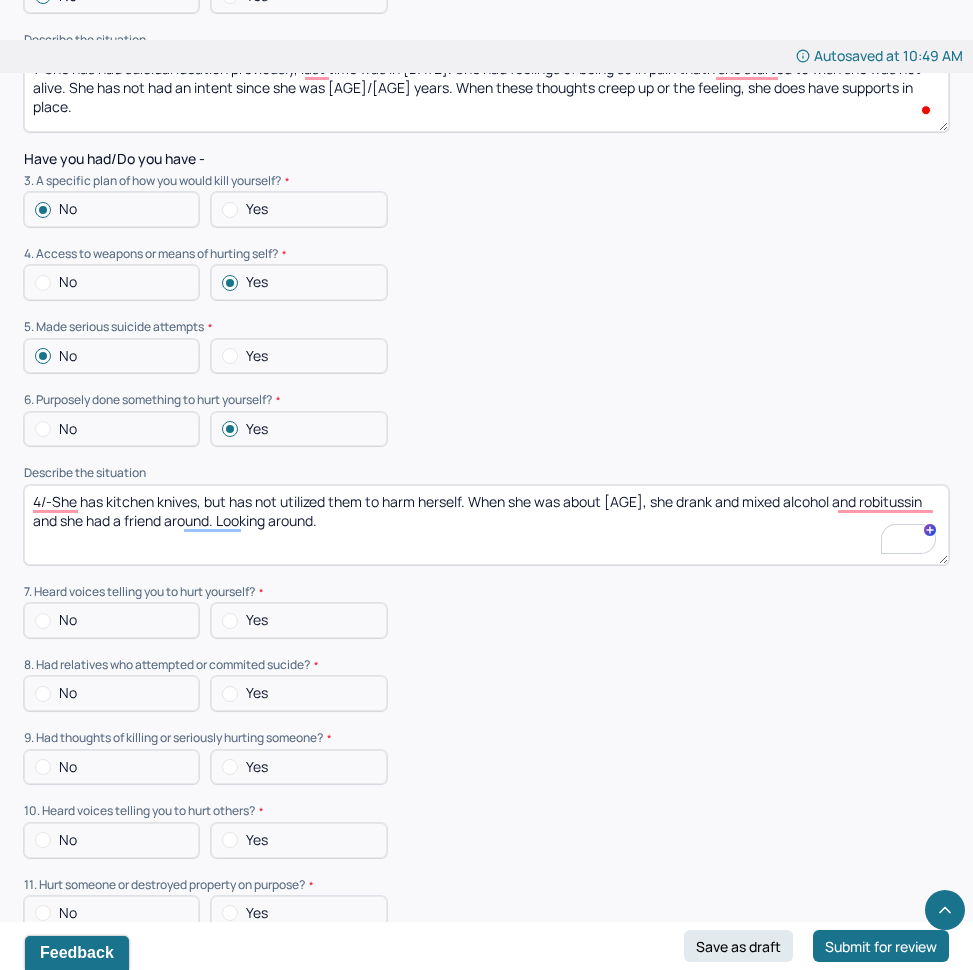 scroll, scrollTop: 5428, scrollLeft: 5, axis: both 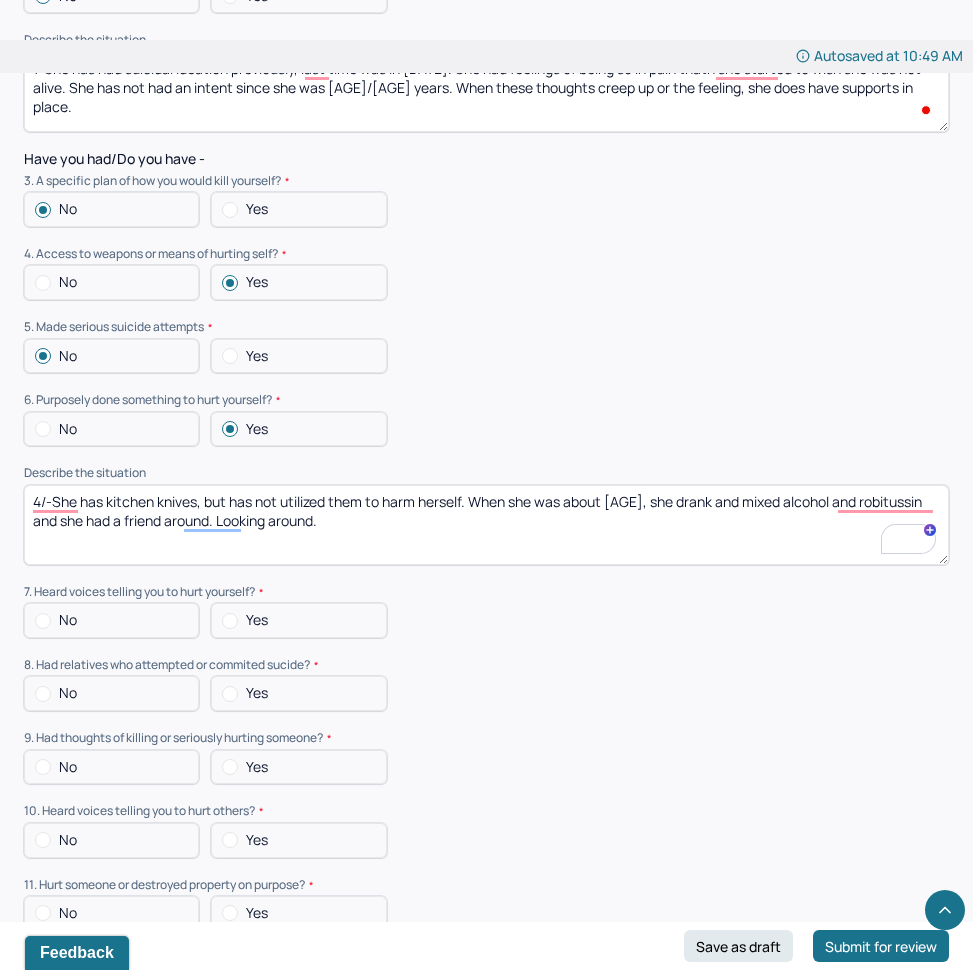 click on "No" at bounding box center (111, 620) 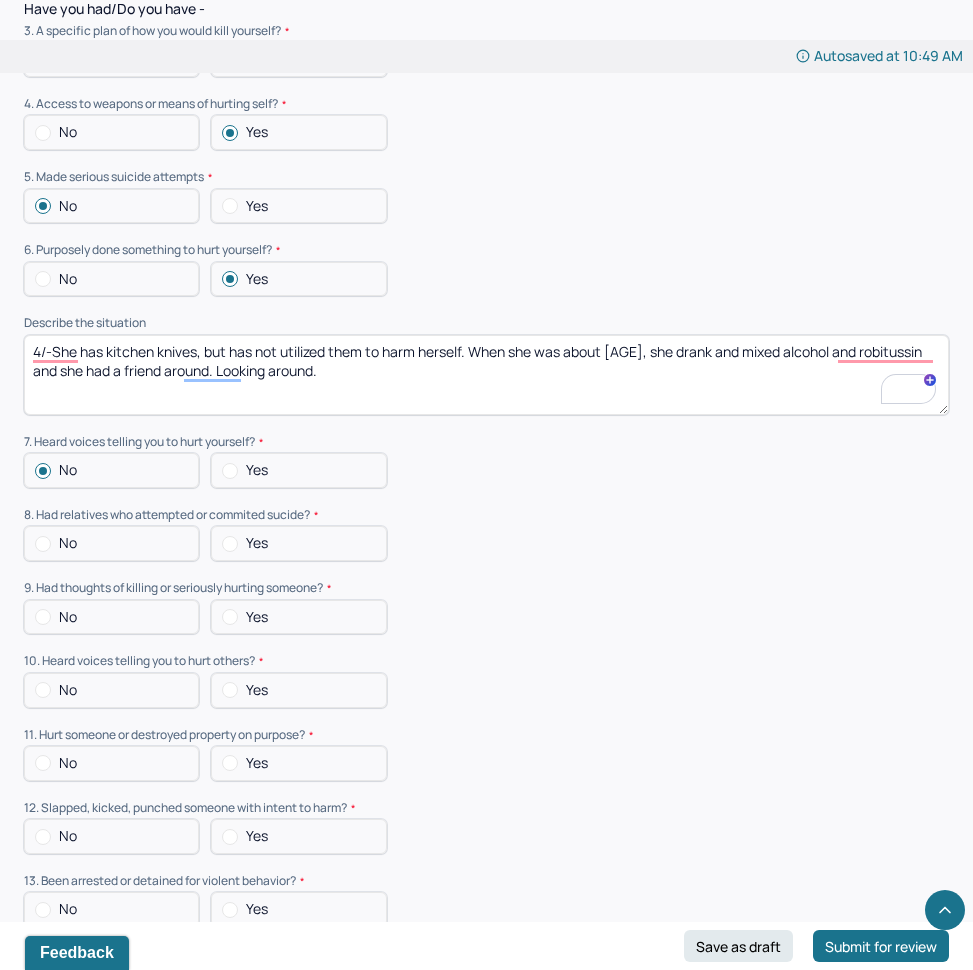 scroll, scrollTop: 5580, scrollLeft: 5, axis: both 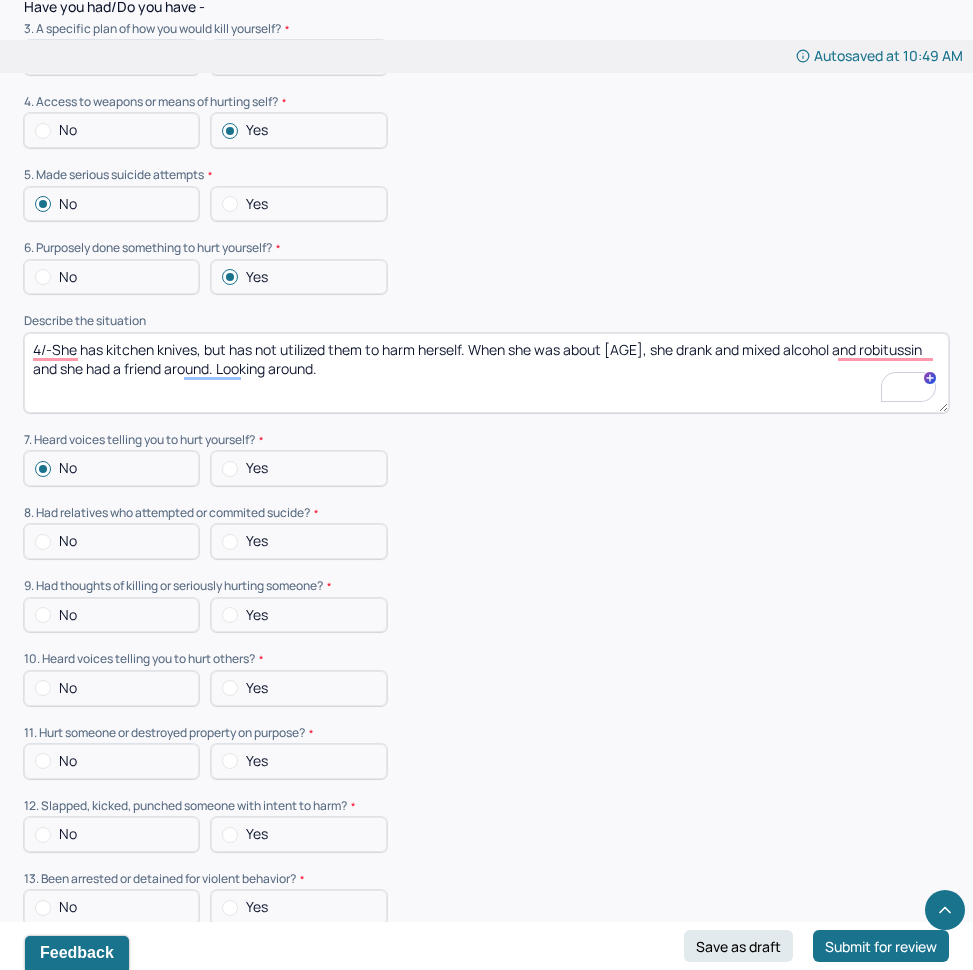 click on "No" at bounding box center [68, 541] 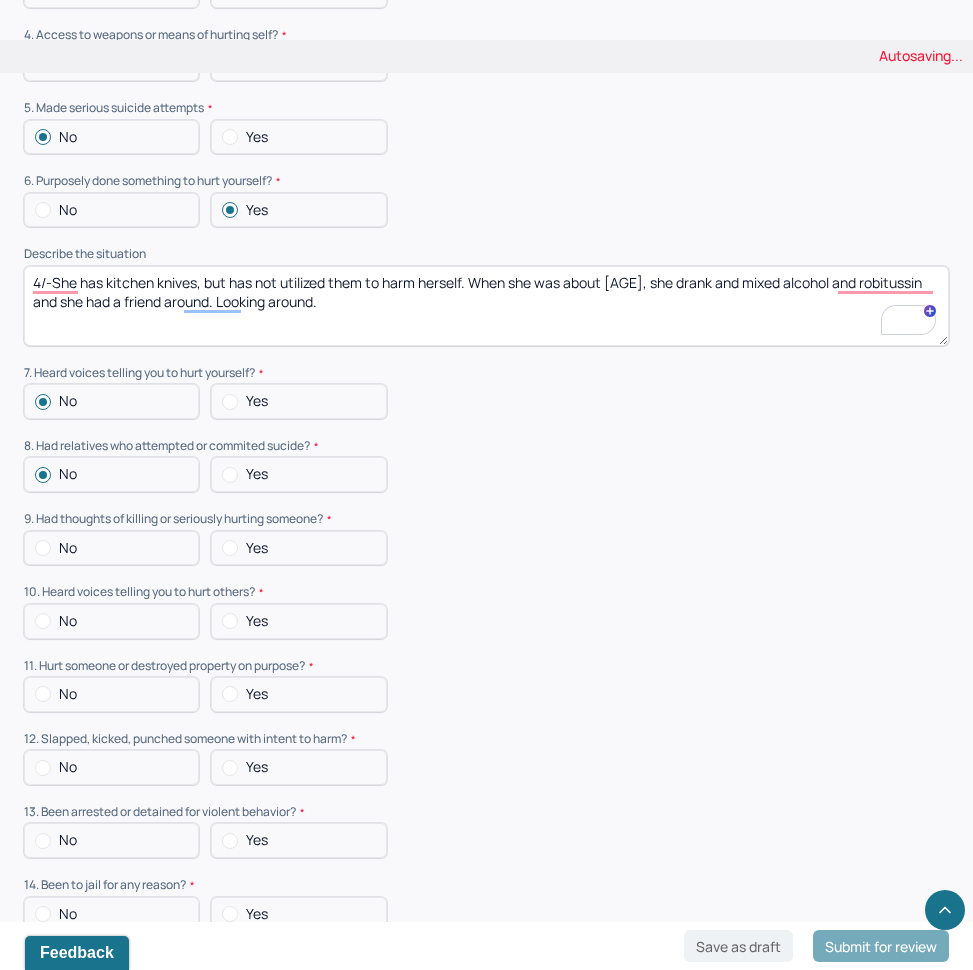 scroll, scrollTop: 5660, scrollLeft: 5, axis: both 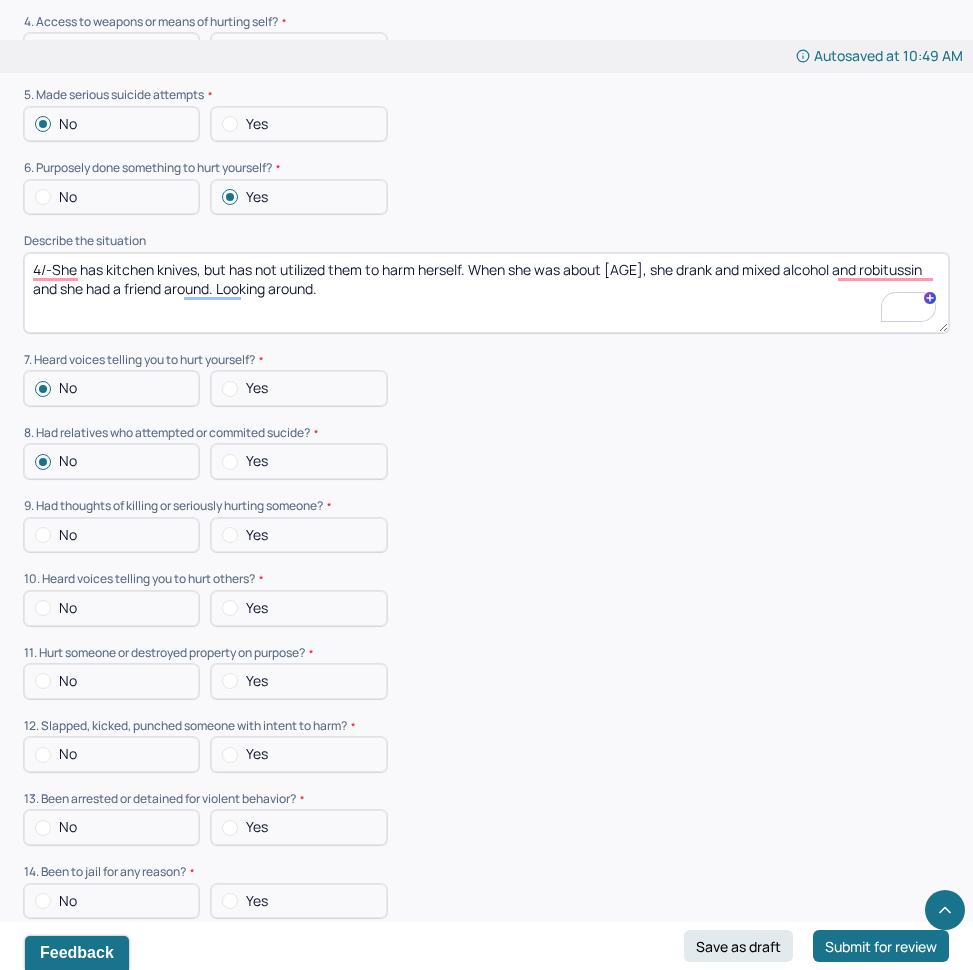 click on "4/-She has kitchen knives, but has not utilized them to harm herself. When she was about 18, she drank and mixed alcohol and robitussin and she had a friend around. Looking around." at bounding box center (486, 293) 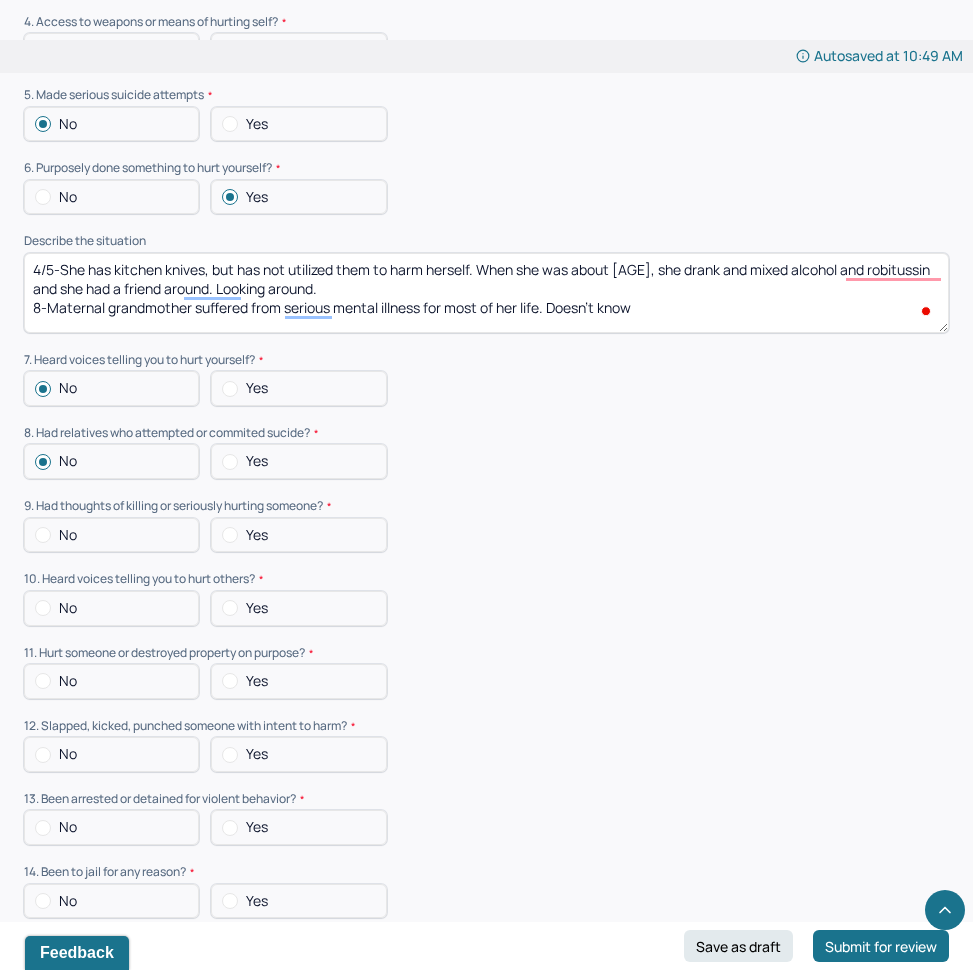 scroll, scrollTop: 0, scrollLeft: 0, axis: both 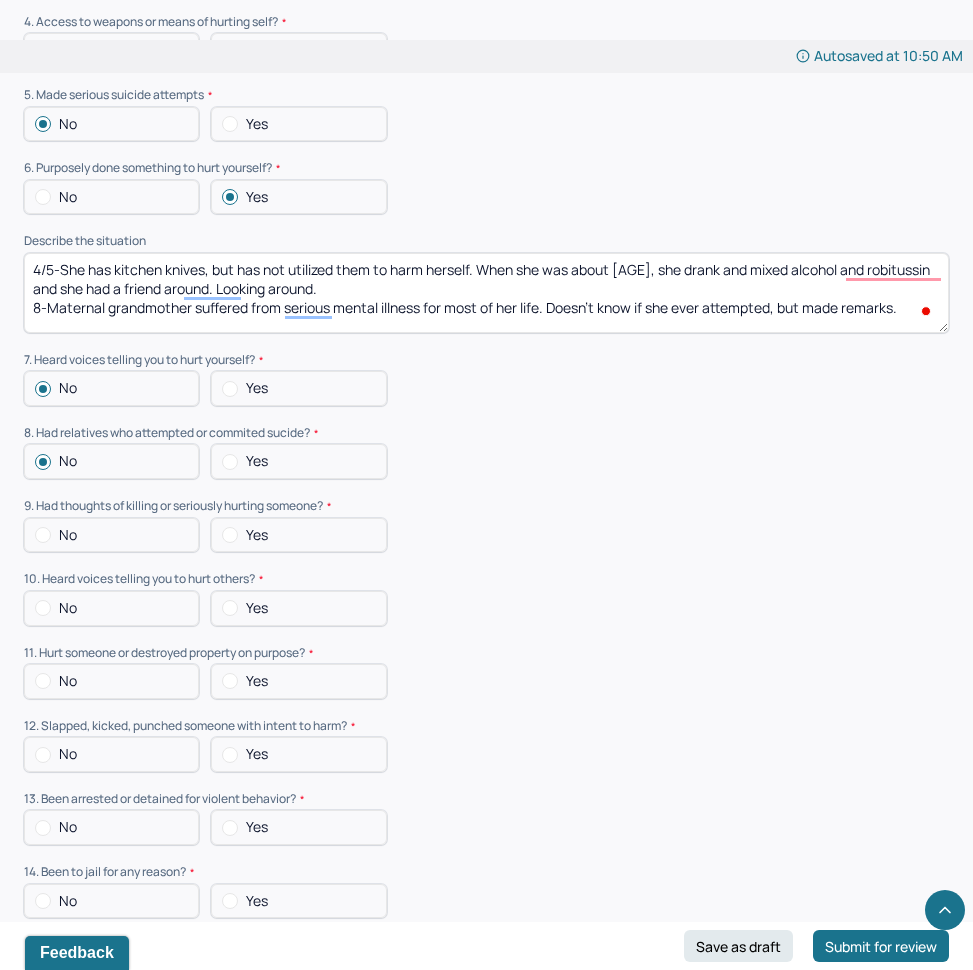 type on "4/5-She has kitchen knives, but has not utilized them to harm herself. When she was about 18, she drank and mixed alcohol and robitussin and she had a friend around. Looking around.
8-Maternal grandmother suffered from serious mental illness for most of her life. Doesn't know if she ever attempted, but made remarks." 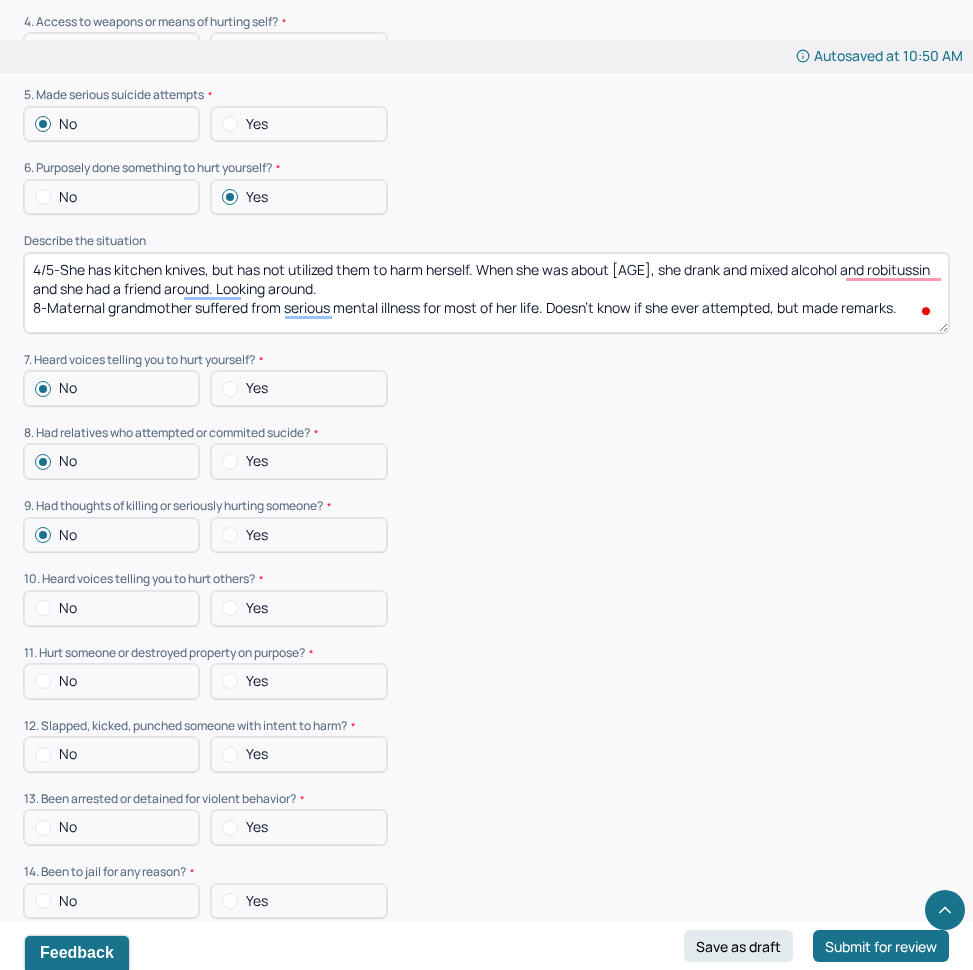 click on "No" at bounding box center [68, 608] 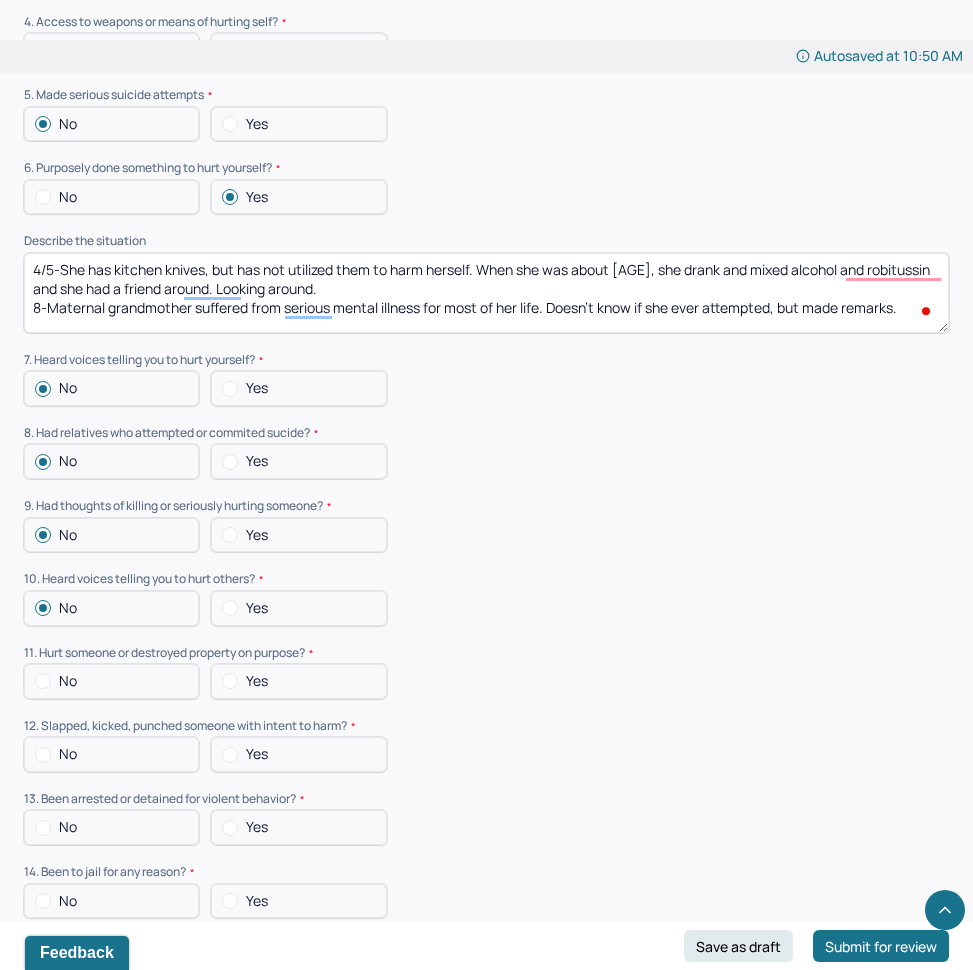 click on "11. Hurt someone or destroyed property on purpose?" at bounding box center (486, 653) 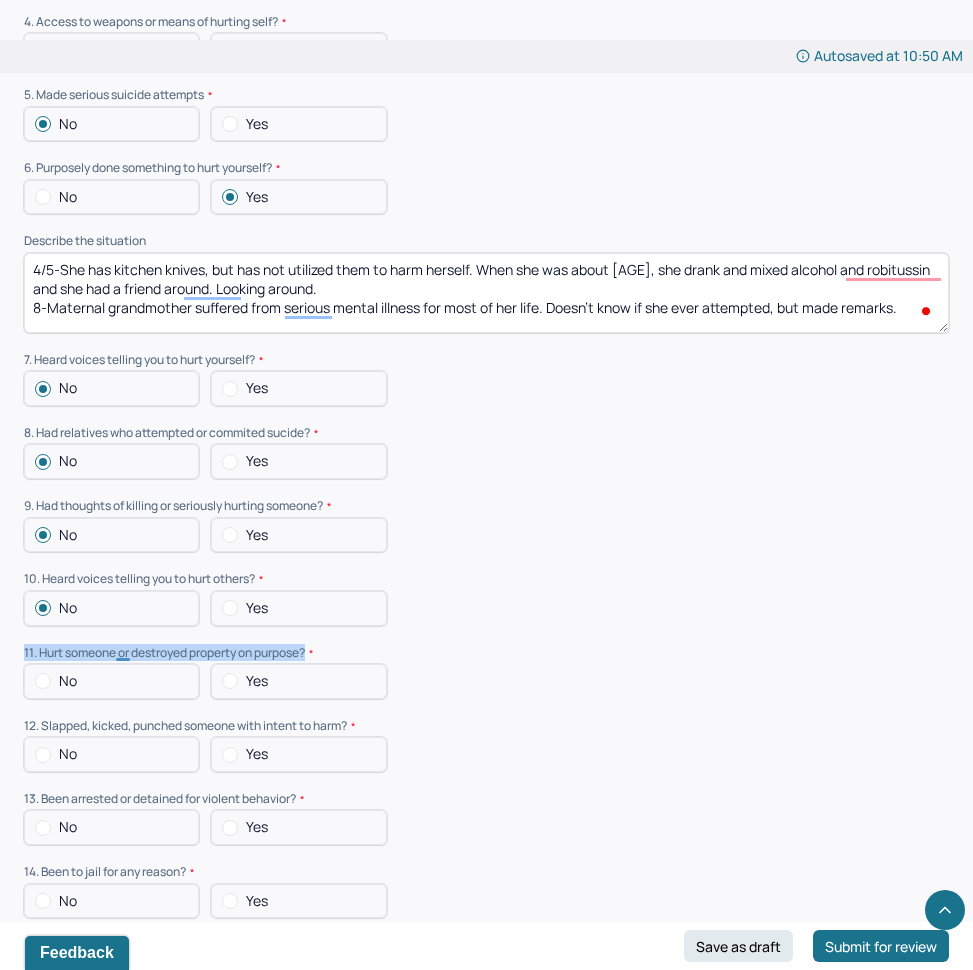 click on "11. Hurt someone or destroyed property on purpose?" at bounding box center (486, 653) 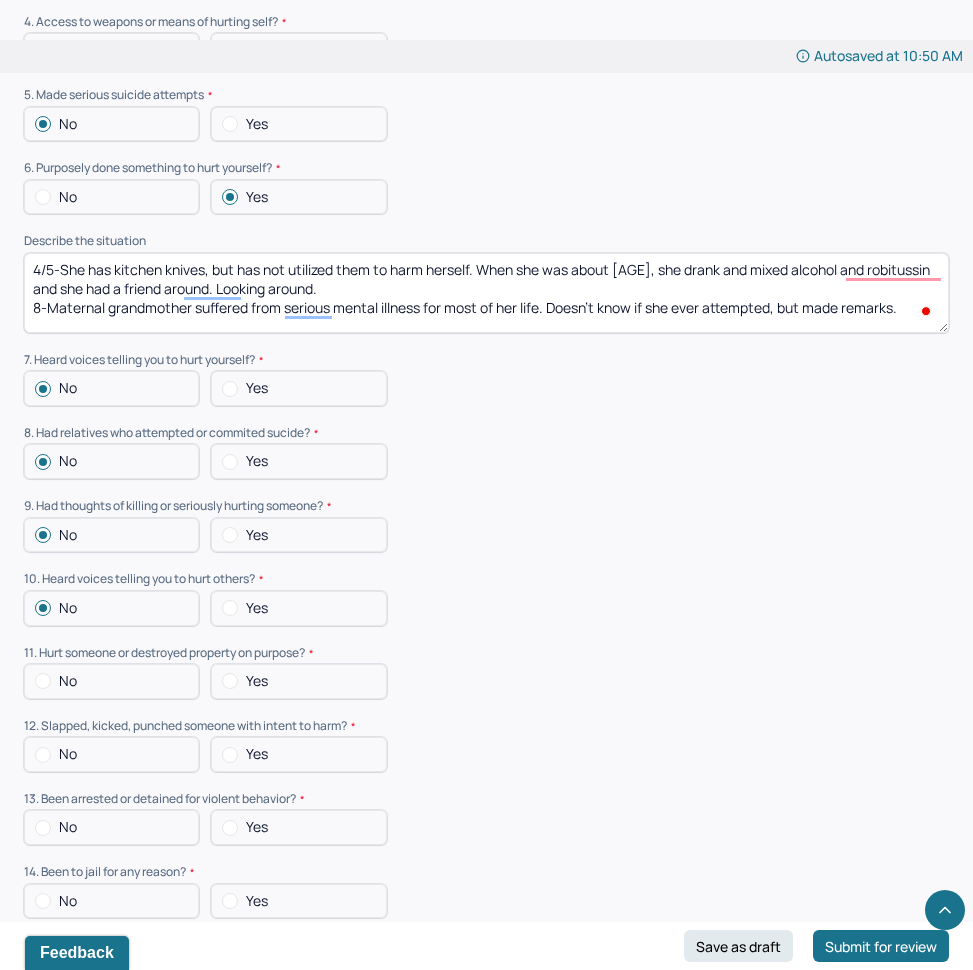 click on "No" at bounding box center [111, 681] 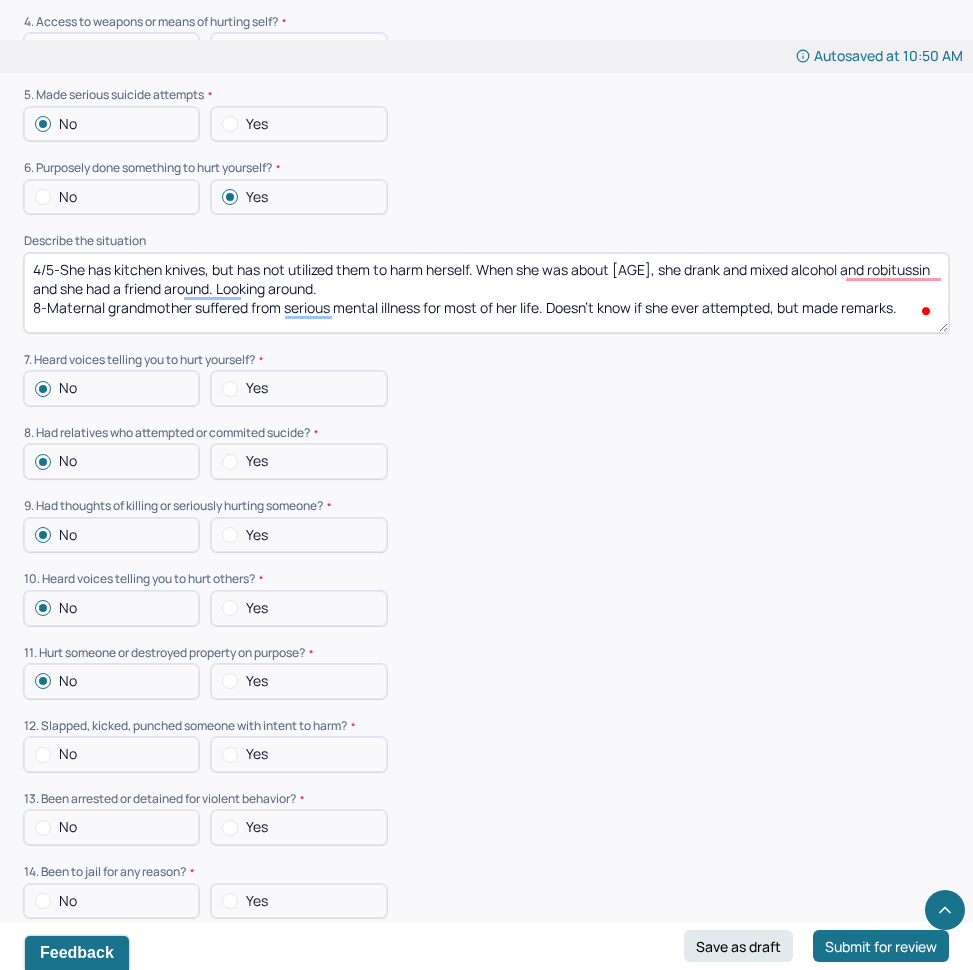 click on "12. Slapped, kicked, punched someone with intent to harm?" at bounding box center (486, 726) 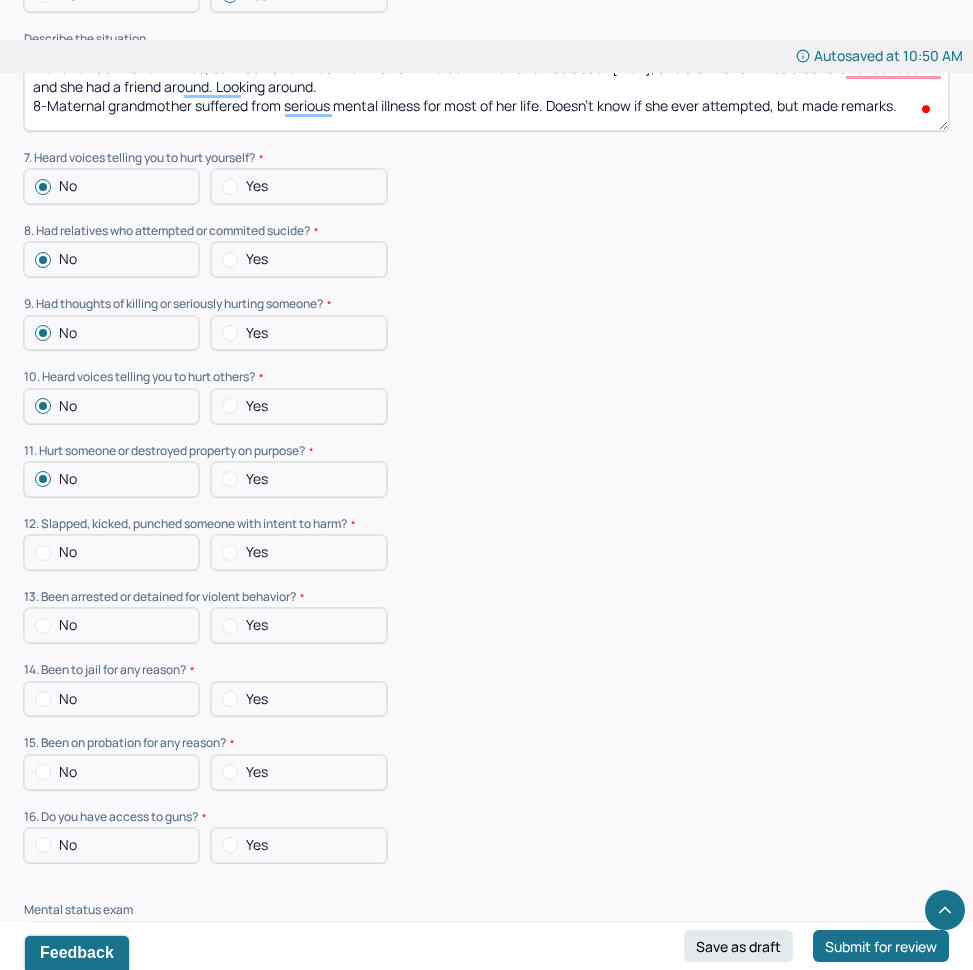 scroll, scrollTop: 5868, scrollLeft: 5, axis: both 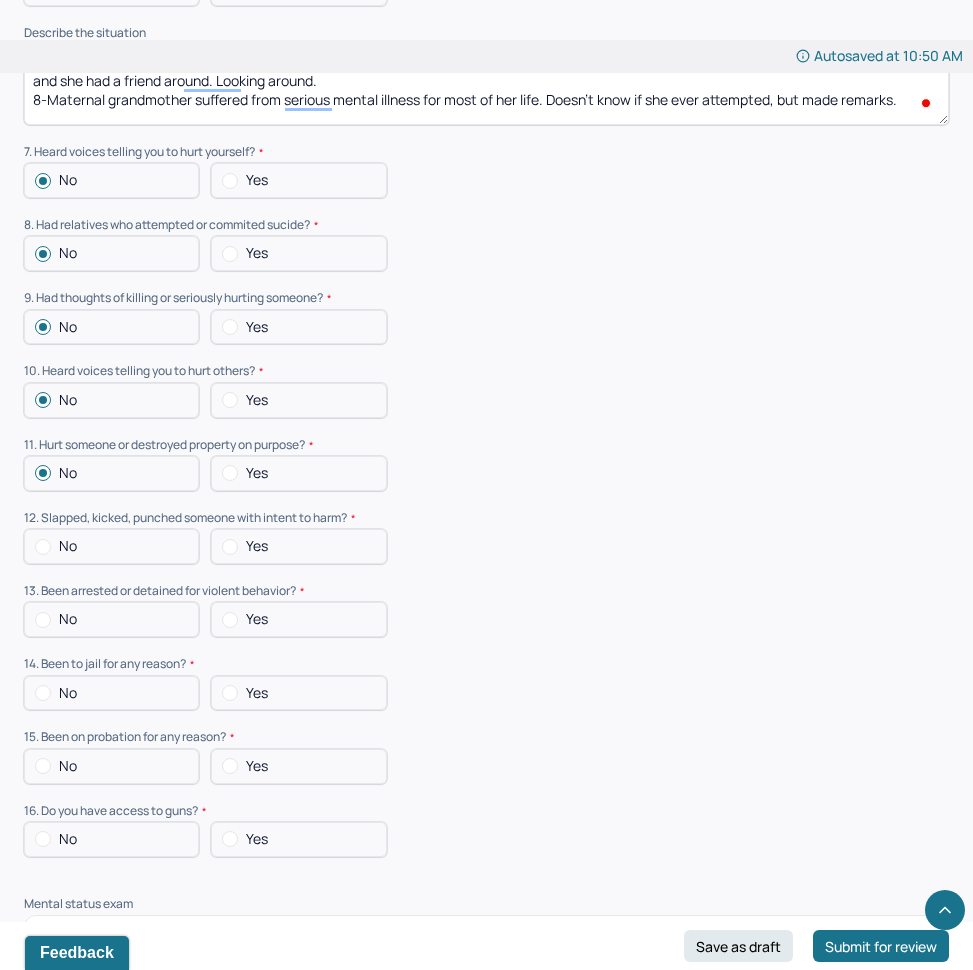 click on "No" at bounding box center (111, 839) 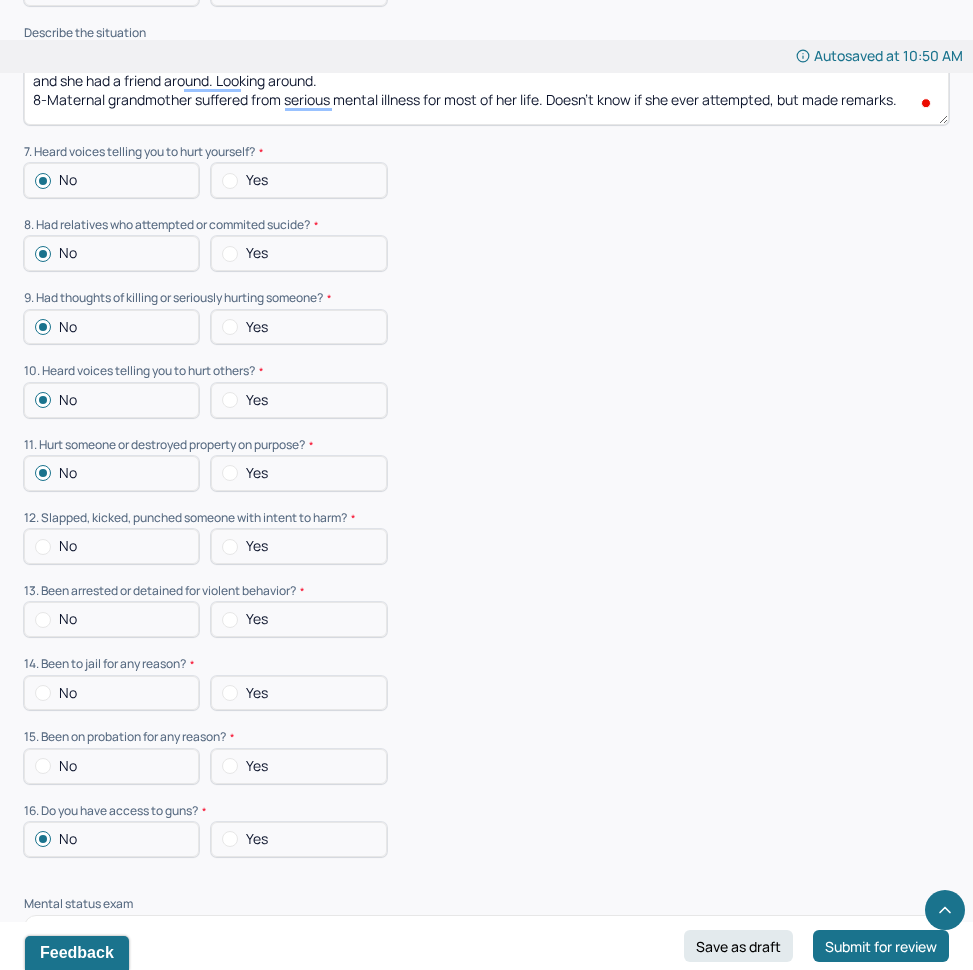 click on "No" at bounding box center [111, 546] 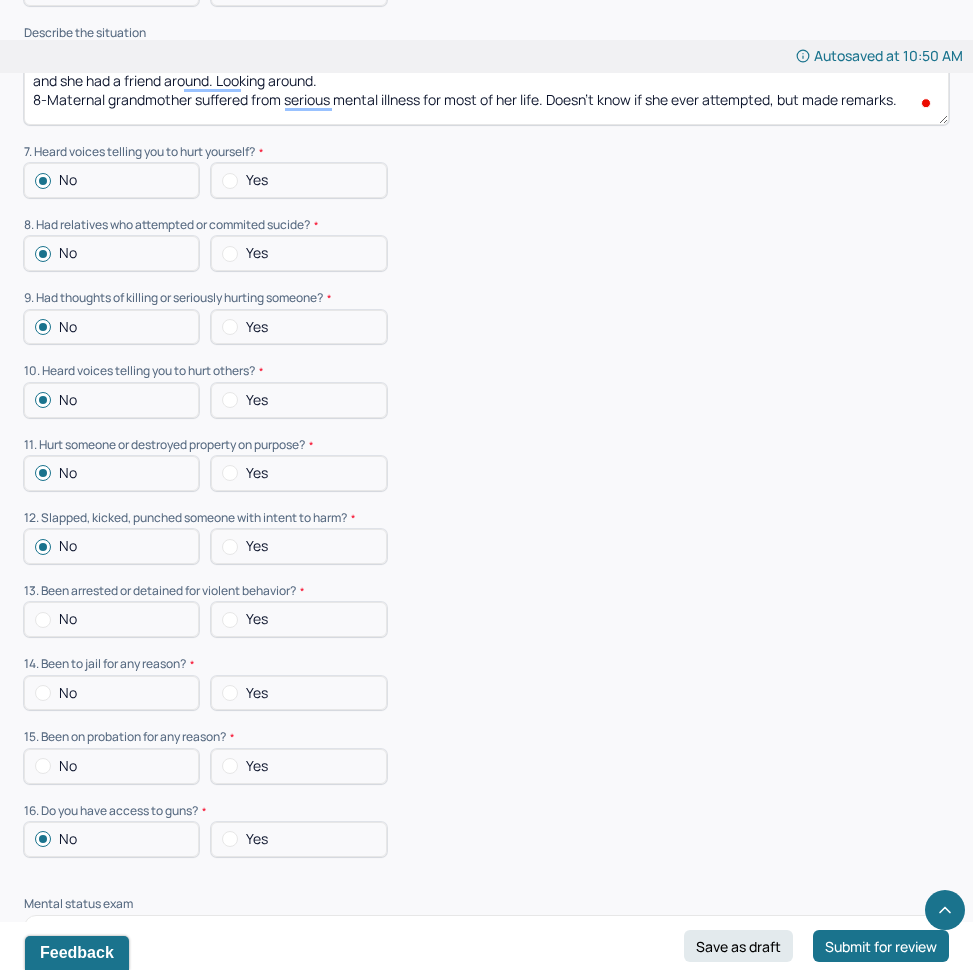 click at bounding box center [43, 620] 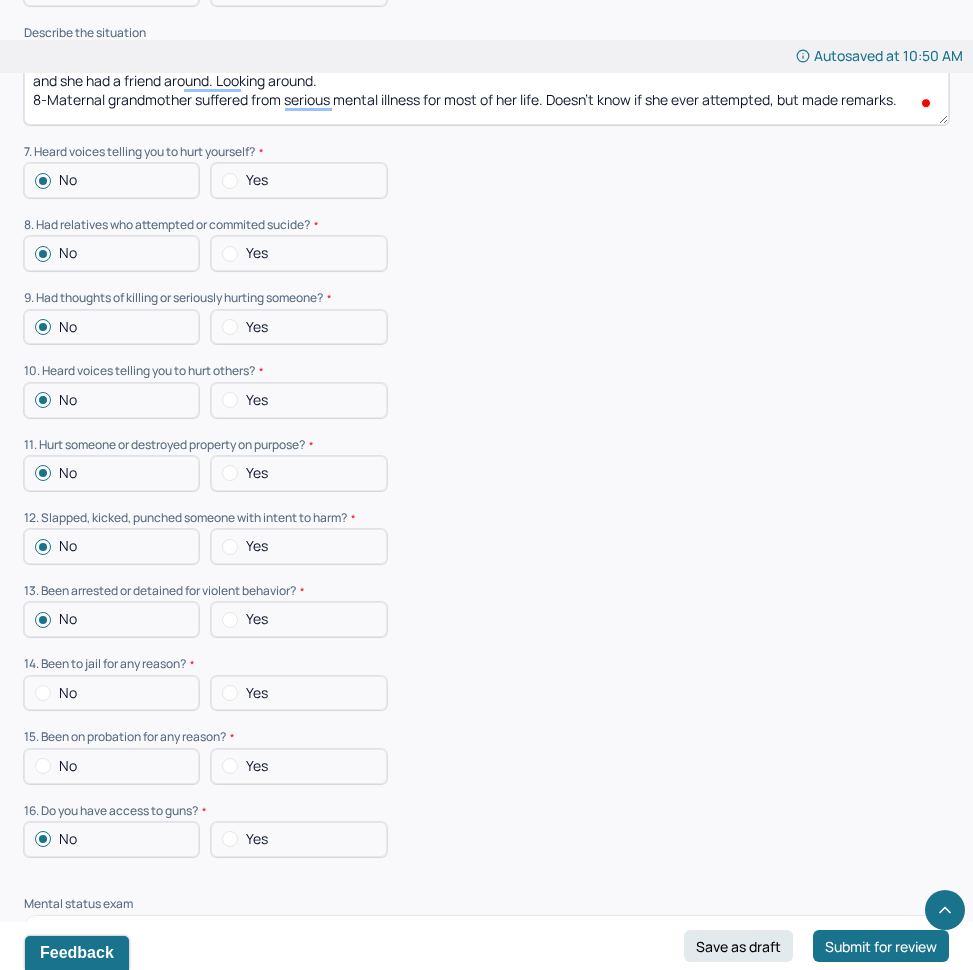 click at bounding box center [43, 693] 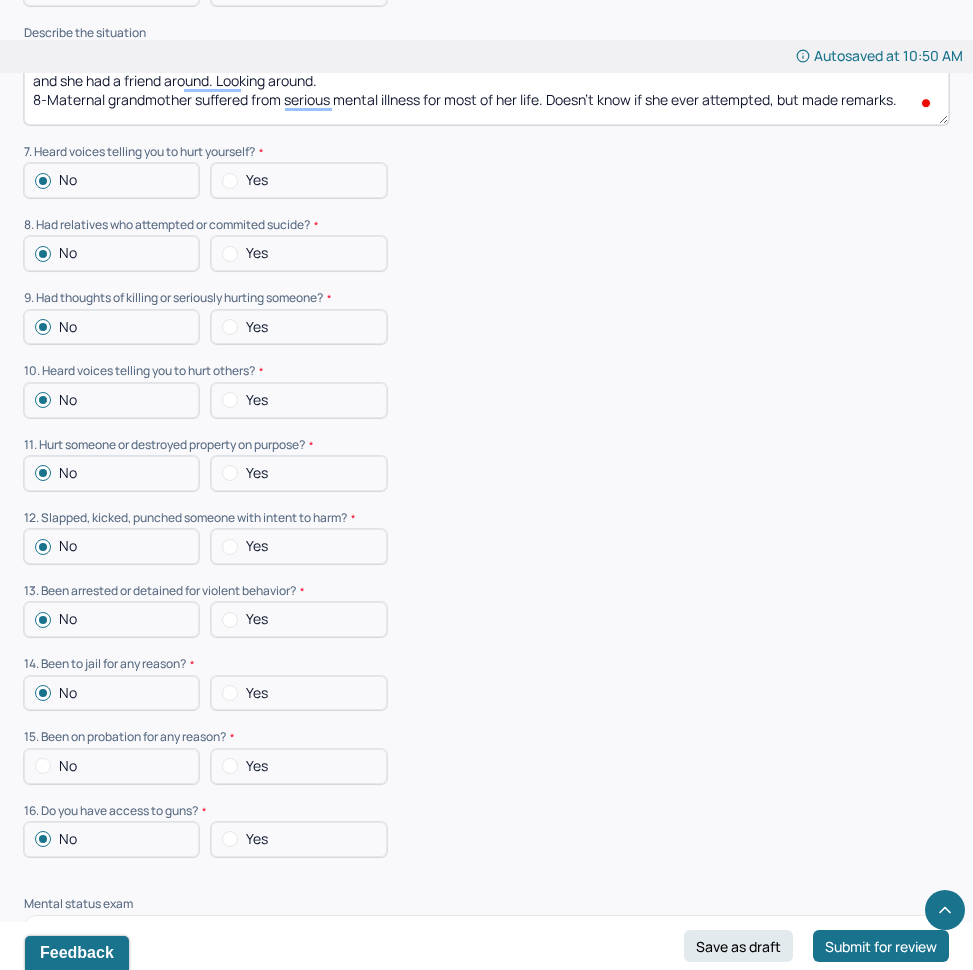 click at bounding box center [43, 766] 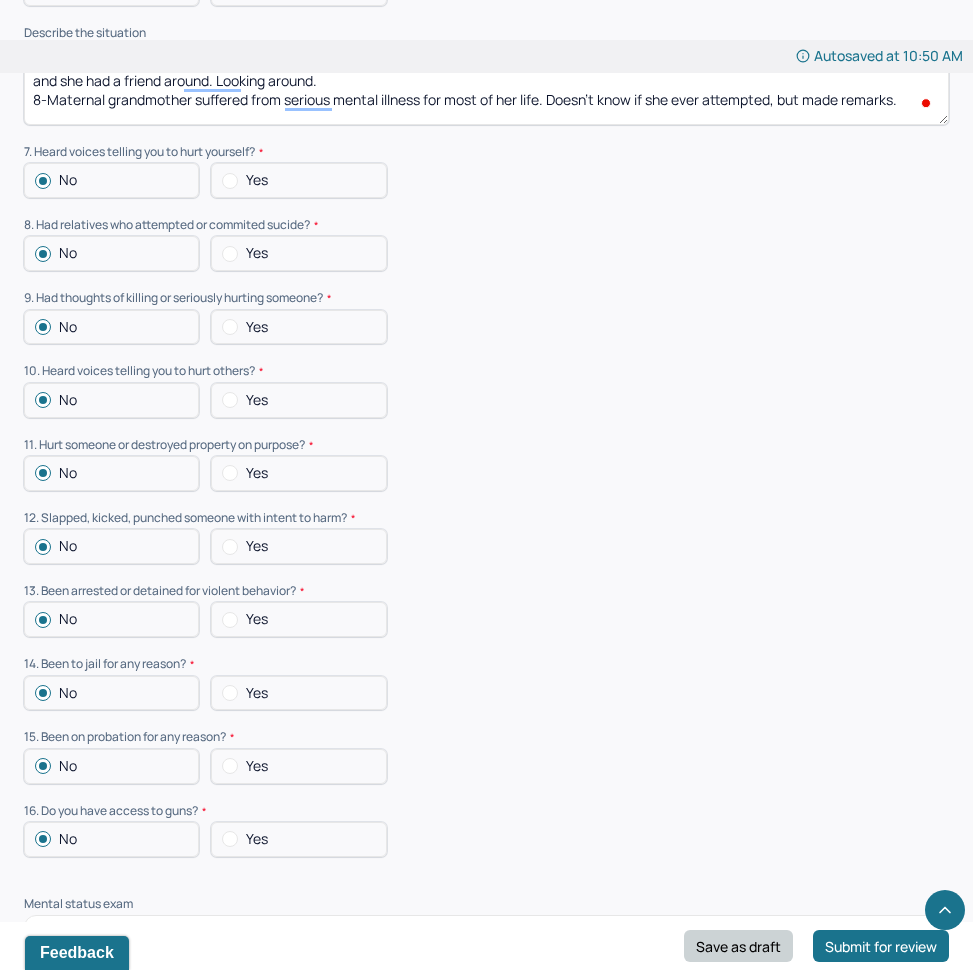 click on "Save as draft" at bounding box center (738, 946) 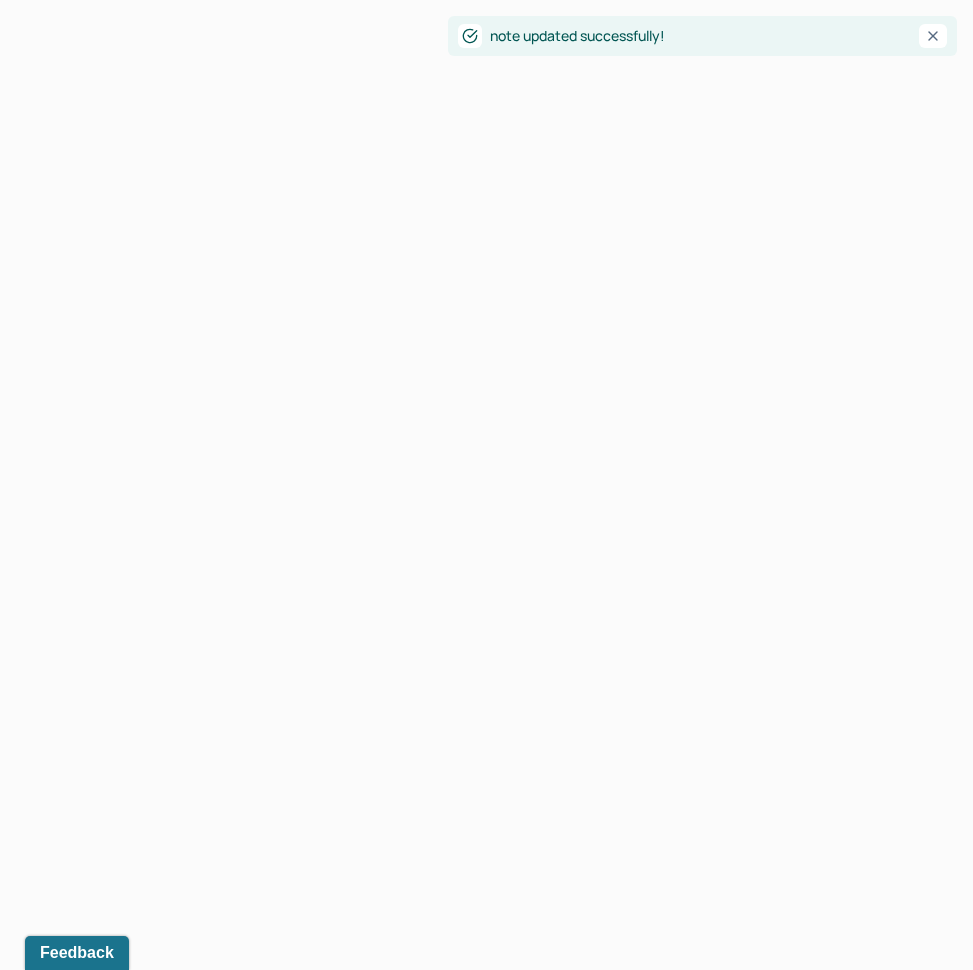 scroll, scrollTop: 0, scrollLeft: 0, axis: both 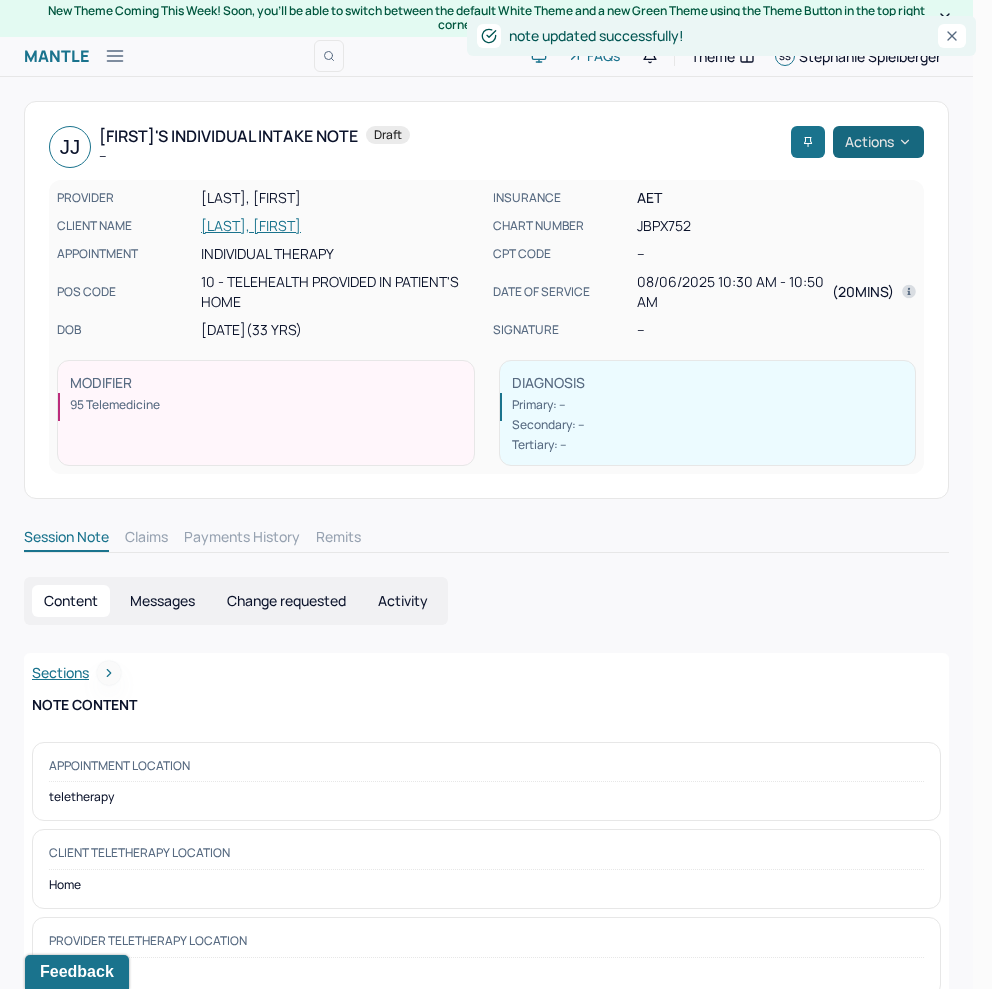 click on "Actions" at bounding box center (878, 142) 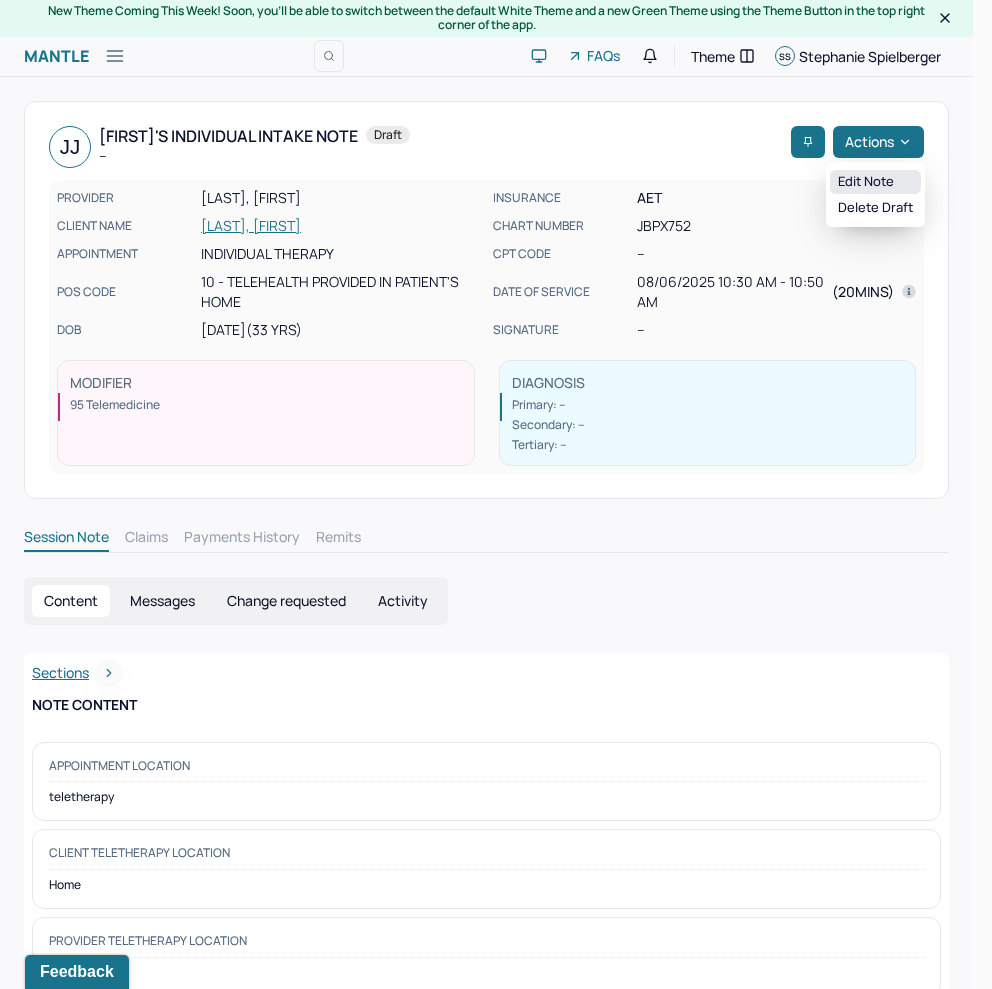 click on "Edit note" at bounding box center (875, 182) 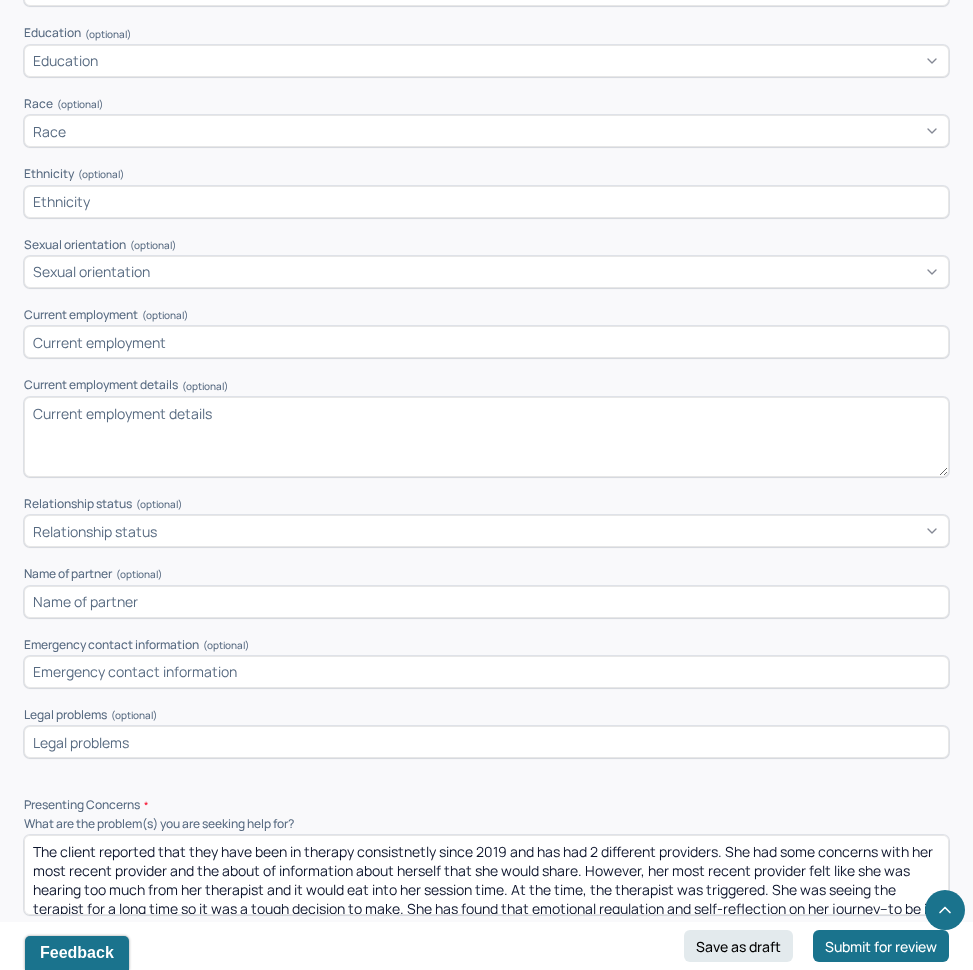scroll, scrollTop: 1190, scrollLeft: 0, axis: vertical 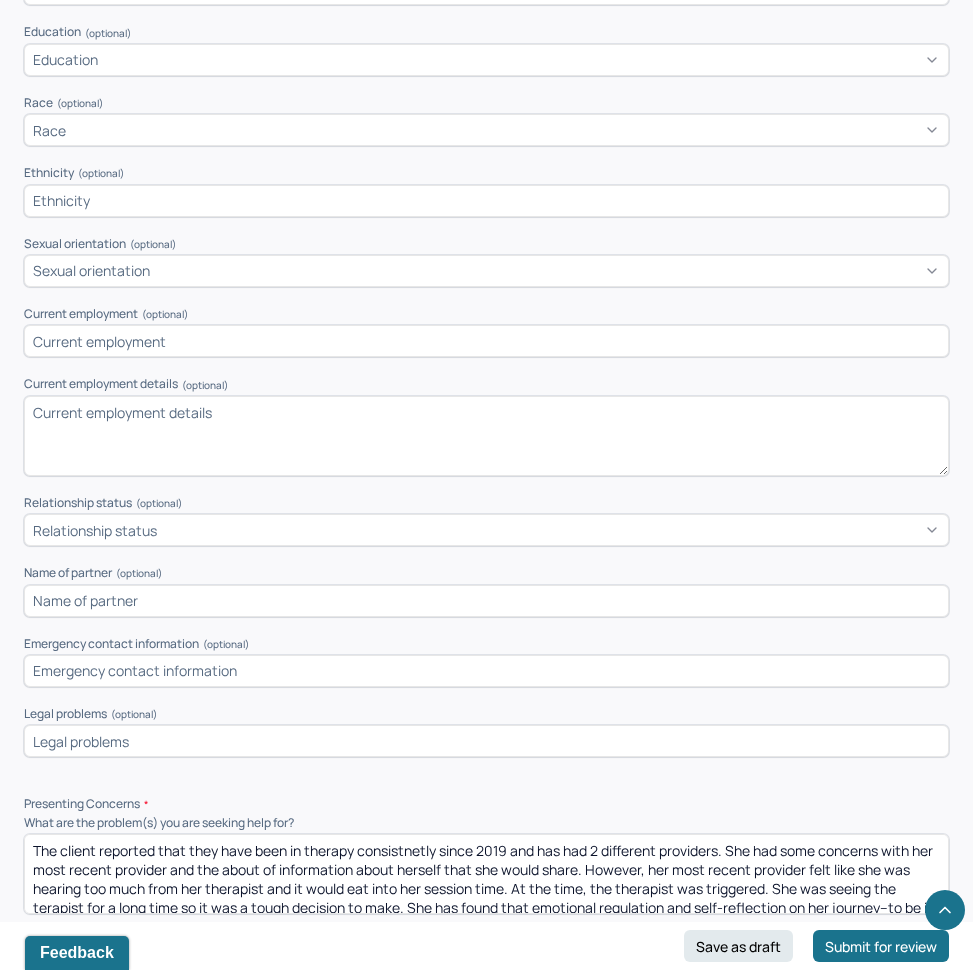 click at bounding box center [486, 671] 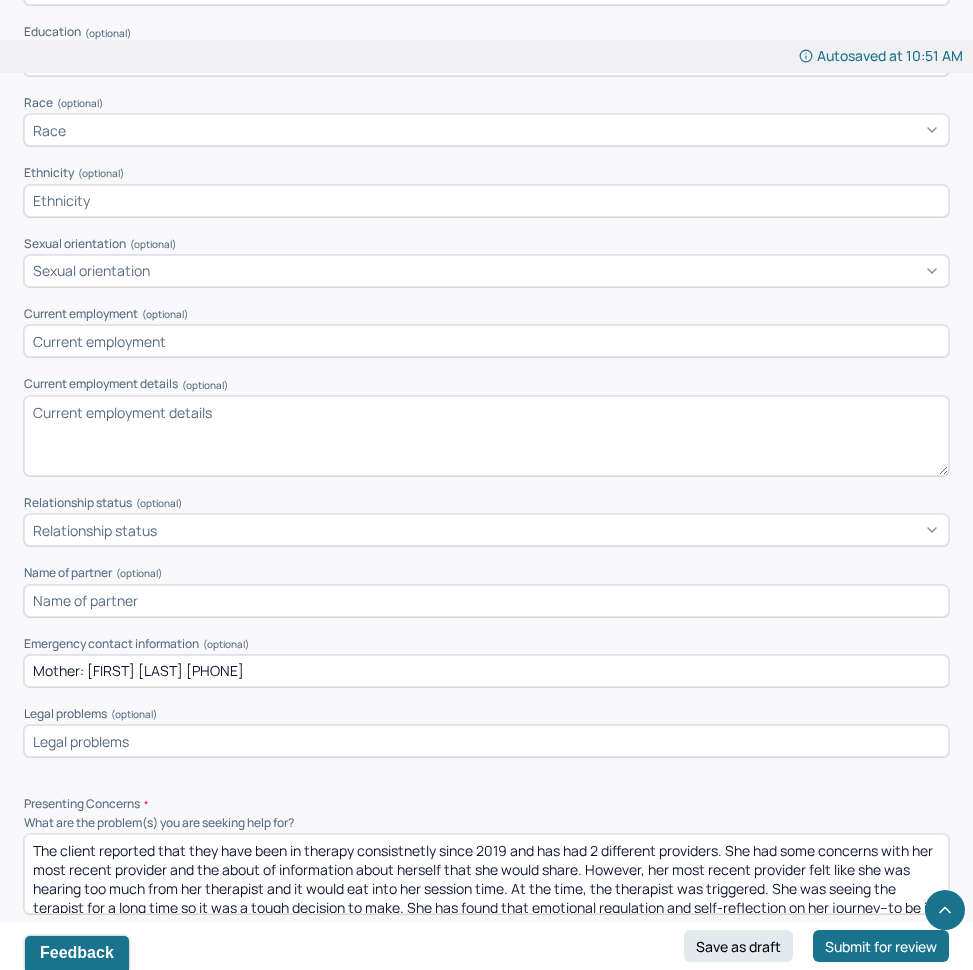 type on "Mother: Stephanie Jay 610-573-4480" 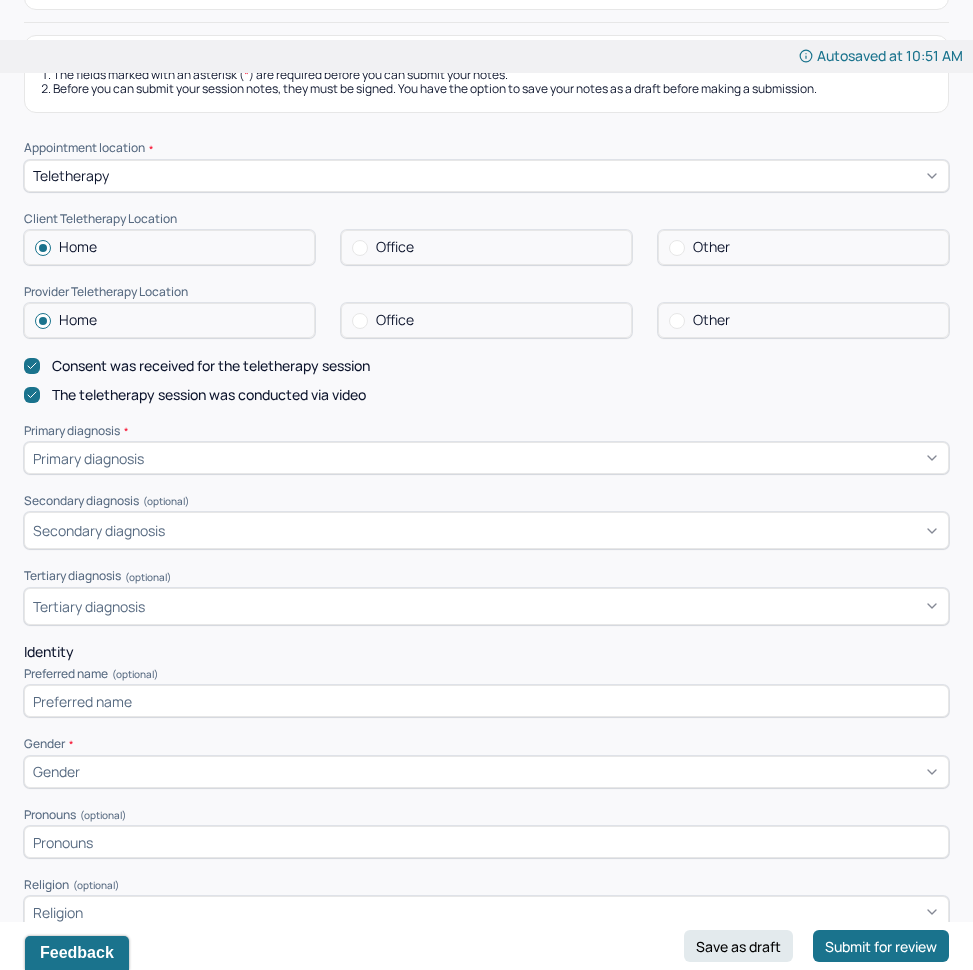 scroll, scrollTop: 0, scrollLeft: 0, axis: both 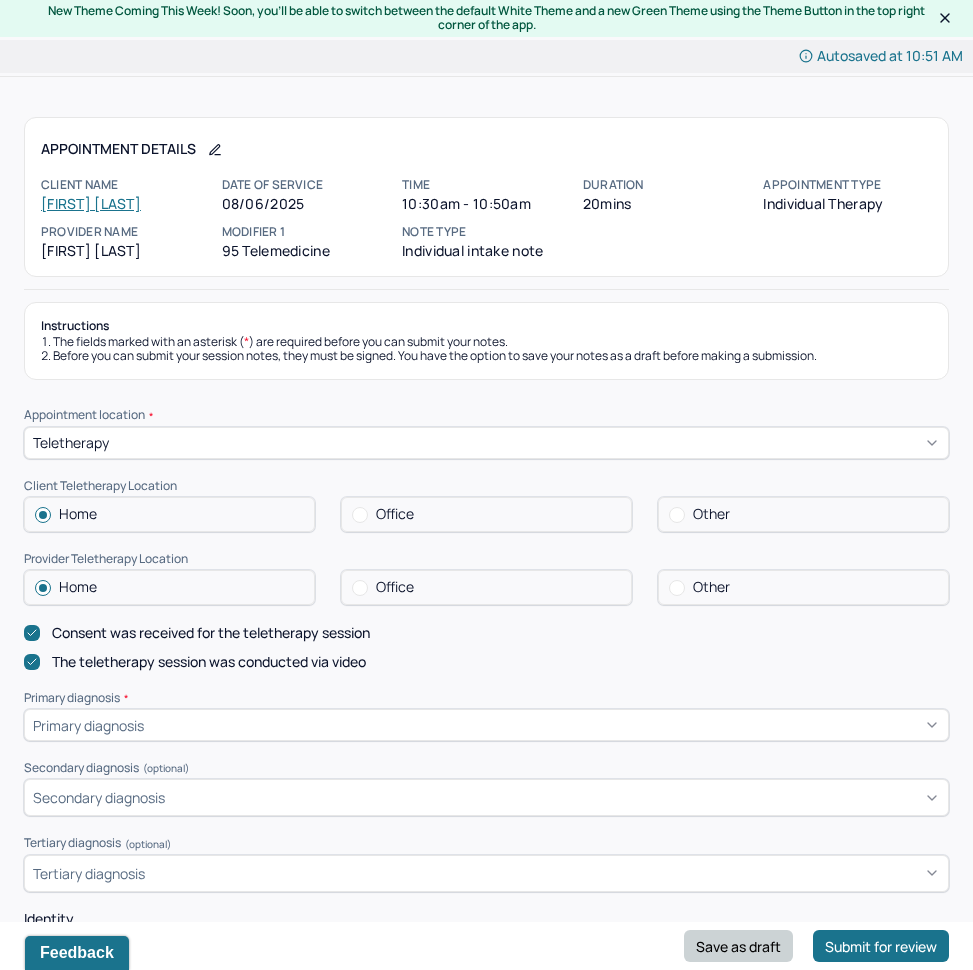 click on "Save as draft" at bounding box center [738, 946] 